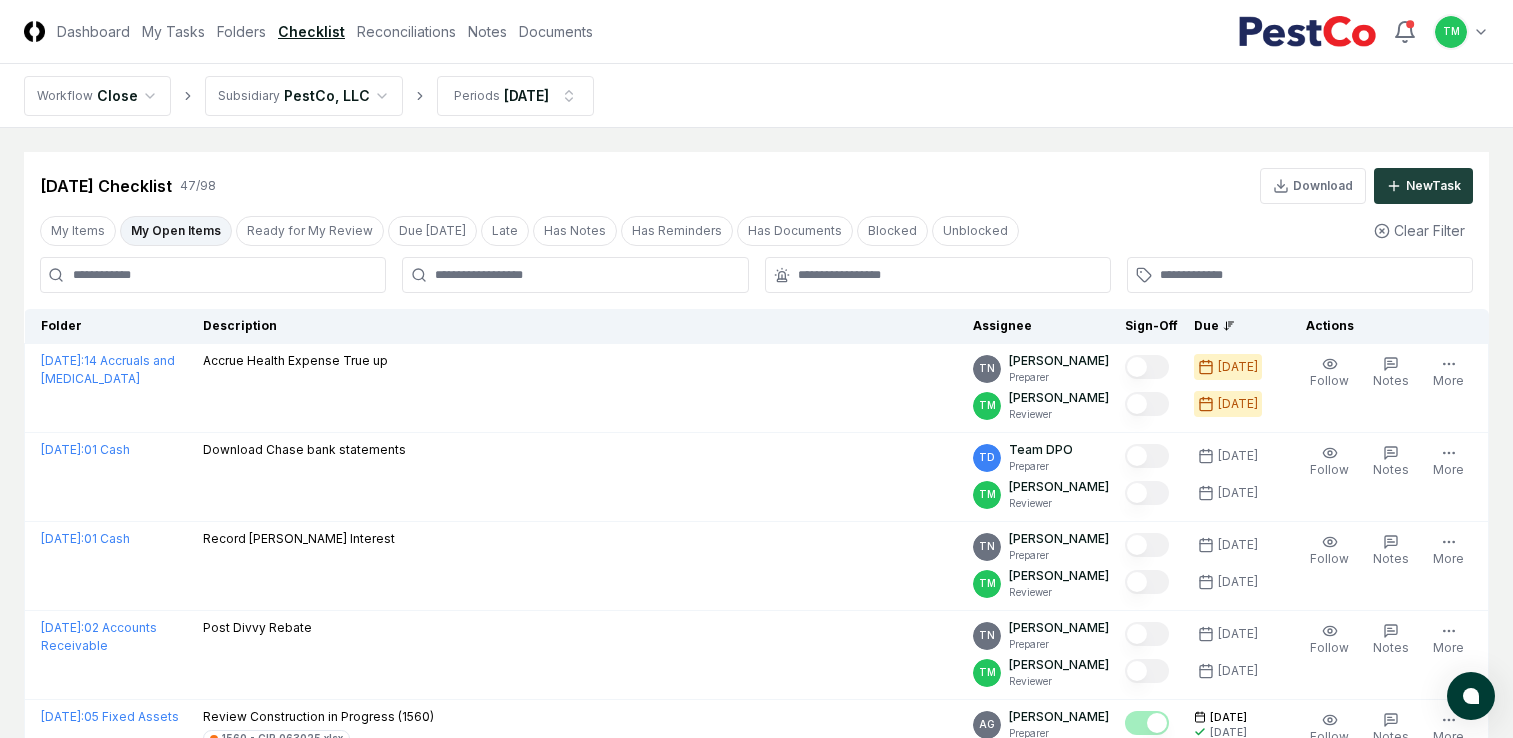 scroll, scrollTop: 500, scrollLeft: 0, axis: vertical 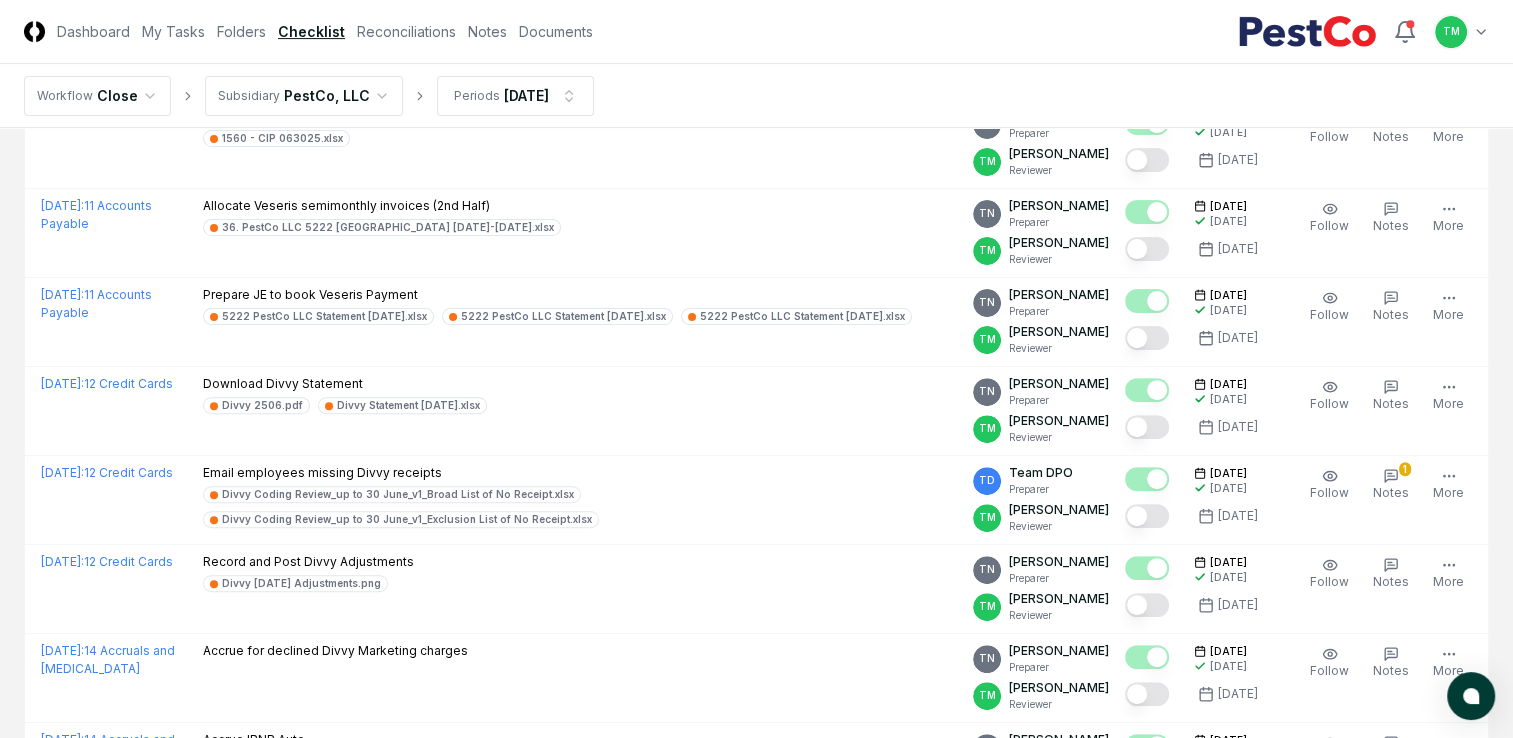 click on "CloseCore Dashboard My Tasks Folders Checklist Reconciliations Notes Documents Toggle navigation menu   TM Toggle user menu Workflow Close Subsidiary PestCo, LLC Periods [DATE] Cancel Reassign [DATE] Checklist 47 / 98 Download New  Task My Items My Open Items Ready for My Review Due [DATE] Late Has Notes Has Reminders Has Documents Blocked Unblocked Clear Filter Folder Description Assignee Sign-Off   Due Actions [DATE] :  14 Accruals and [MEDICAL_DATA] Accrue Health Expense True up TN [PERSON_NAME] Preparer TM [PERSON_NAME] Reviewer [DATE] [DATE] Follow Notes Upload Reminder Duplicate Edit Task More [DATE] :  01 Cash Download Chase bank statements TD Team DPO Preparer TM [PERSON_NAME] Reviewer [DATE] [DATE] Order Follow Notes Upload Reminder Duplicate Edit Task More [DATE] :  01 Cash Record [PERSON_NAME] Interest TN [PERSON_NAME] Preparer TM [PERSON_NAME] Reviewer [DATE] [DATE] Order Follow Notes Upload Reminder Duplicate Edit Task More [DATE] :  02 Accounts Receivable" at bounding box center (756, 1734) 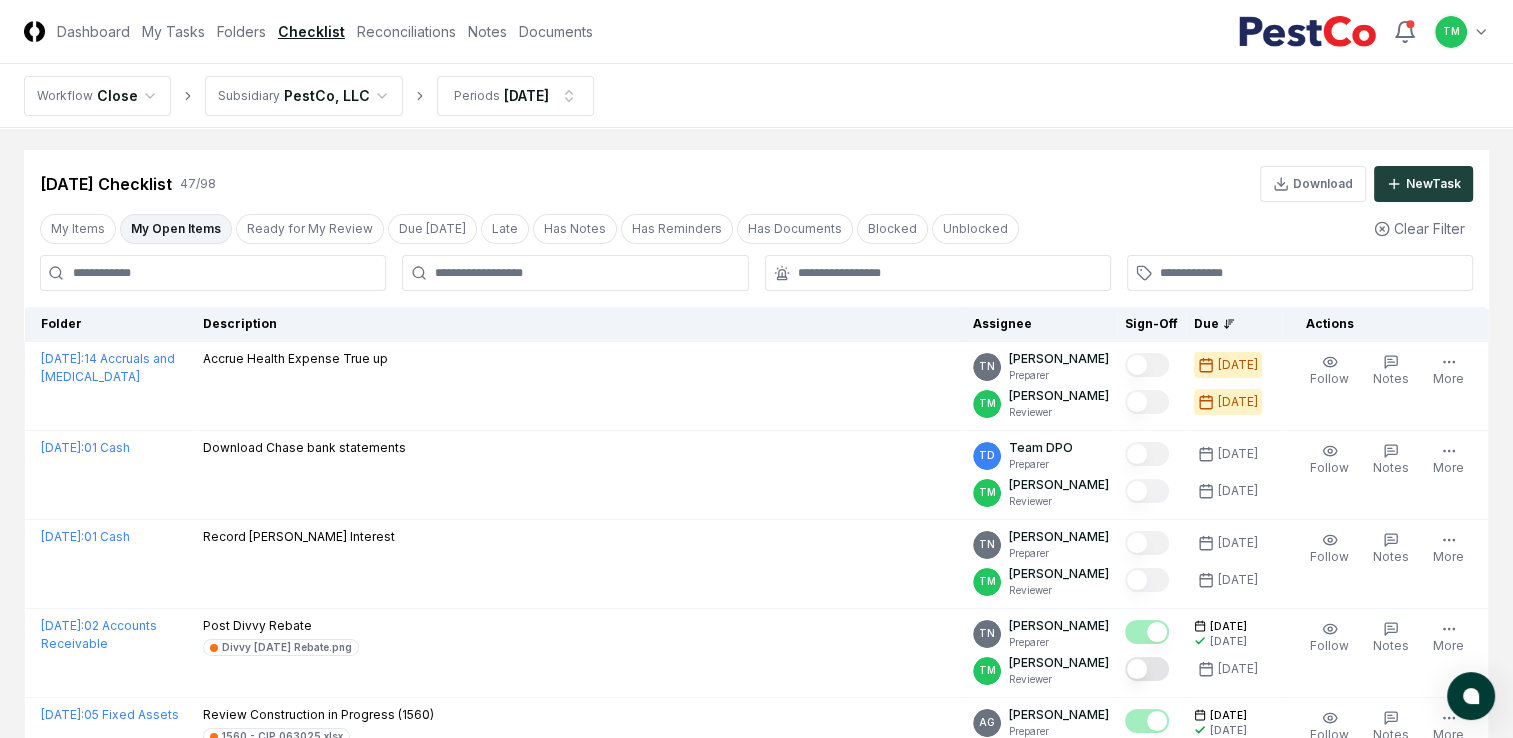 scroll, scrollTop: 0, scrollLeft: 0, axis: both 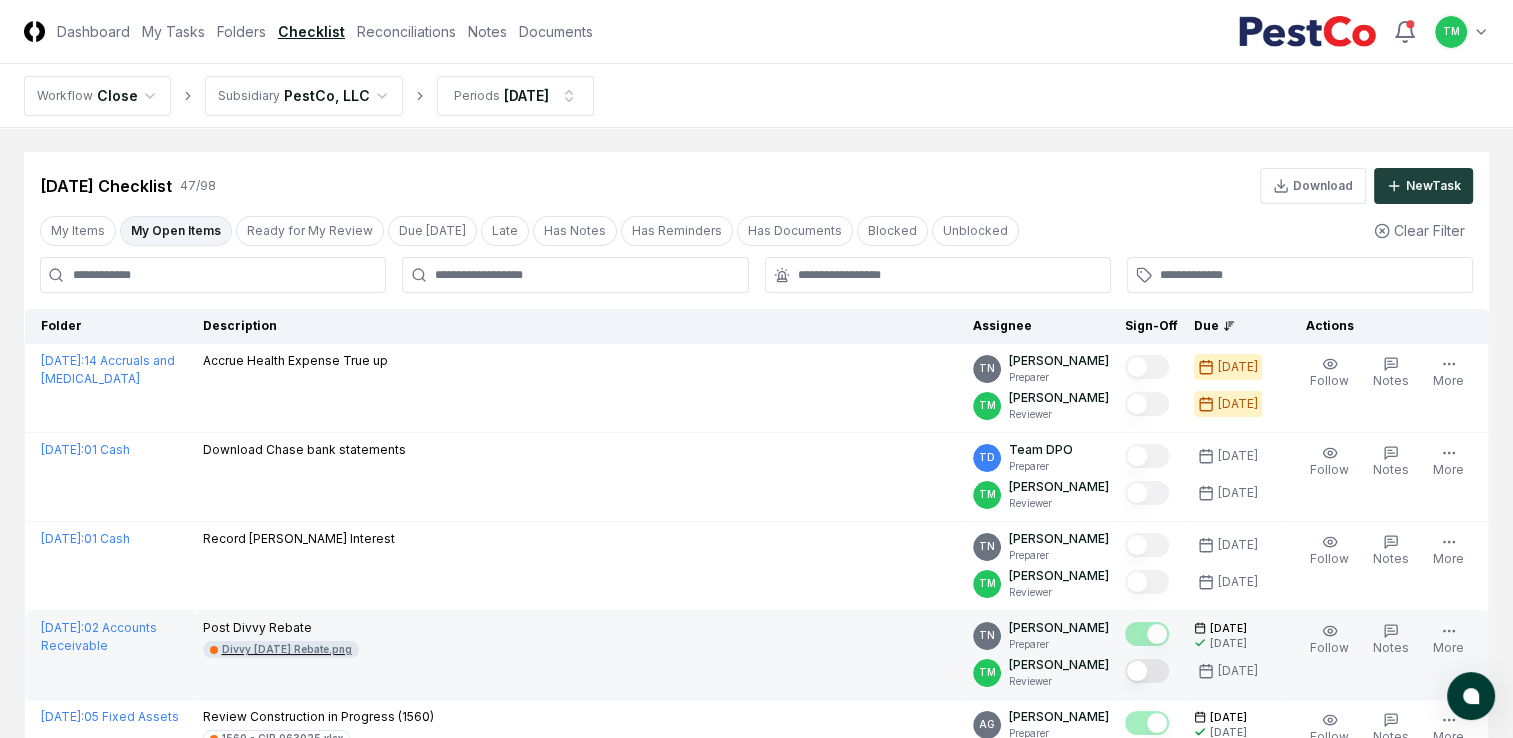 click on "Divvy [DATE] Rebate.png" at bounding box center [287, 649] 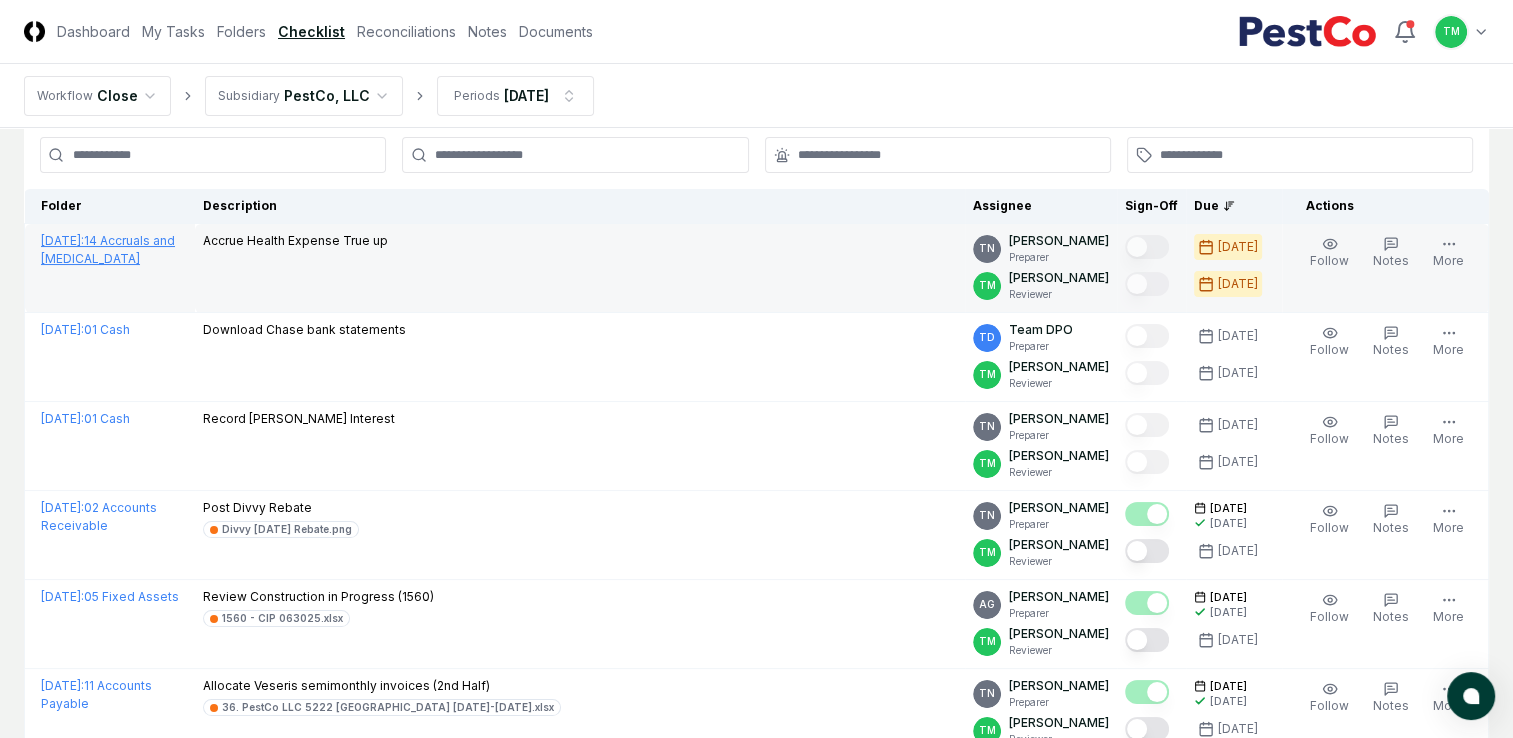 scroll, scrollTop: 200, scrollLeft: 0, axis: vertical 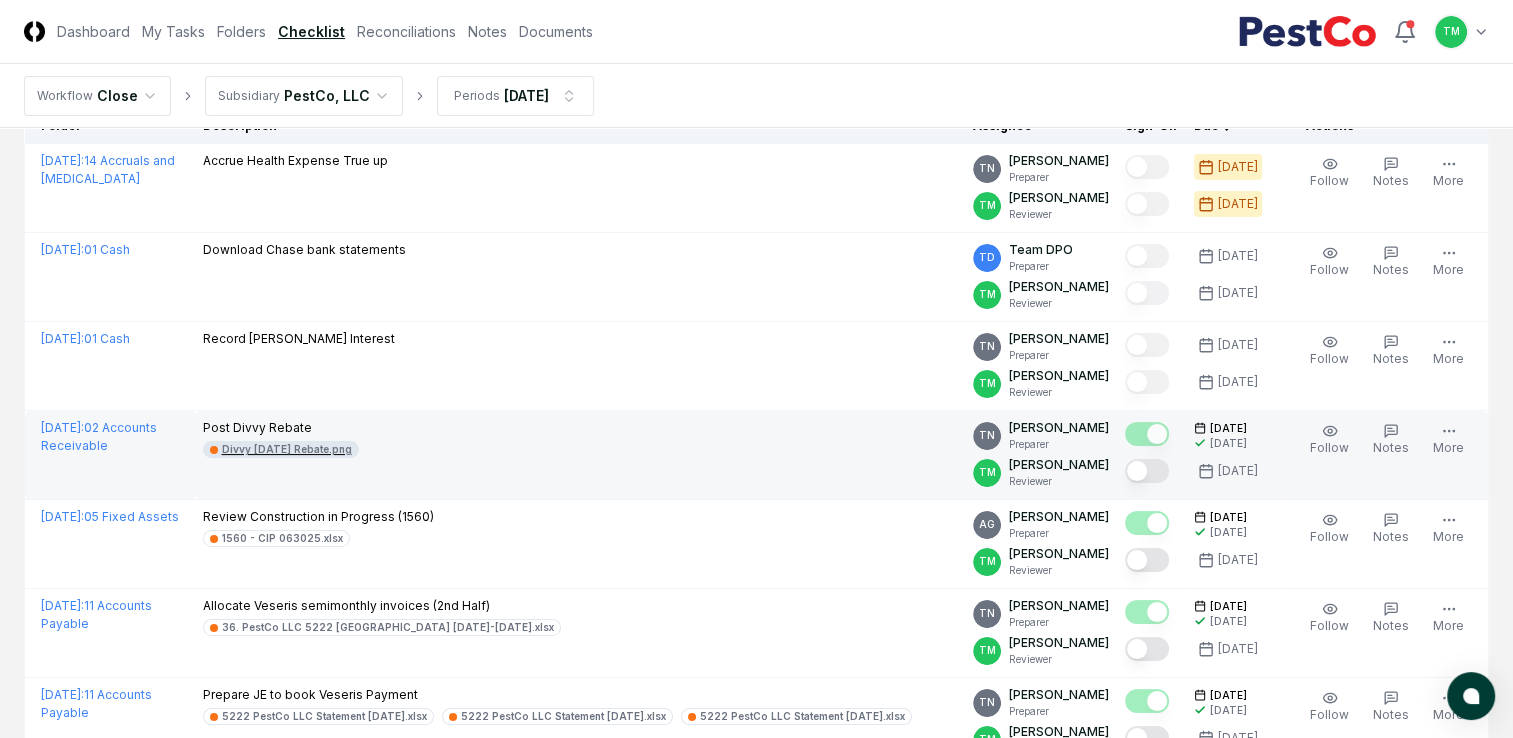 click on "Divvy [DATE] Rebate.png" at bounding box center [287, 449] 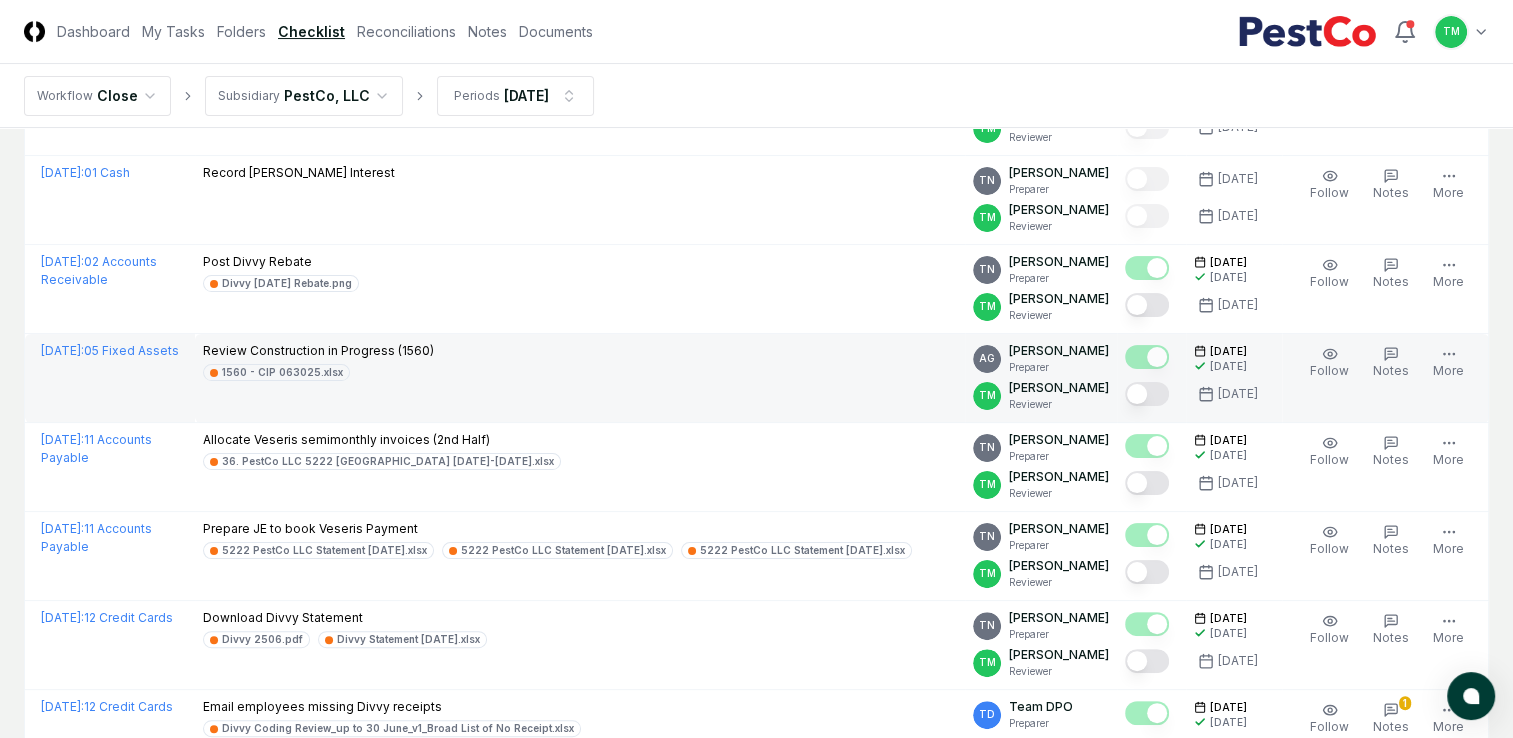 scroll, scrollTop: 400, scrollLeft: 0, axis: vertical 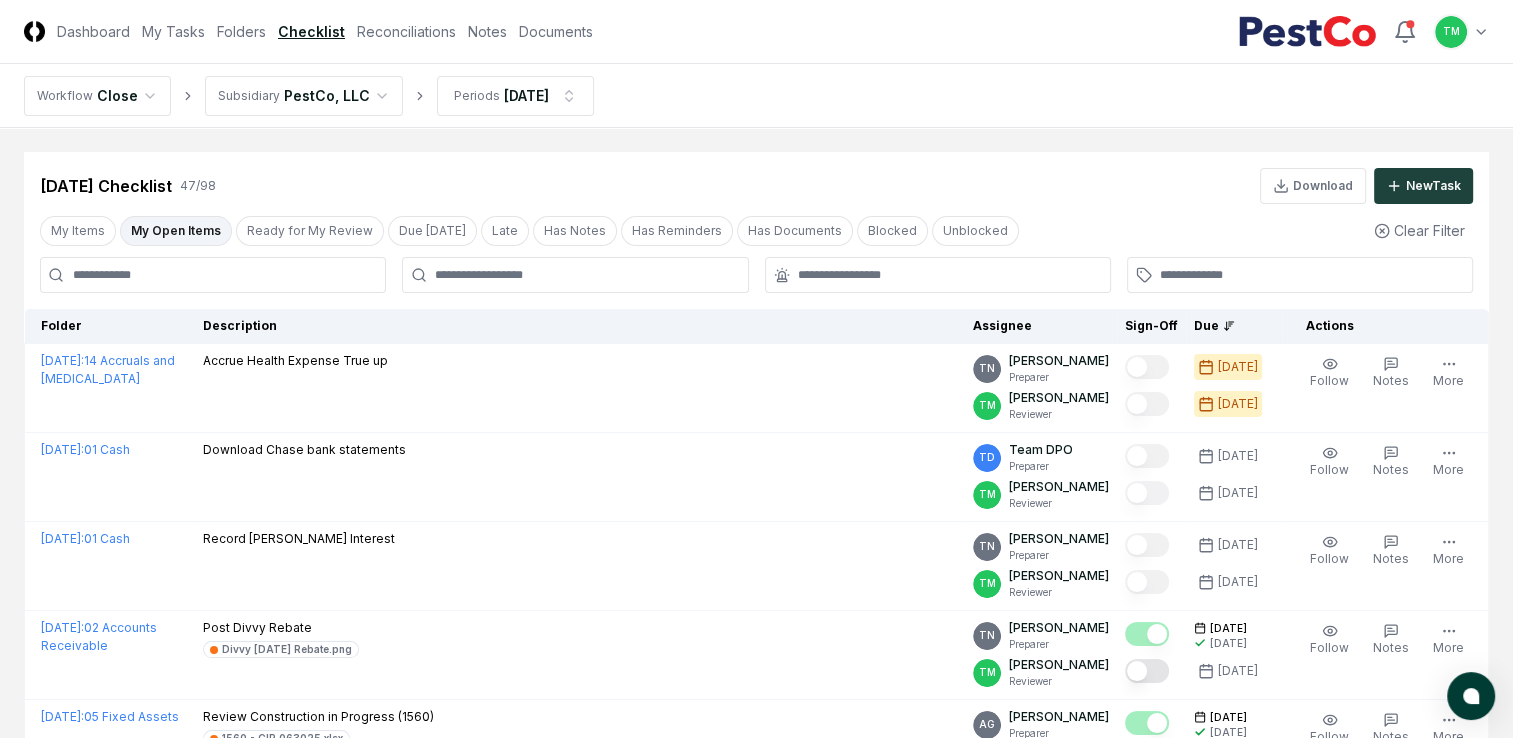 drag, startPoint x: 83, startPoint y: 34, endPoint x: 72, endPoint y: 54, distance: 22.825424 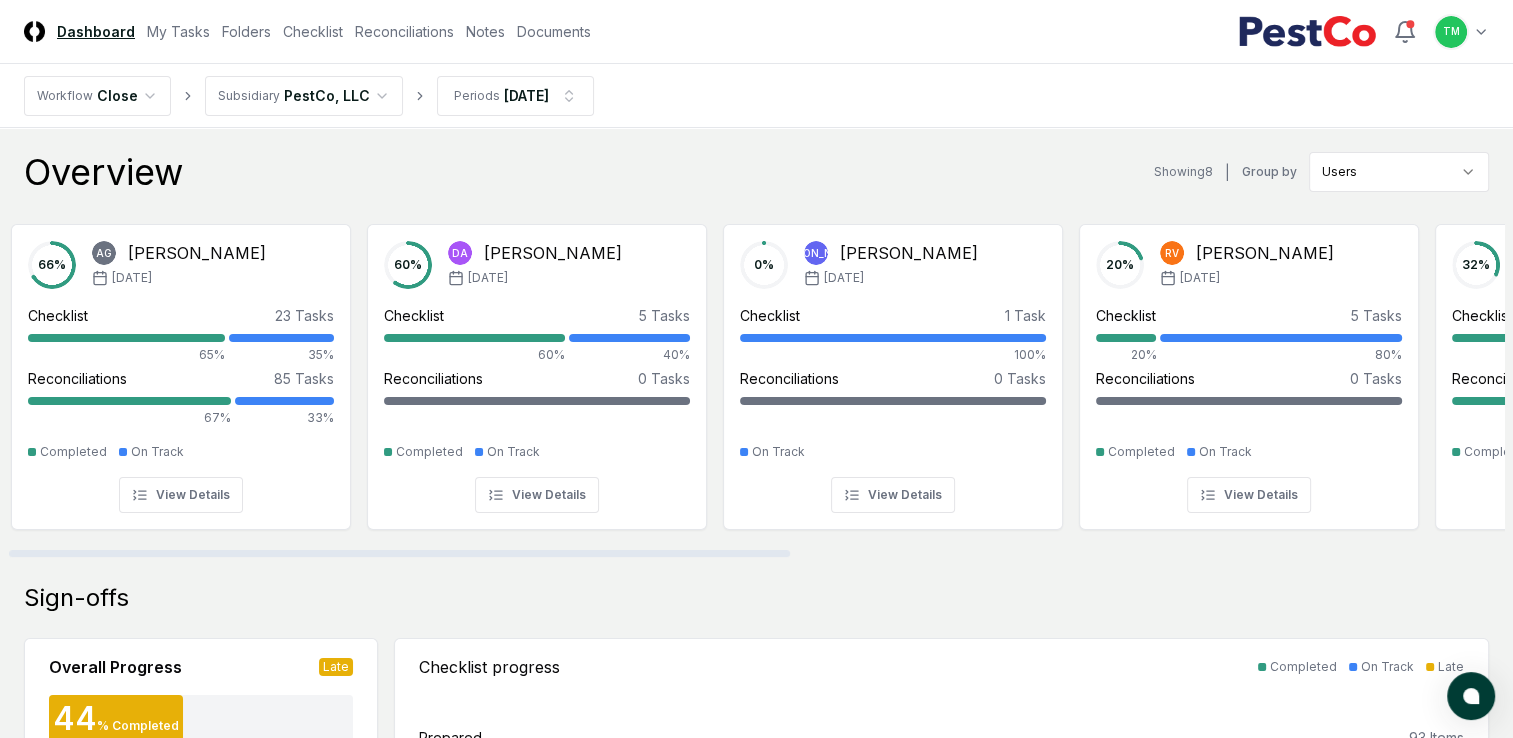 scroll, scrollTop: 0, scrollLeft: 0, axis: both 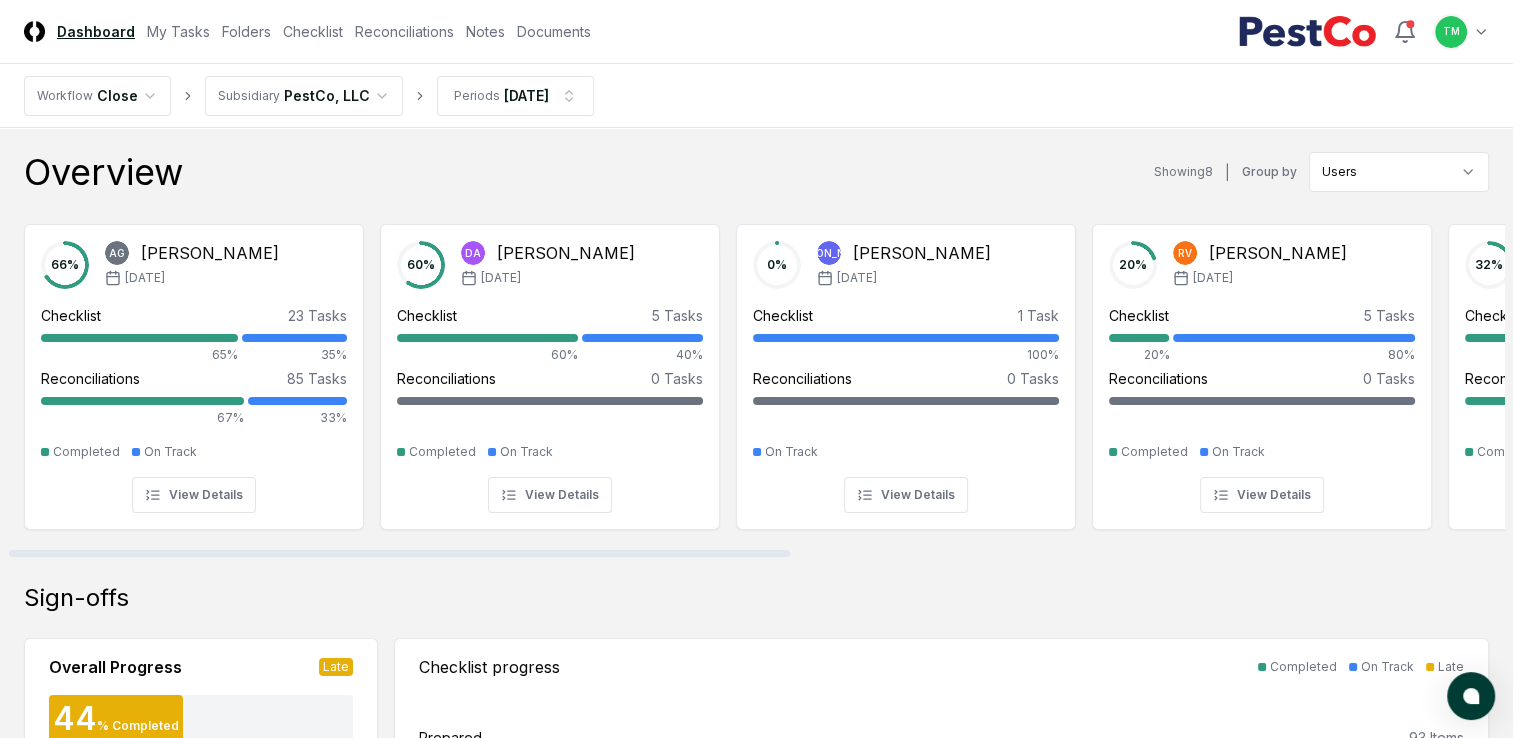 drag, startPoint x: 146, startPoint y: 554, endPoint x: 57, endPoint y: 543, distance: 89.6772 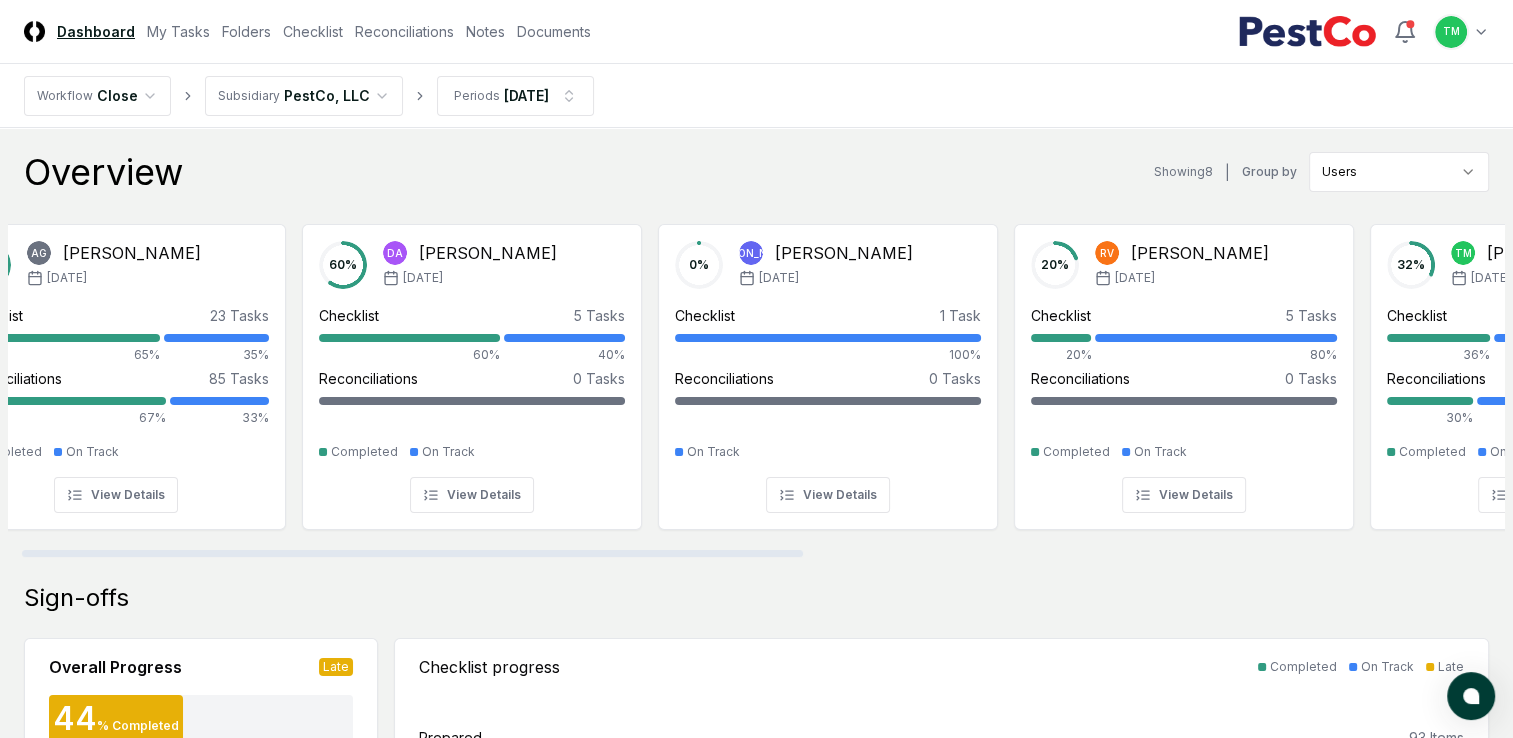 scroll, scrollTop: 0, scrollLeft: 0, axis: both 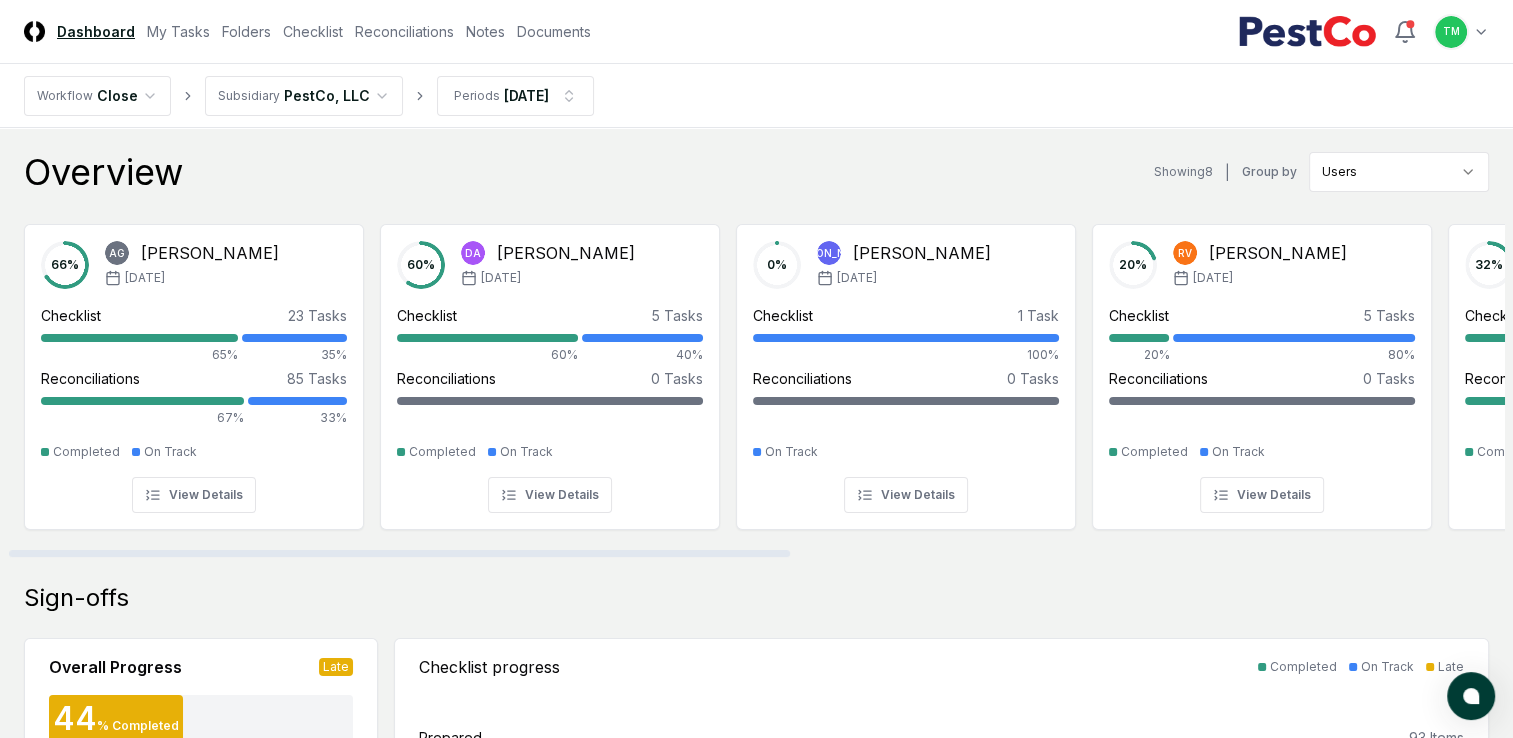 drag, startPoint x: 181, startPoint y: 554, endPoint x: 22, endPoint y: 516, distance: 163.47783 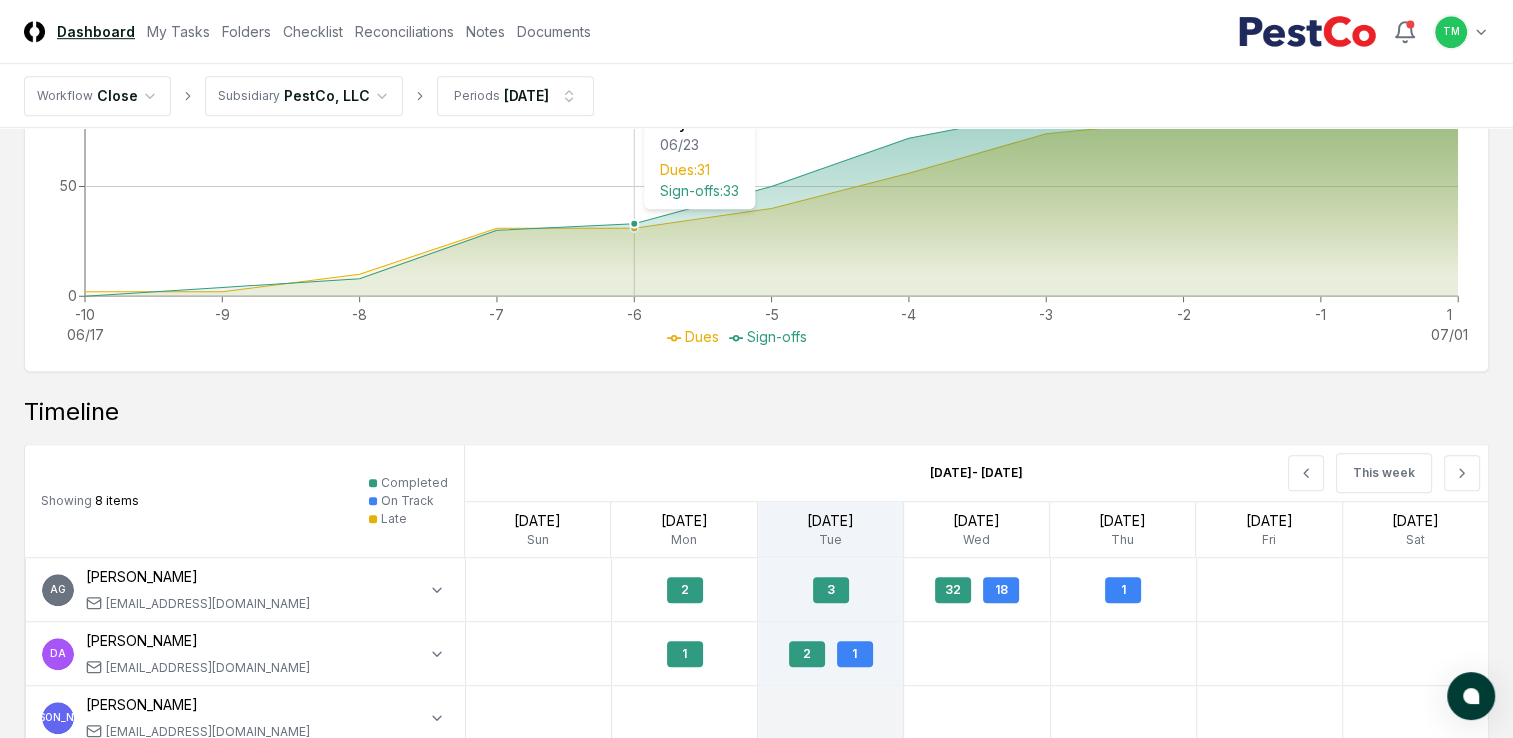 scroll, scrollTop: 1400, scrollLeft: 0, axis: vertical 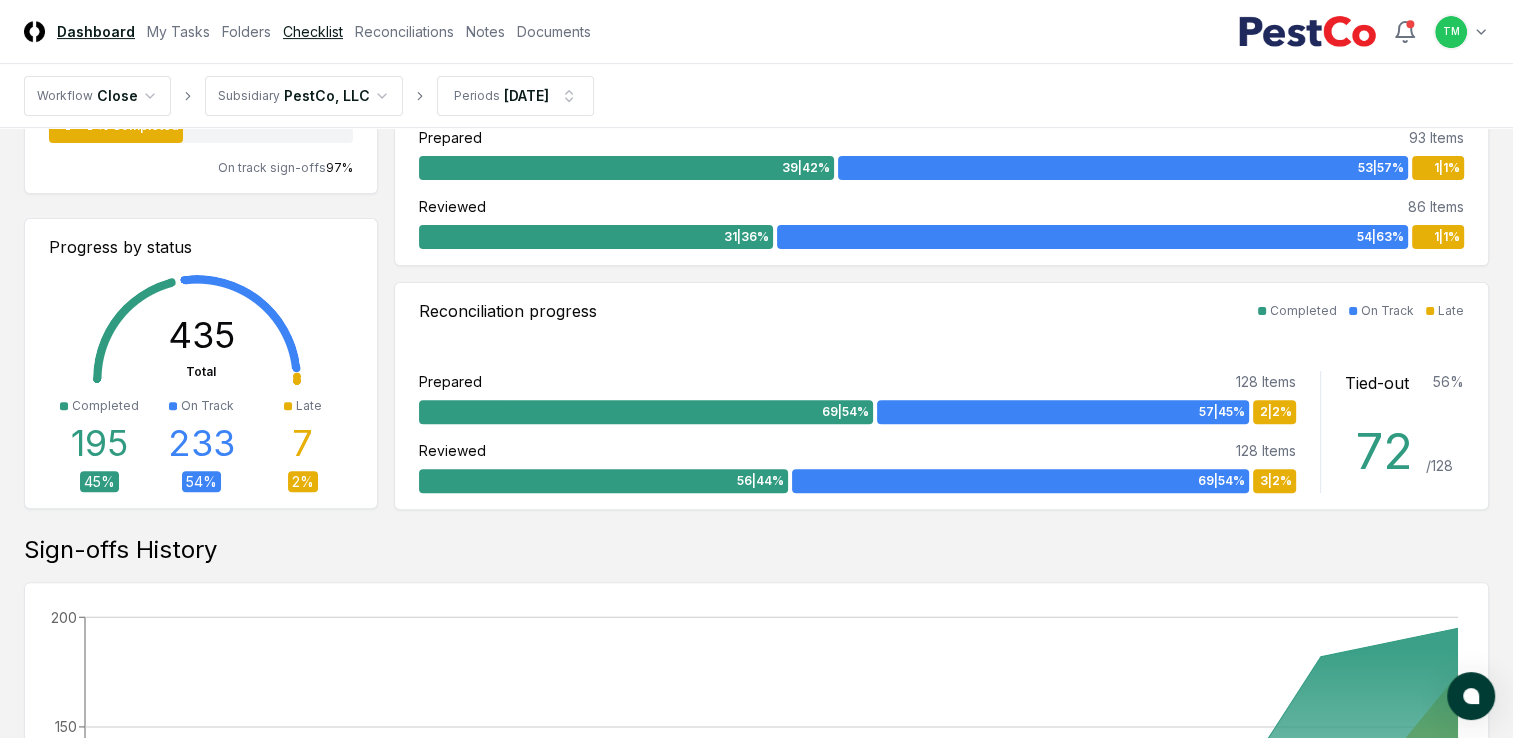 click on "Checklist" at bounding box center [313, 31] 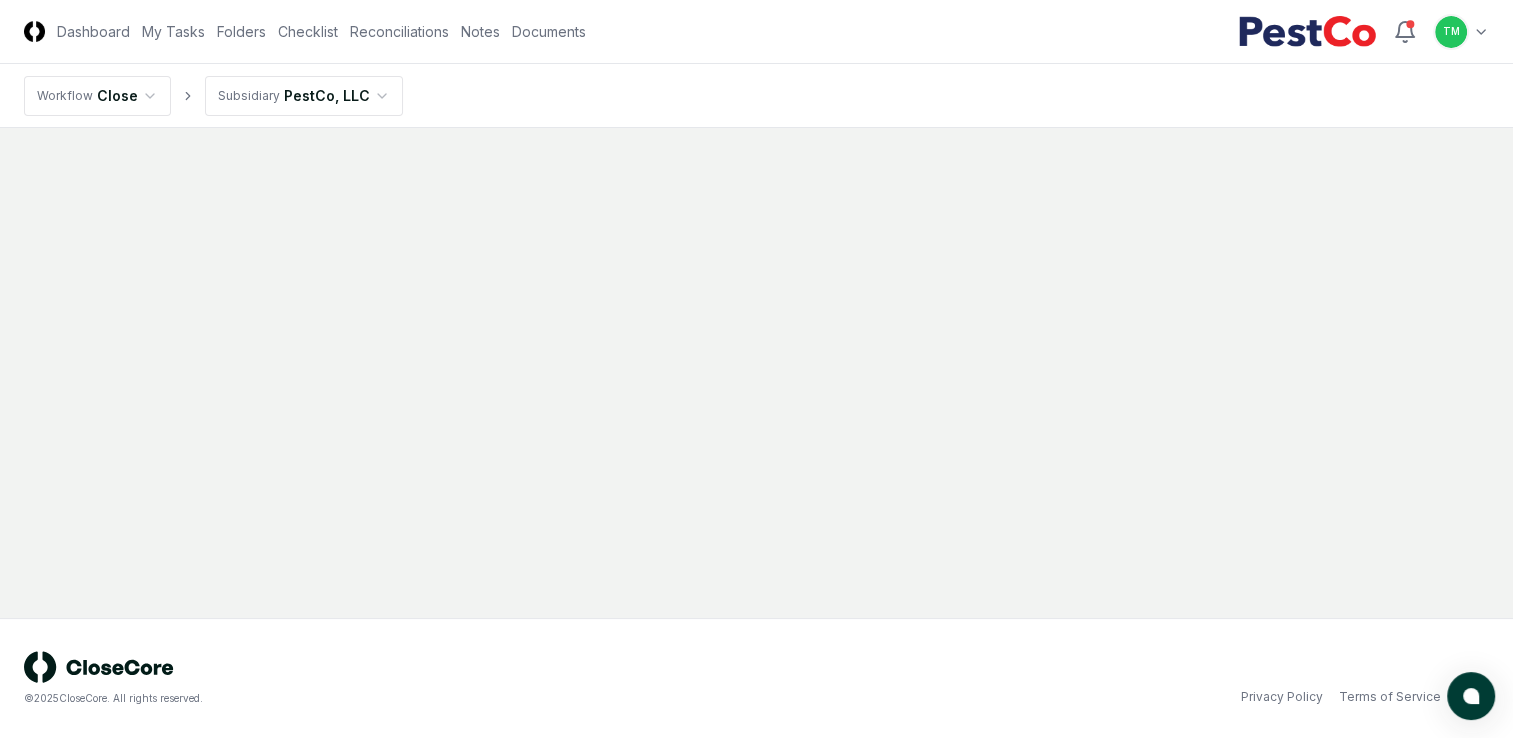 scroll, scrollTop: 0, scrollLeft: 0, axis: both 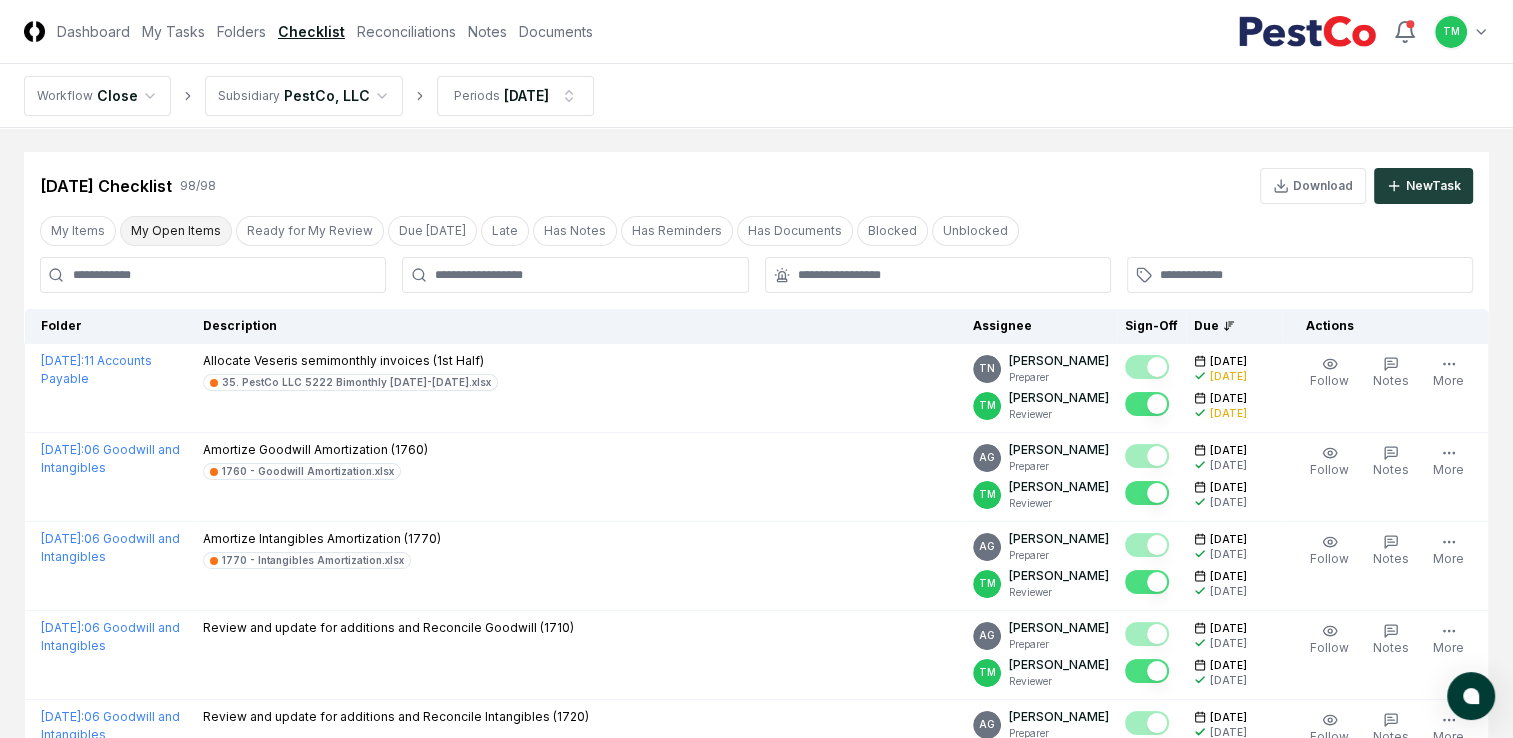 click on "My Open Items" at bounding box center [176, 231] 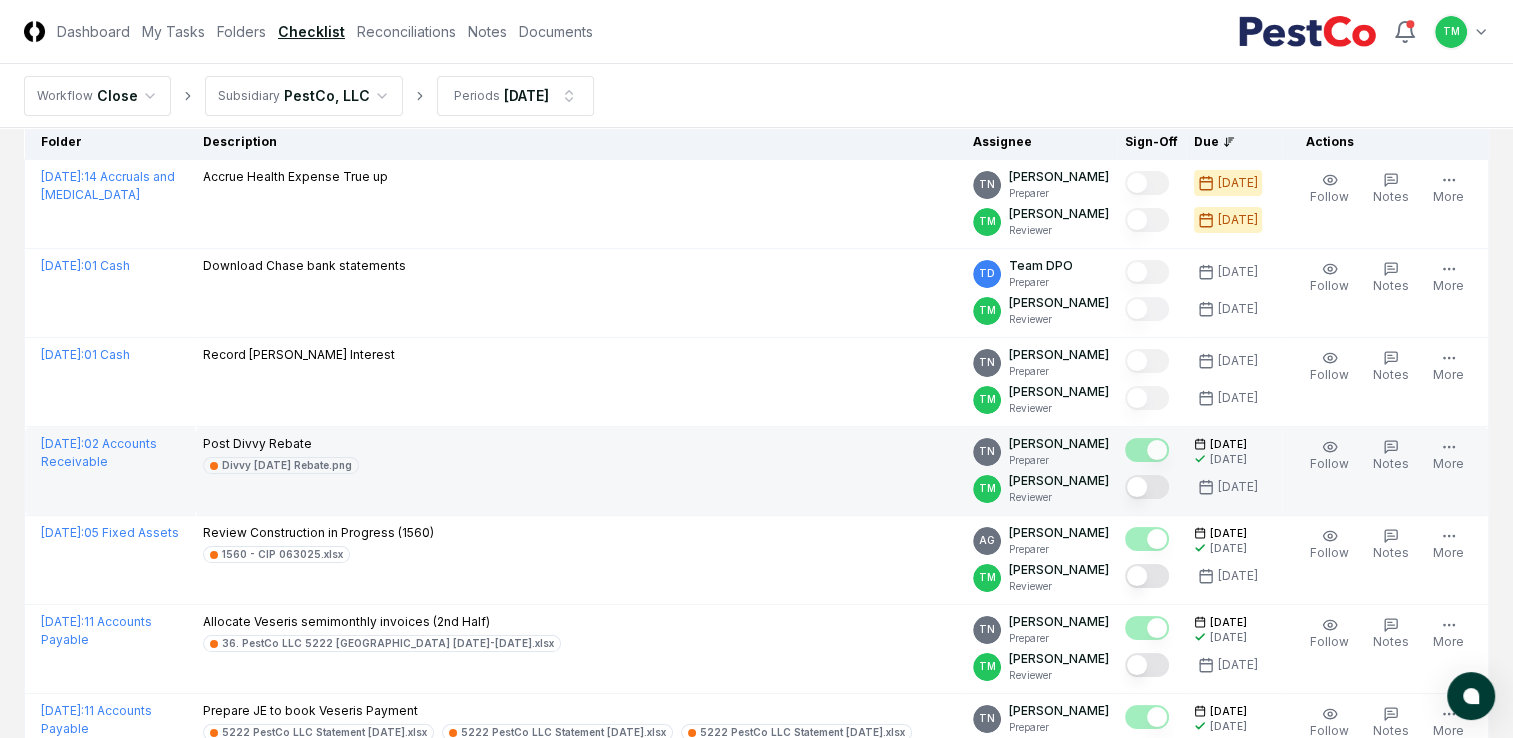 scroll, scrollTop: 300, scrollLeft: 0, axis: vertical 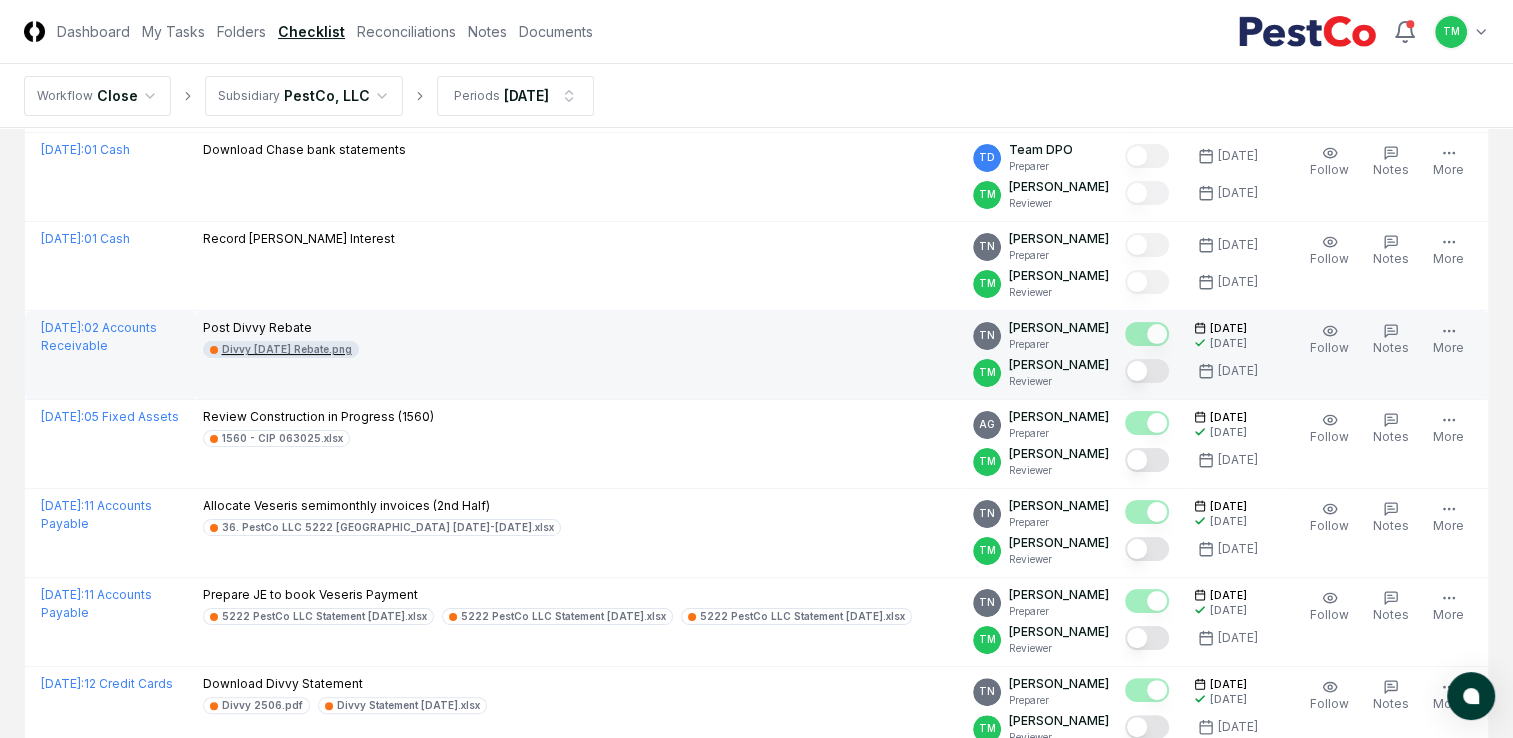 click on "Divvy [DATE] Rebate.png" at bounding box center (287, 349) 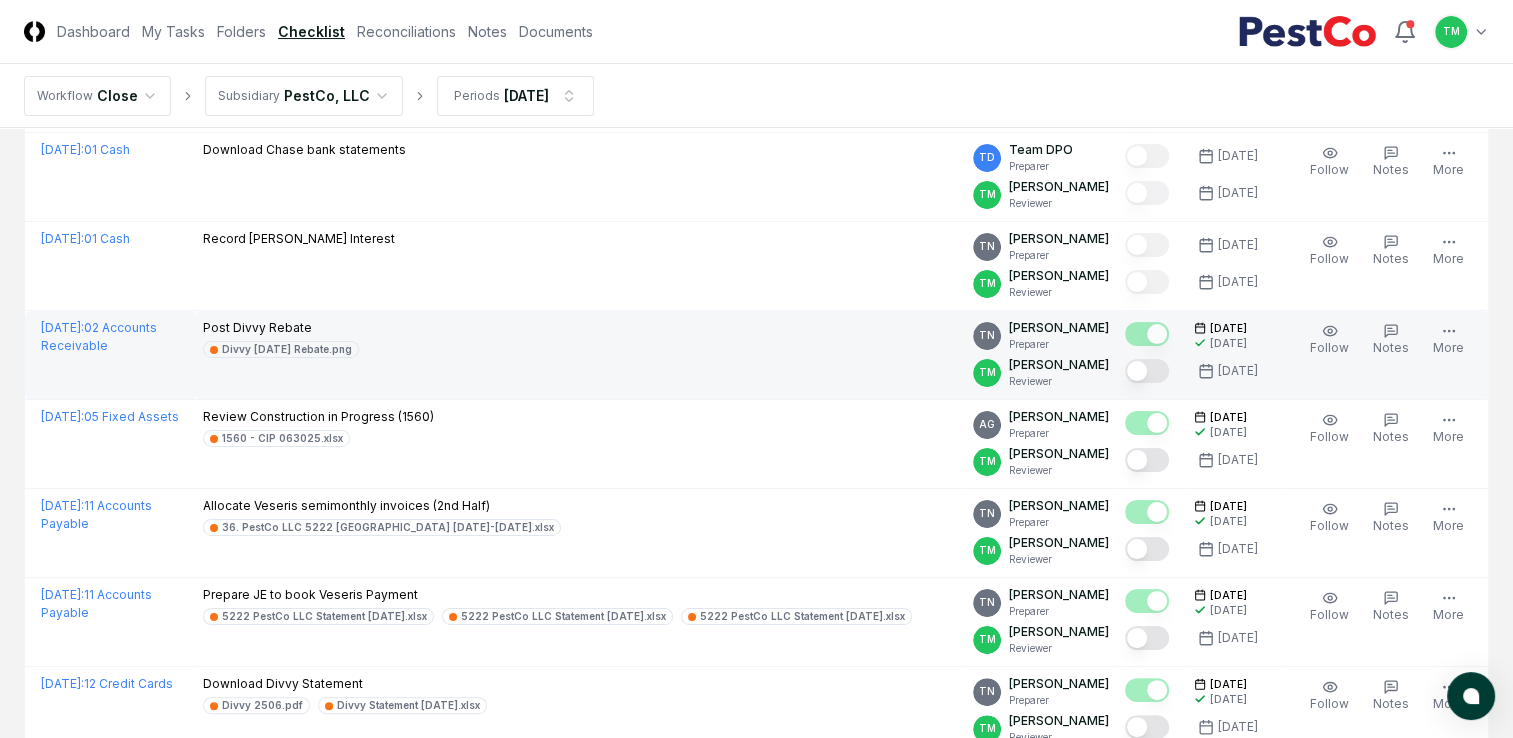 click at bounding box center (1147, 371) 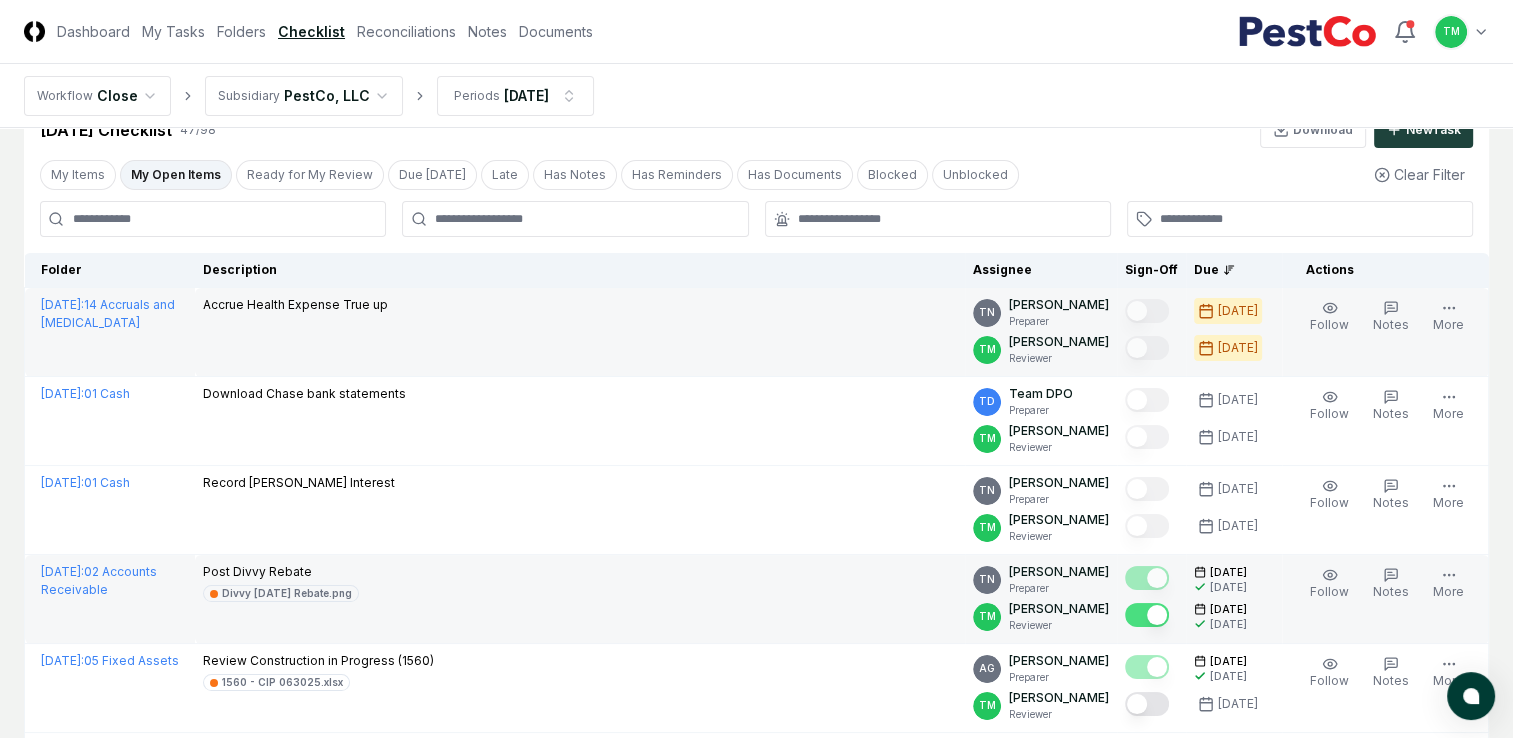 scroll, scrollTop: 0, scrollLeft: 0, axis: both 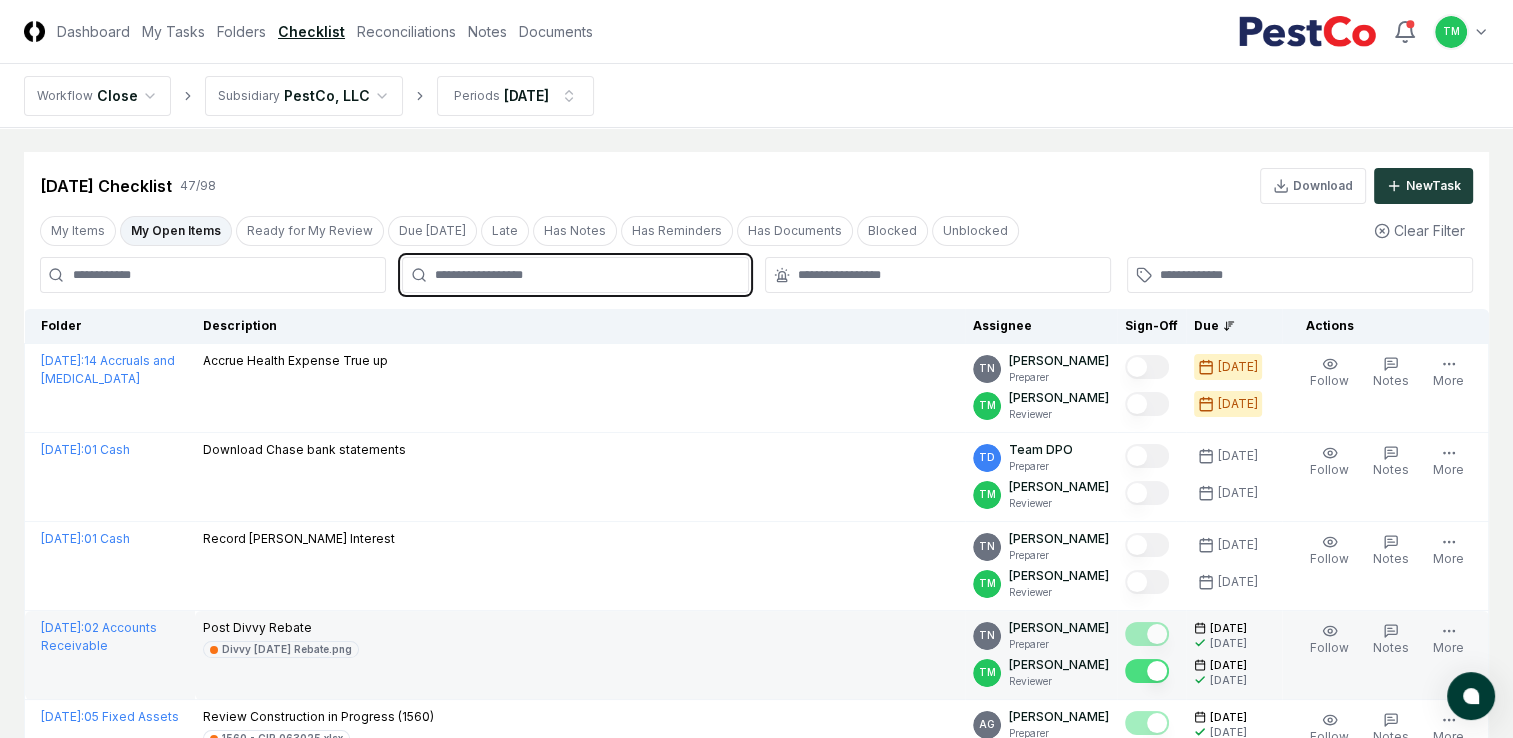 click at bounding box center (585, 275) 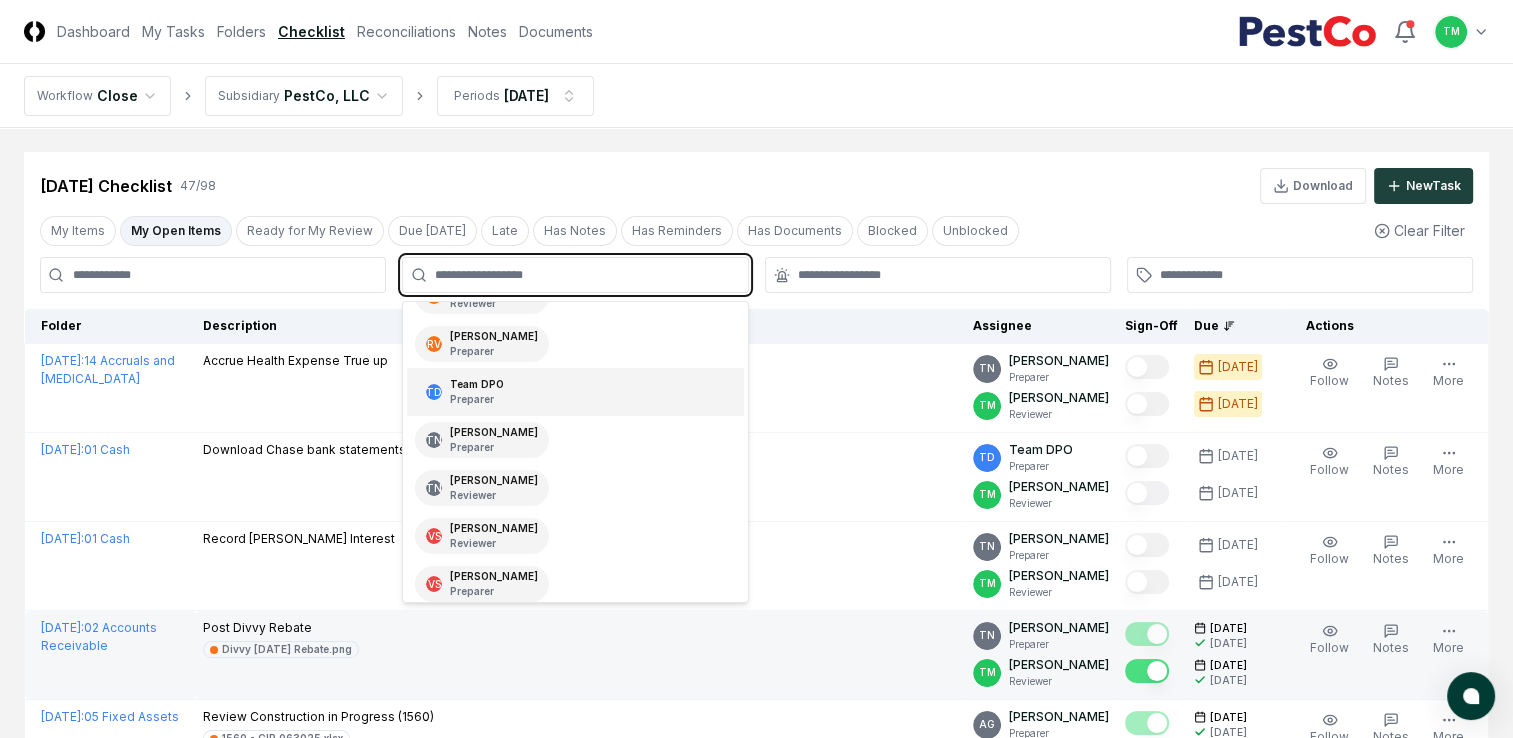 scroll, scrollTop: 326, scrollLeft: 0, axis: vertical 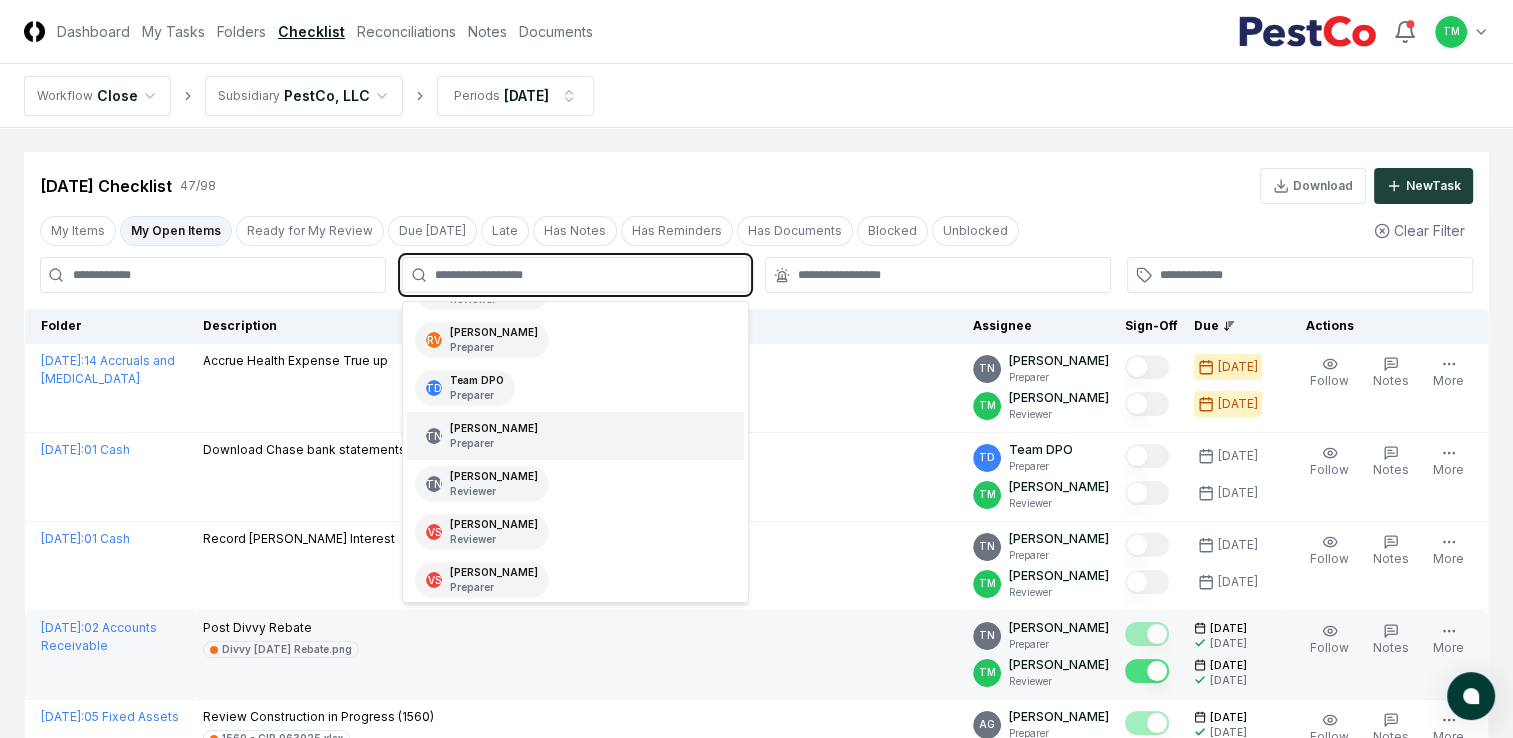 click on "Preparer" at bounding box center [494, 443] 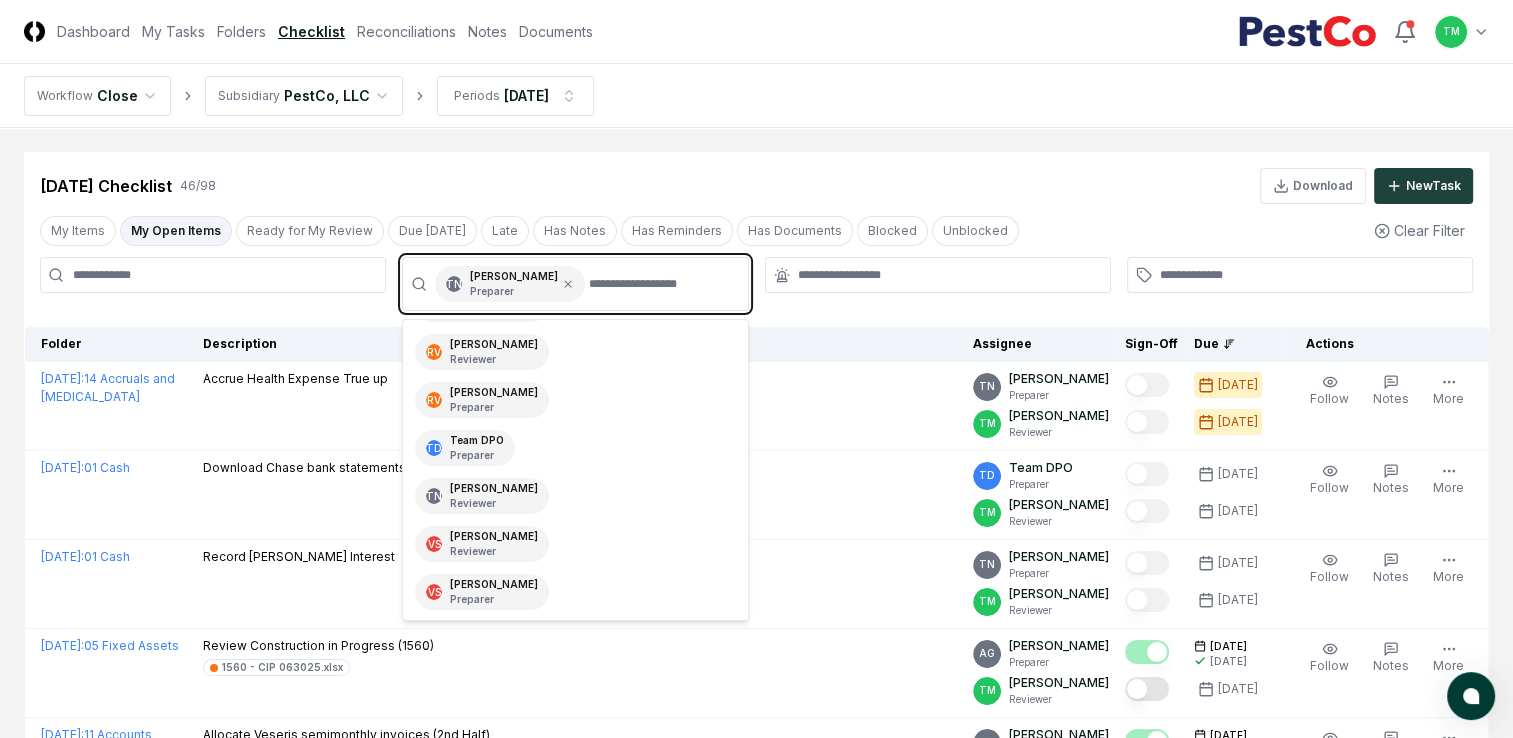 scroll, scrollTop: 279, scrollLeft: 0, axis: vertical 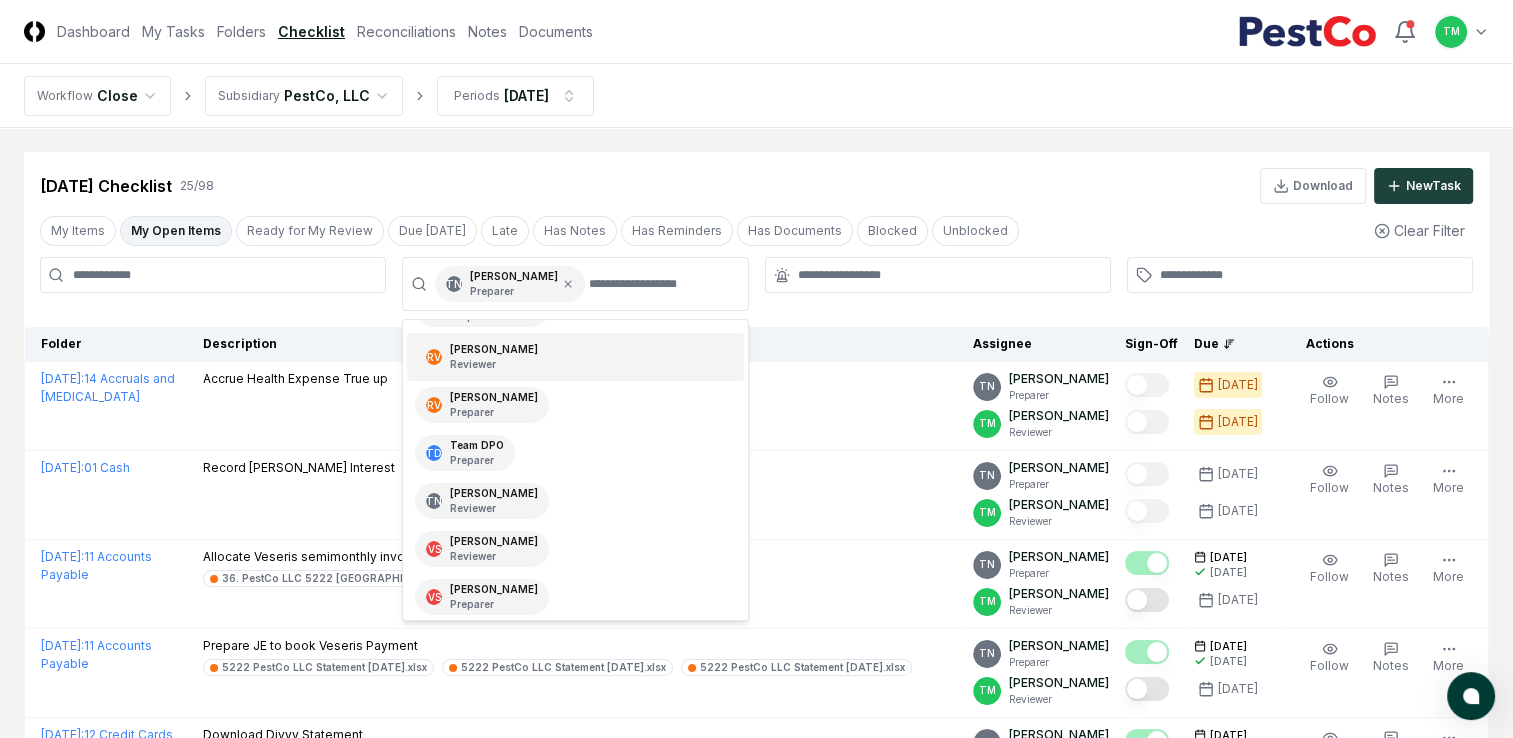 click on "My Items My Open Items Ready for My Review Due [DATE] Late Has Notes Has Reminders Has Documents Blocked Unblocked Clear Filter" at bounding box center [756, 230] 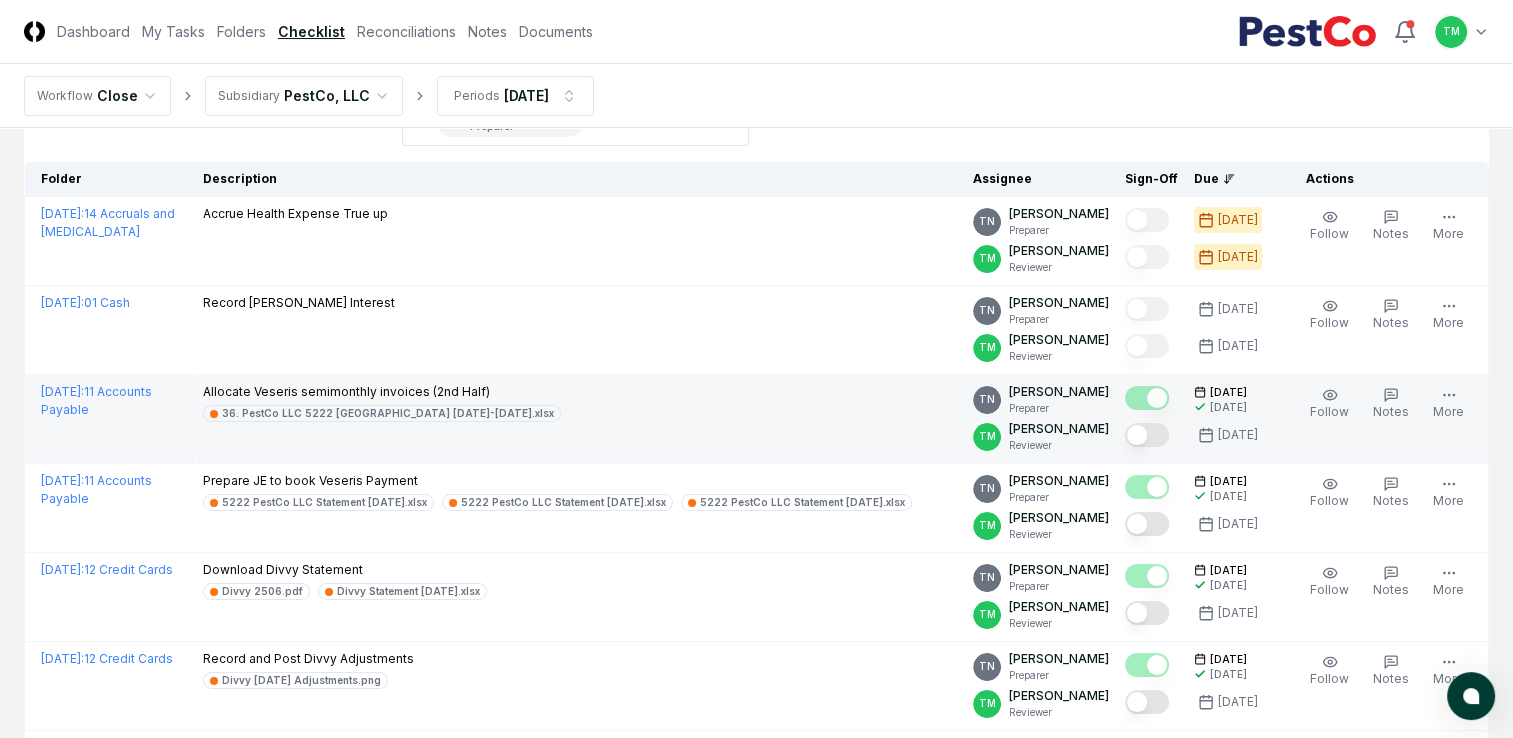 scroll, scrollTop: 200, scrollLeft: 0, axis: vertical 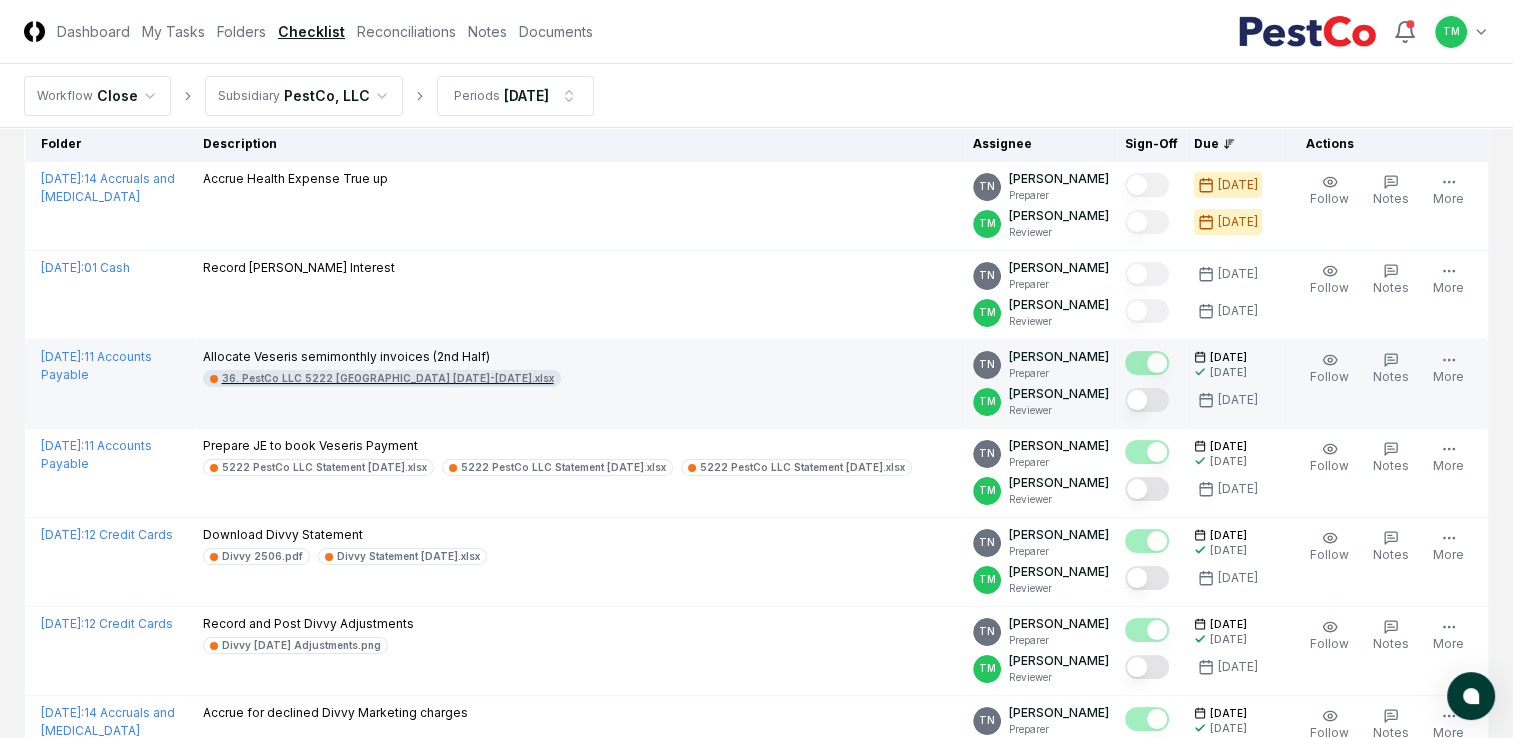 click on "36. PestCo LLC 5222 [GEOGRAPHIC_DATA] [DATE]-[DATE].xlsx" at bounding box center (388, 378) 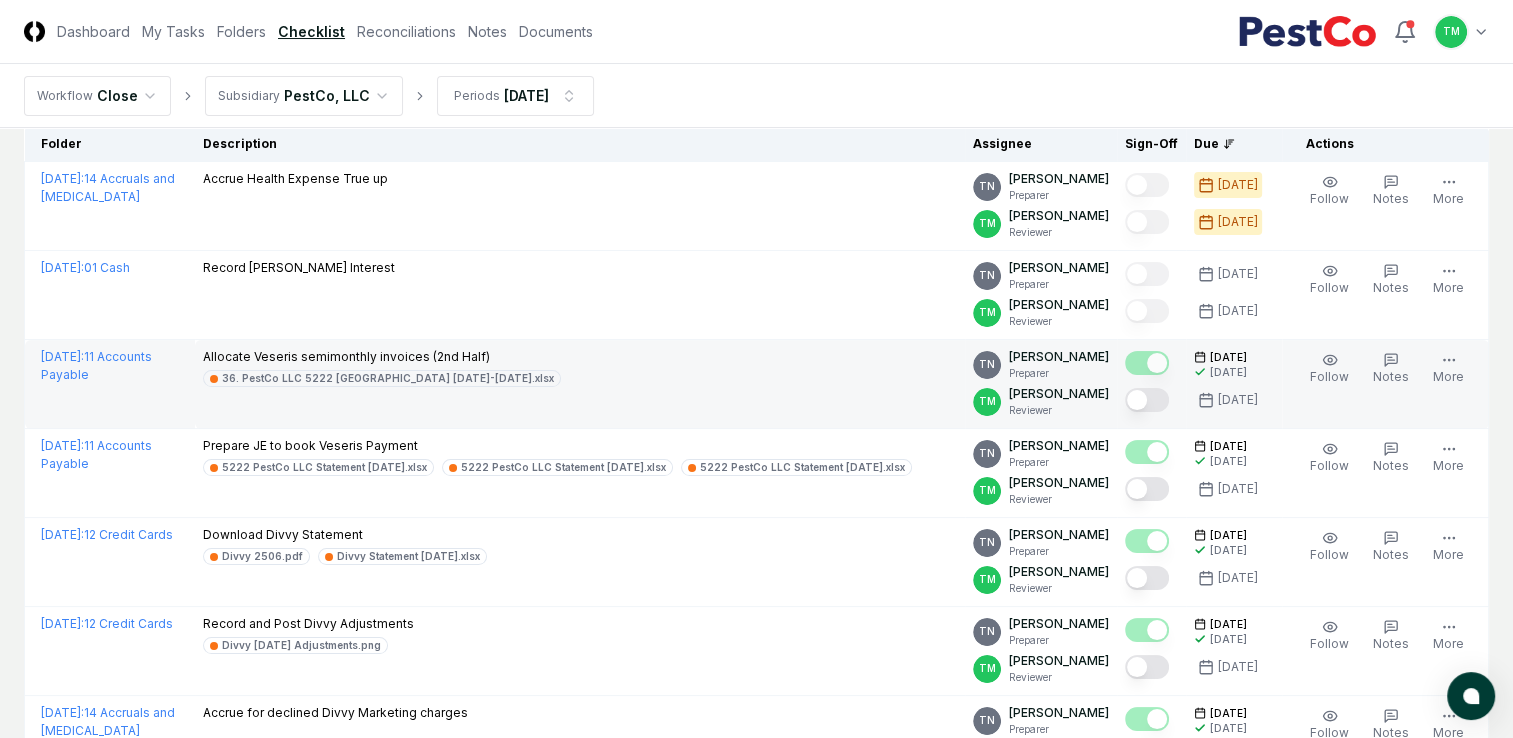 click at bounding box center [1147, 400] 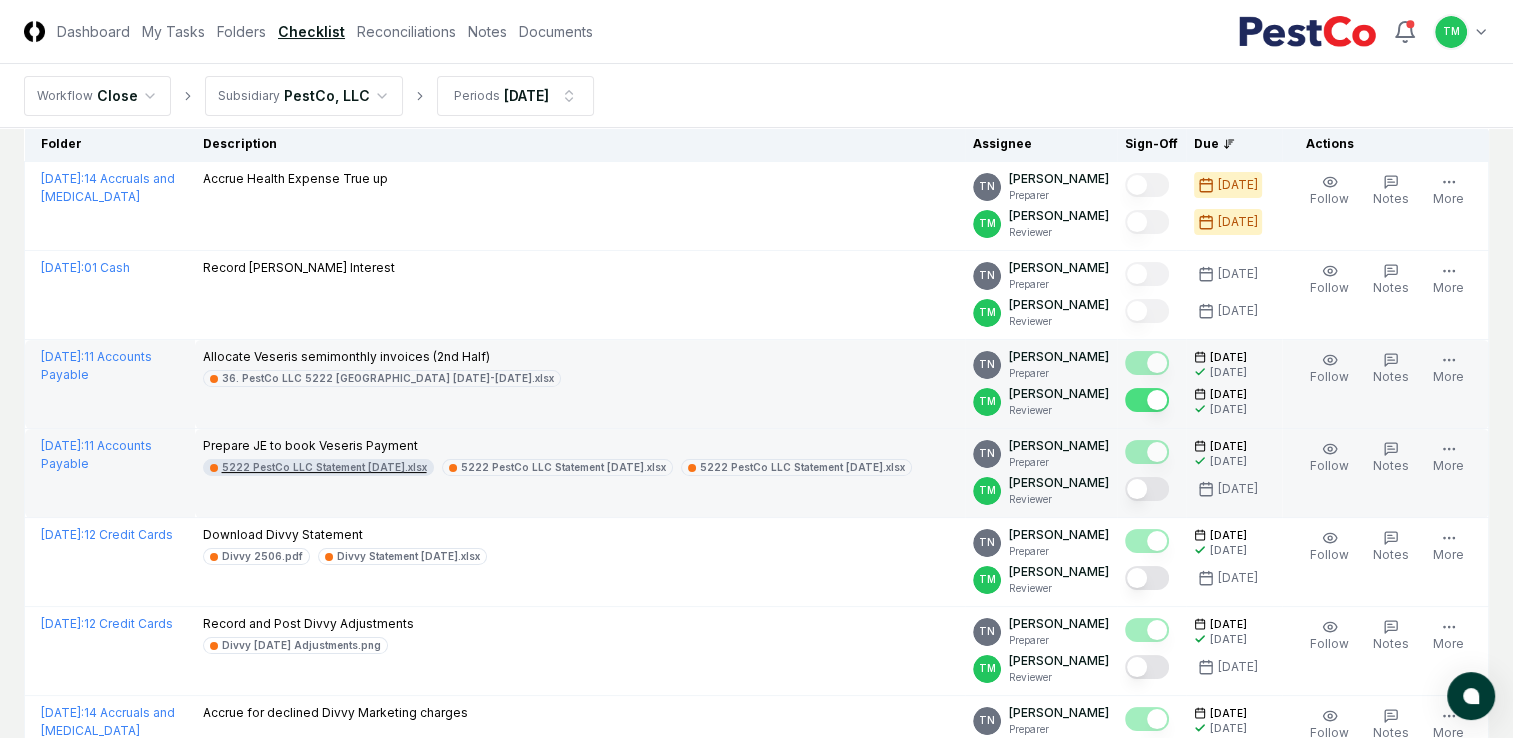 click on "5222 PestCo LLC Statement [DATE].xlsx" at bounding box center [324, 467] 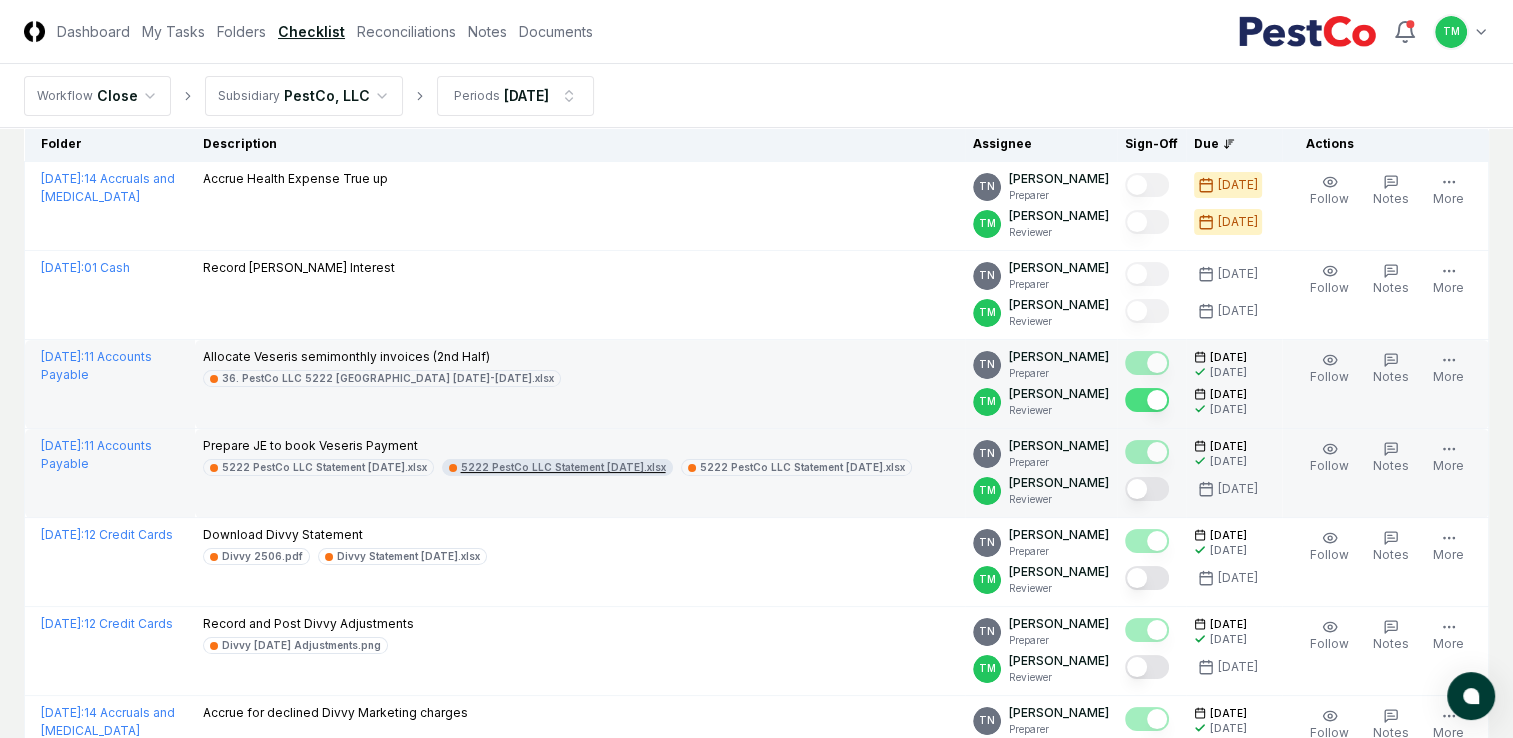 click on "5222 PestCo LLC Statement [DATE].xlsx" at bounding box center [563, 467] 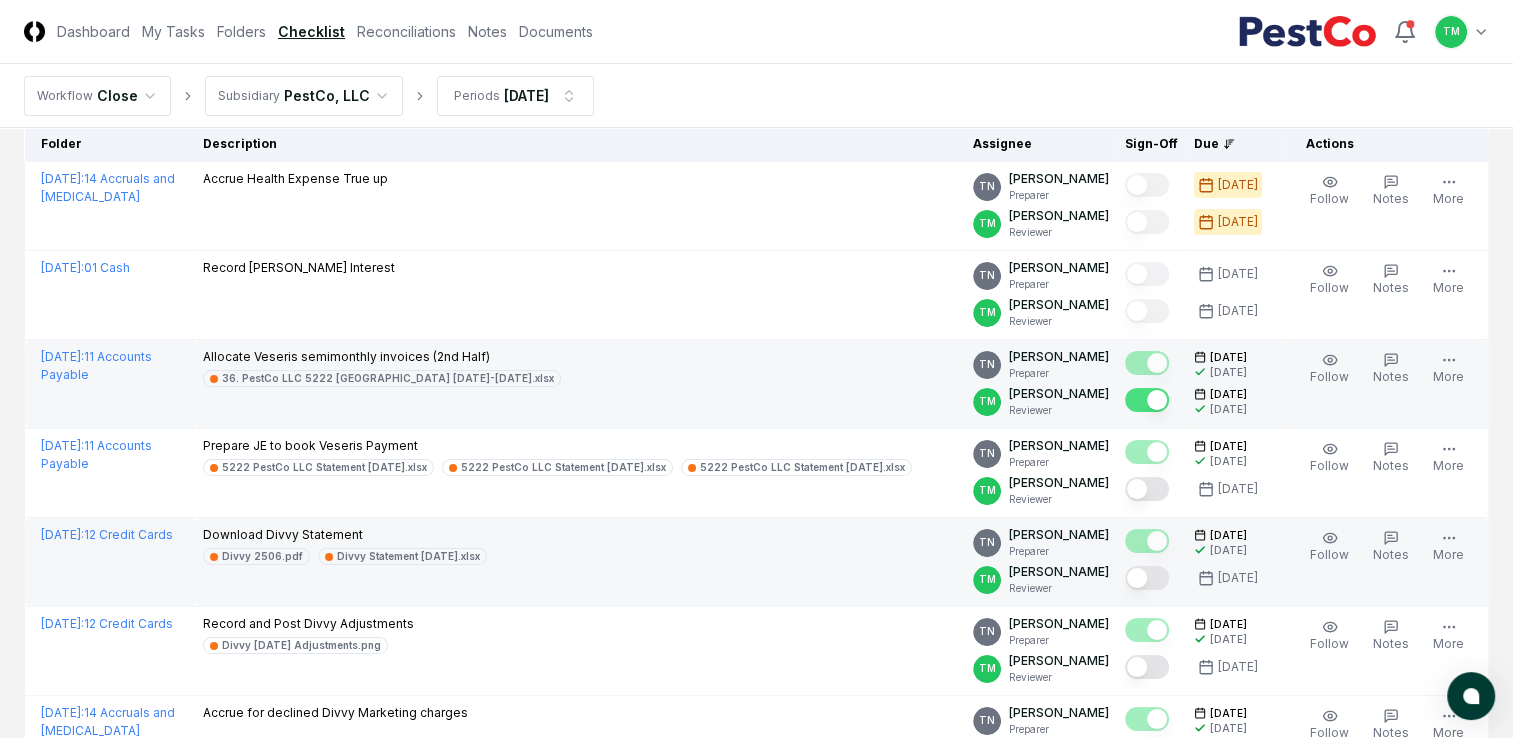 drag, startPoint x: 1161, startPoint y: 489, endPoint x: 1180, endPoint y: 536, distance: 50.695168 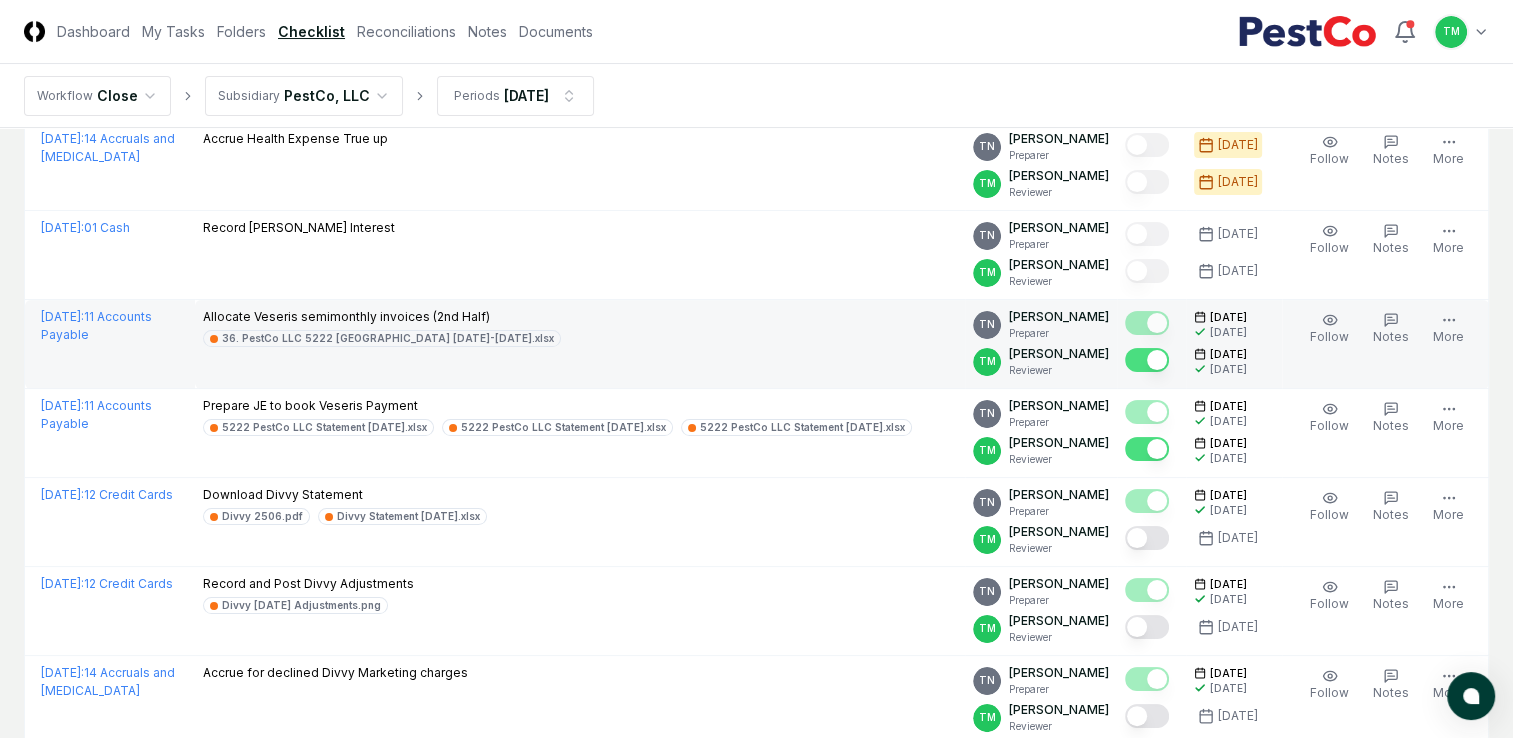 scroll, scrollTop: 300, scrollLeft: 0, axis: vertical 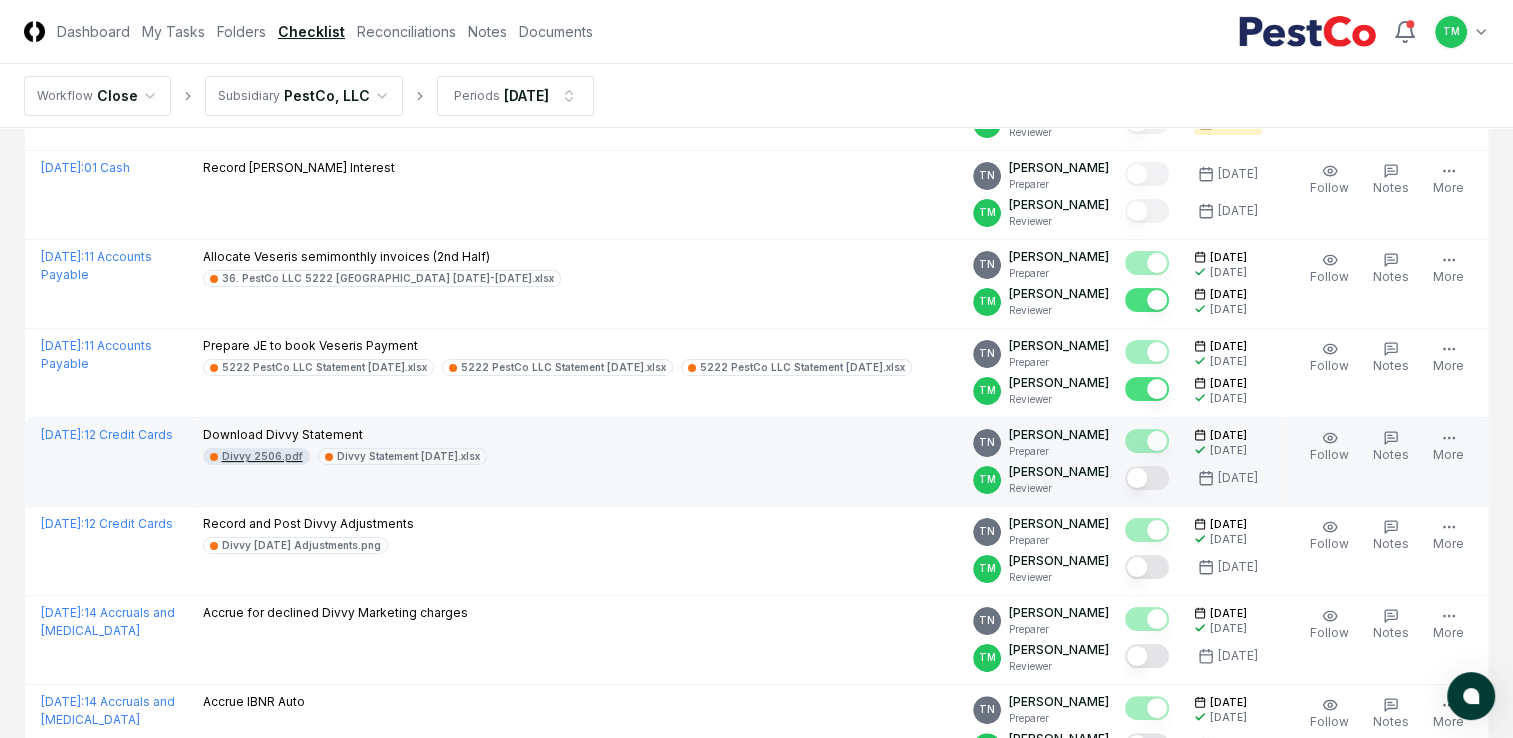 click on "Divvy 2506.pdf" at bounding box center (262, 456) 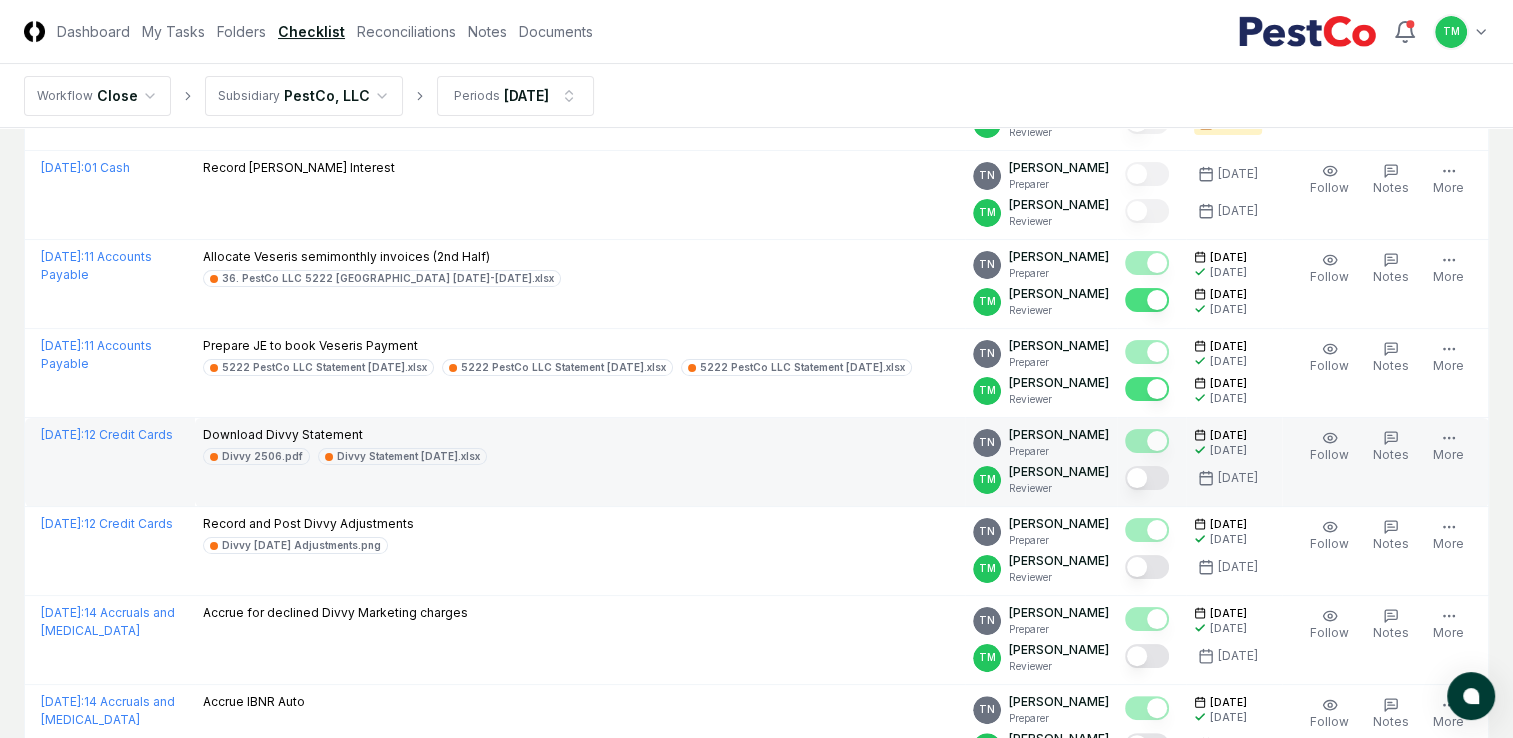 click at bounding box center [1147, 478] 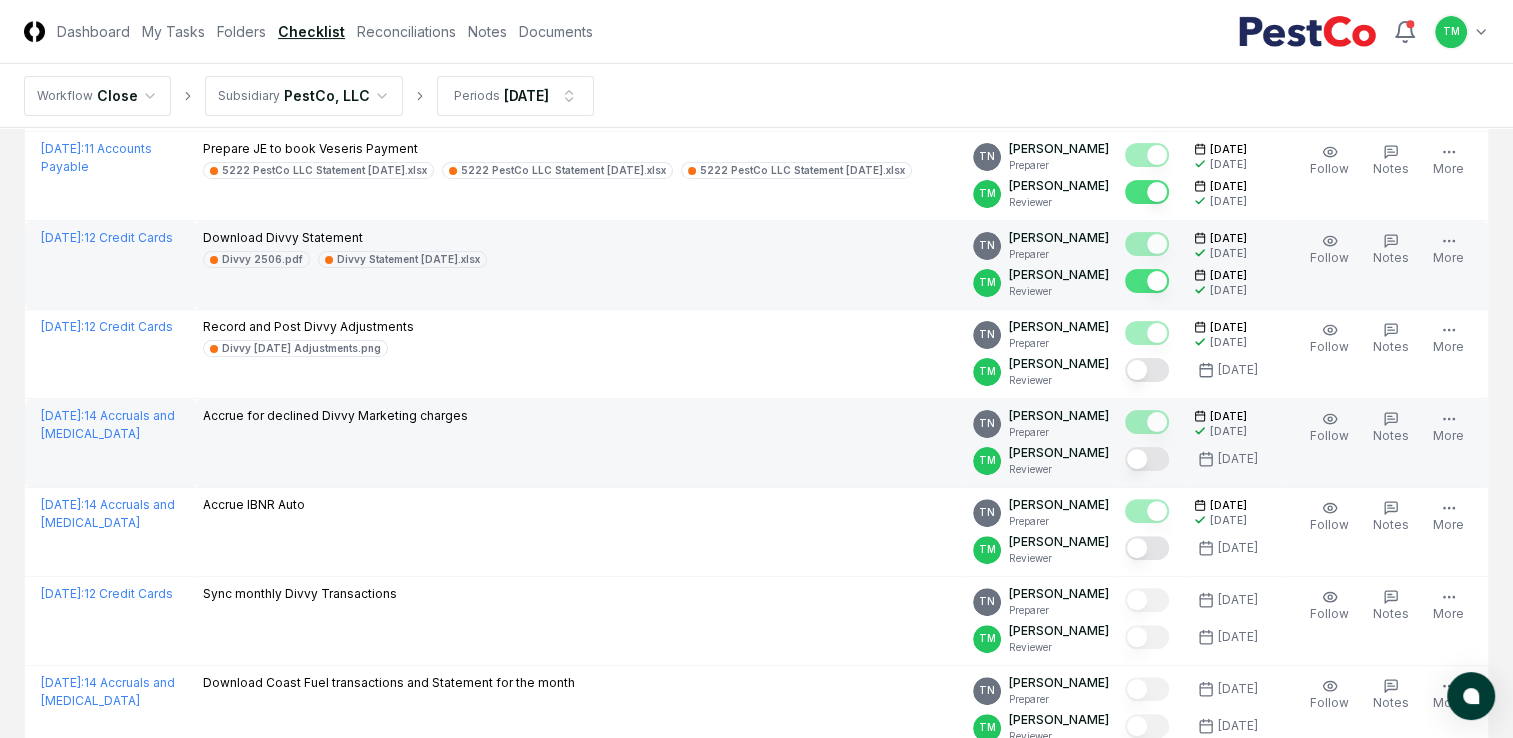 scroll, scrollTop: 500, scrollLeft: 0, axis: vertical 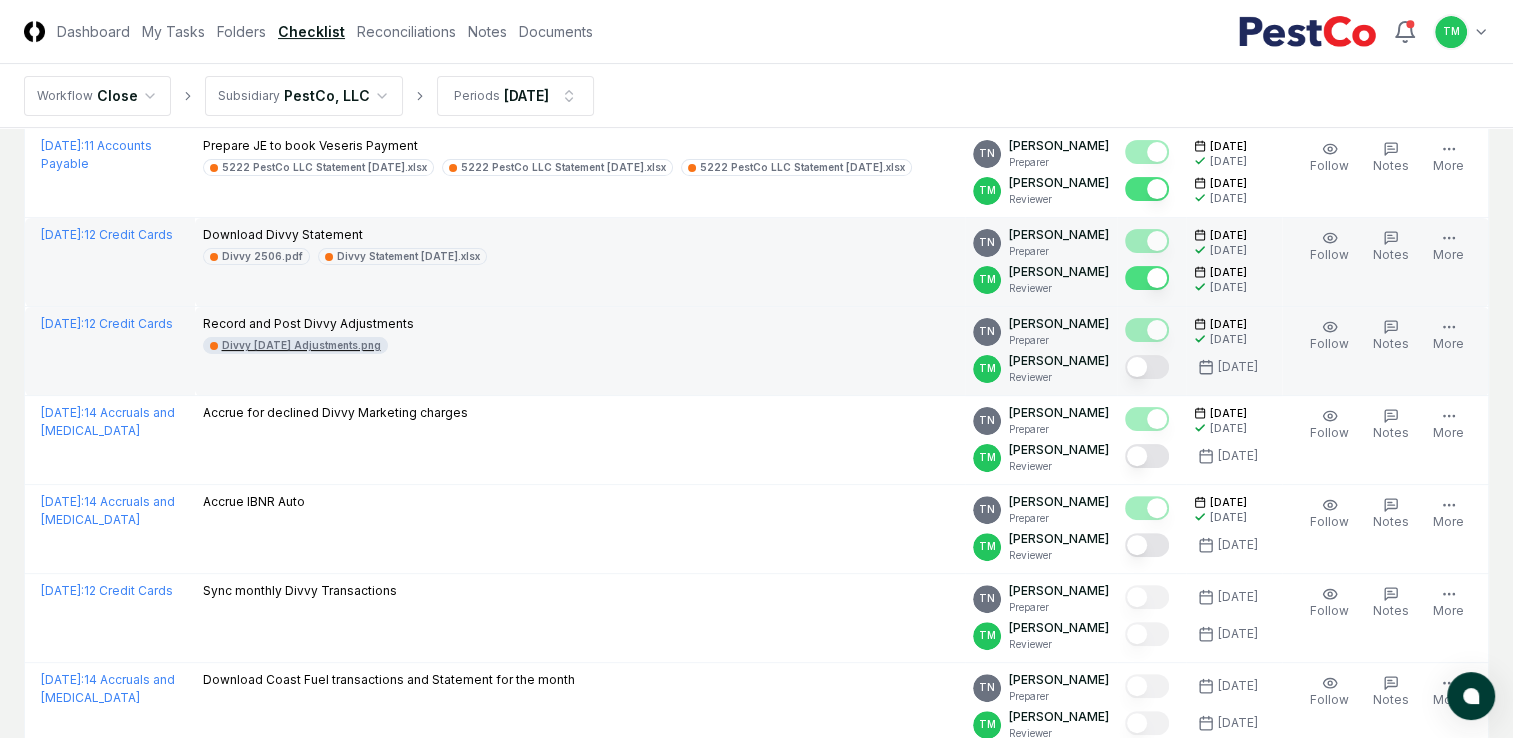 click on "Divvy [DATE] Adjustments.png" at bounding box center [301, 345] 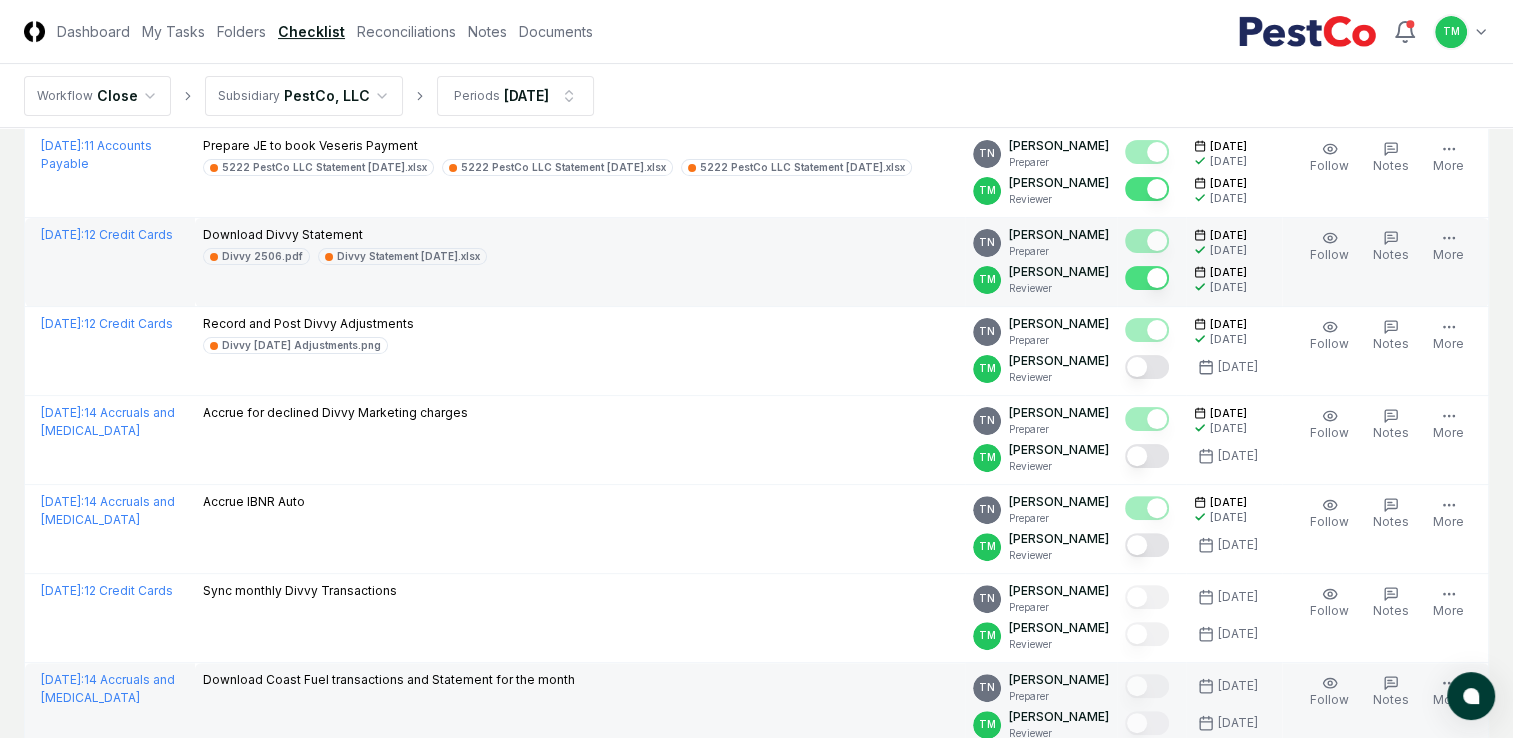 drag, startPoint x: 1153, startPoint y: 362, endPoint x: 748, endPoint y: 667, distance: 507.00098 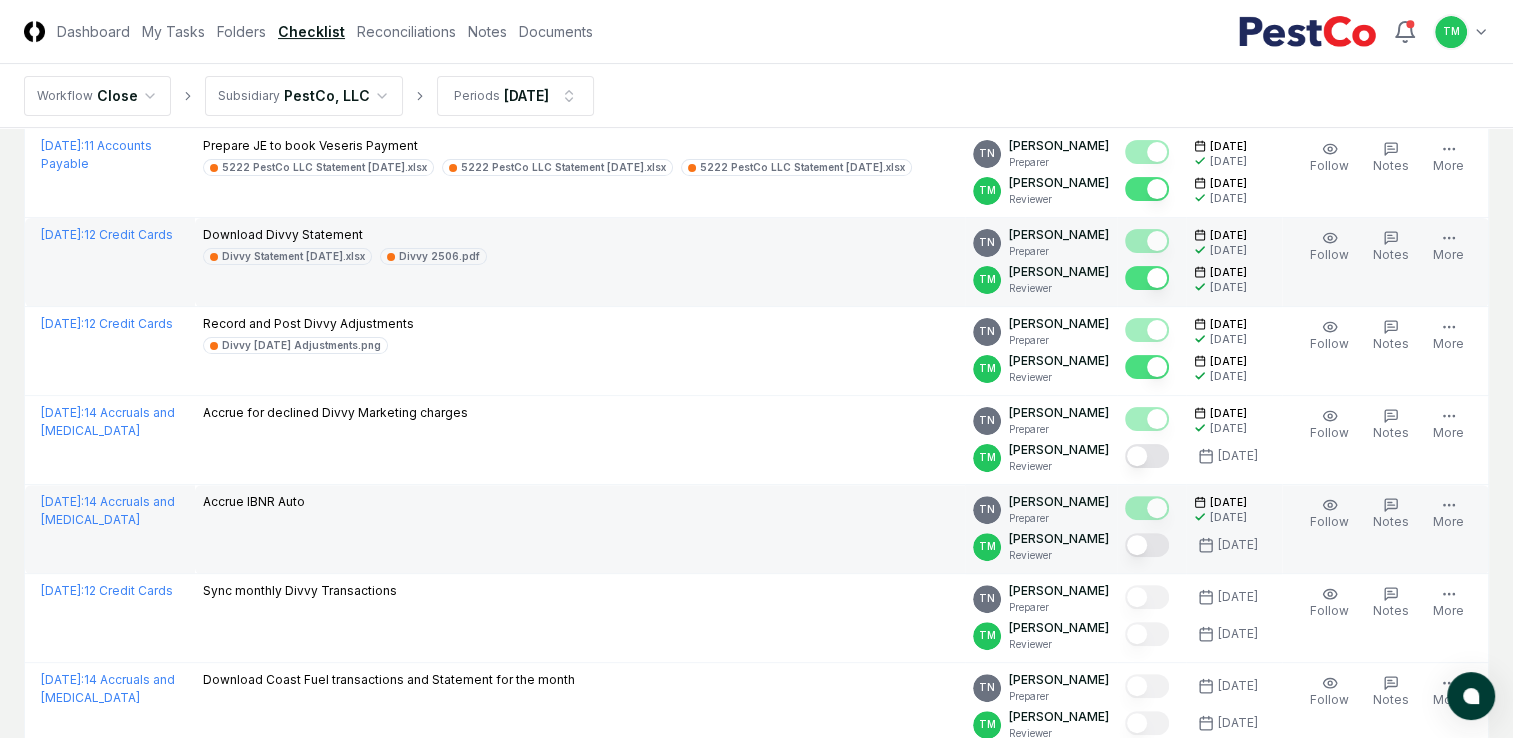 scroll, scrollTop: 600, scrollLeft: 0, axis: vertical 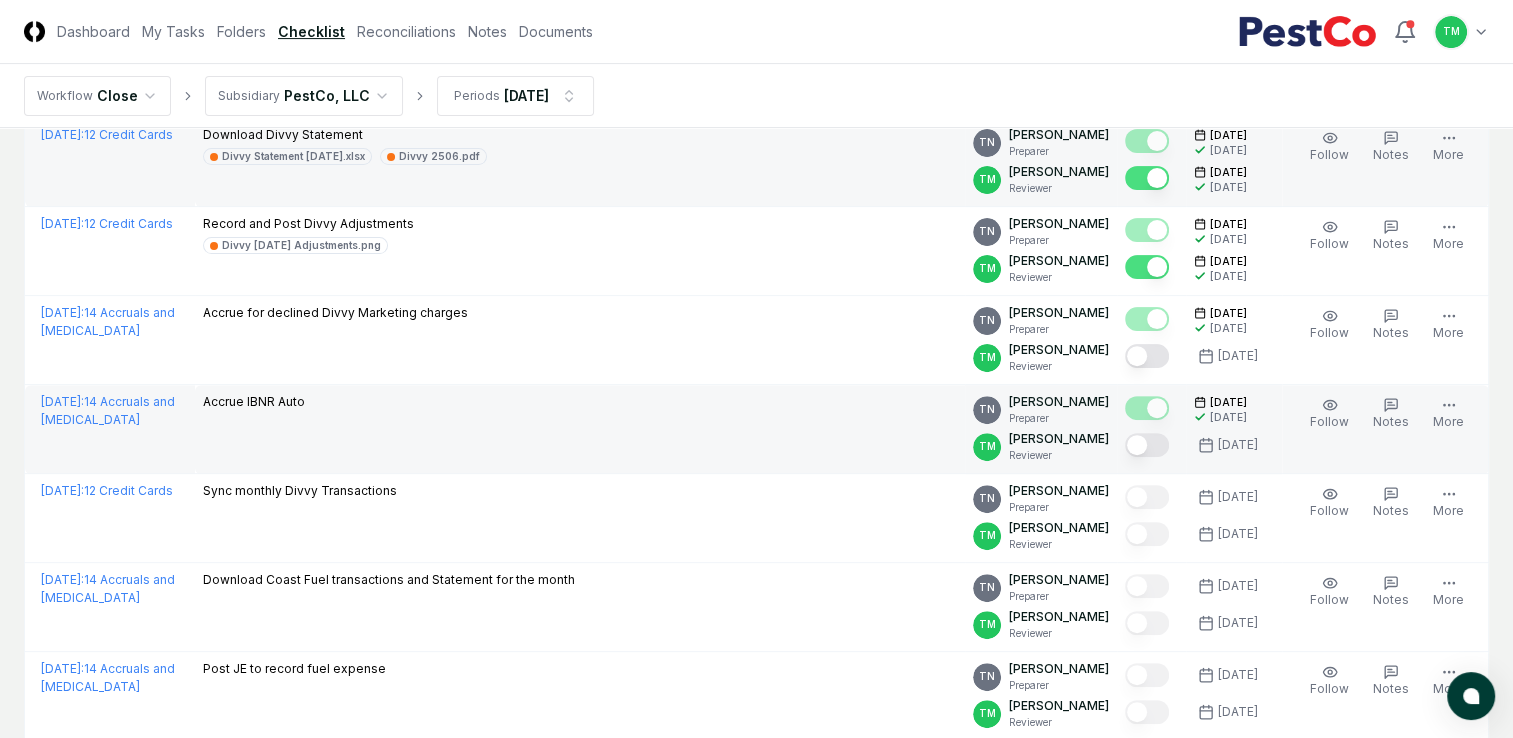click at bounding box center [1147, 445] 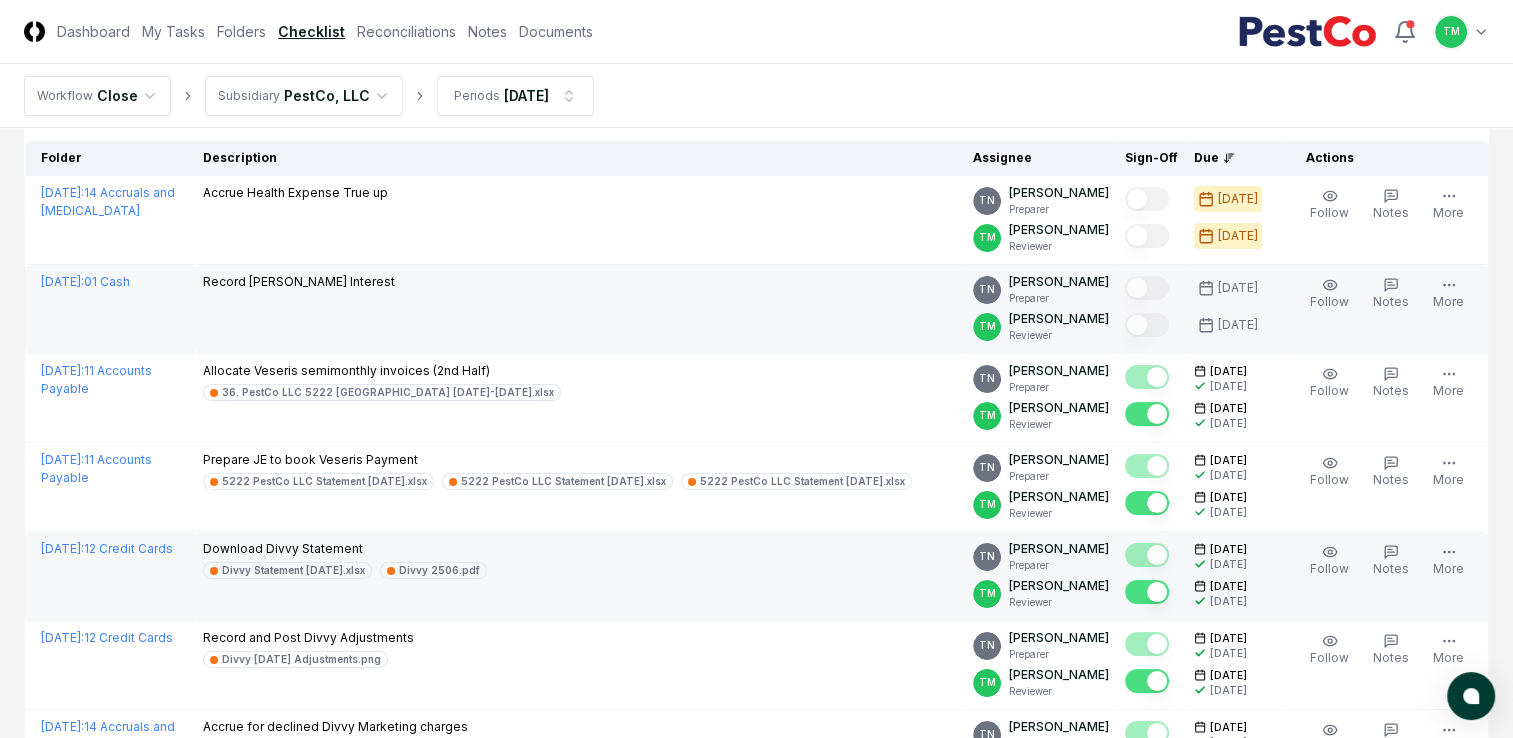 scroll, scrollTop: 0, scrollLeft: 0, axis: both 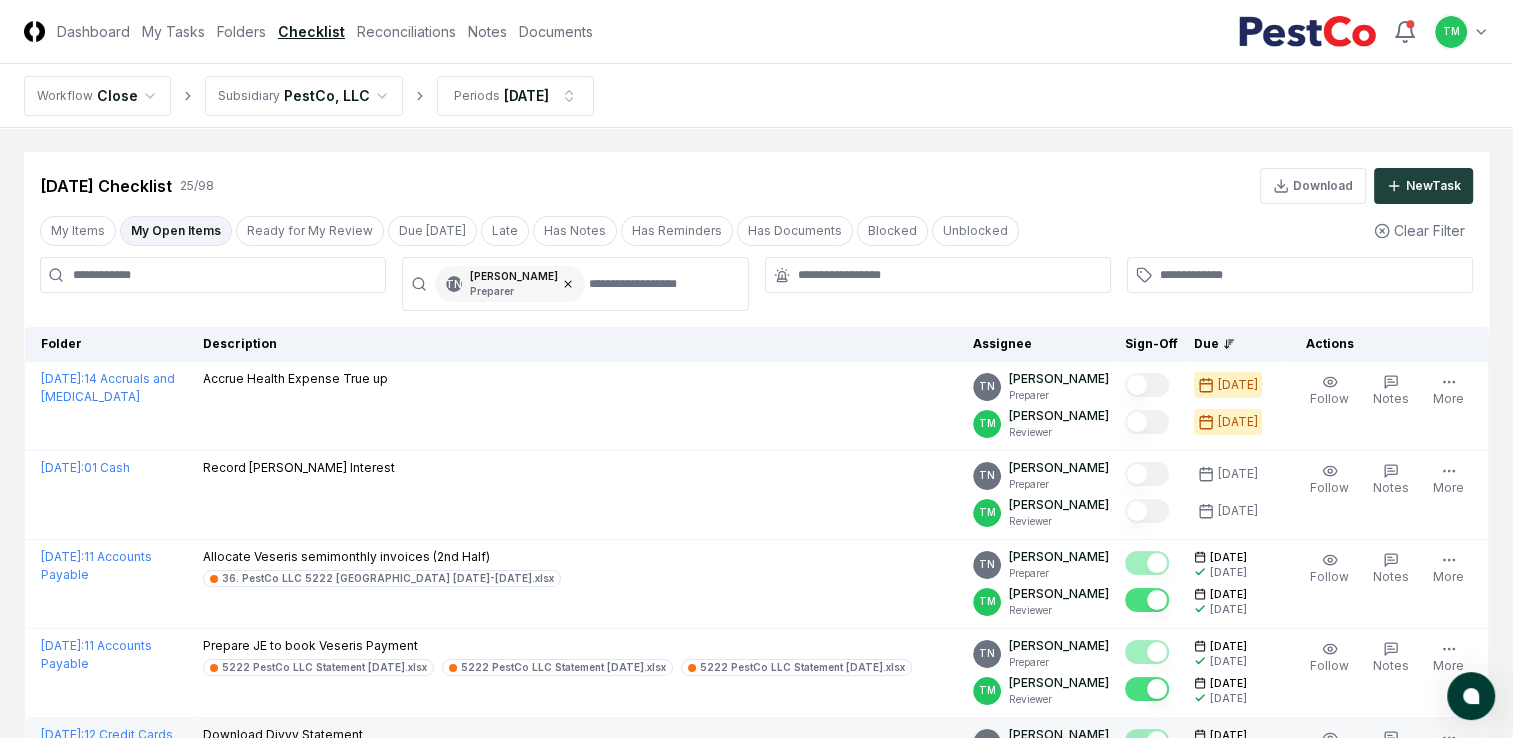 click 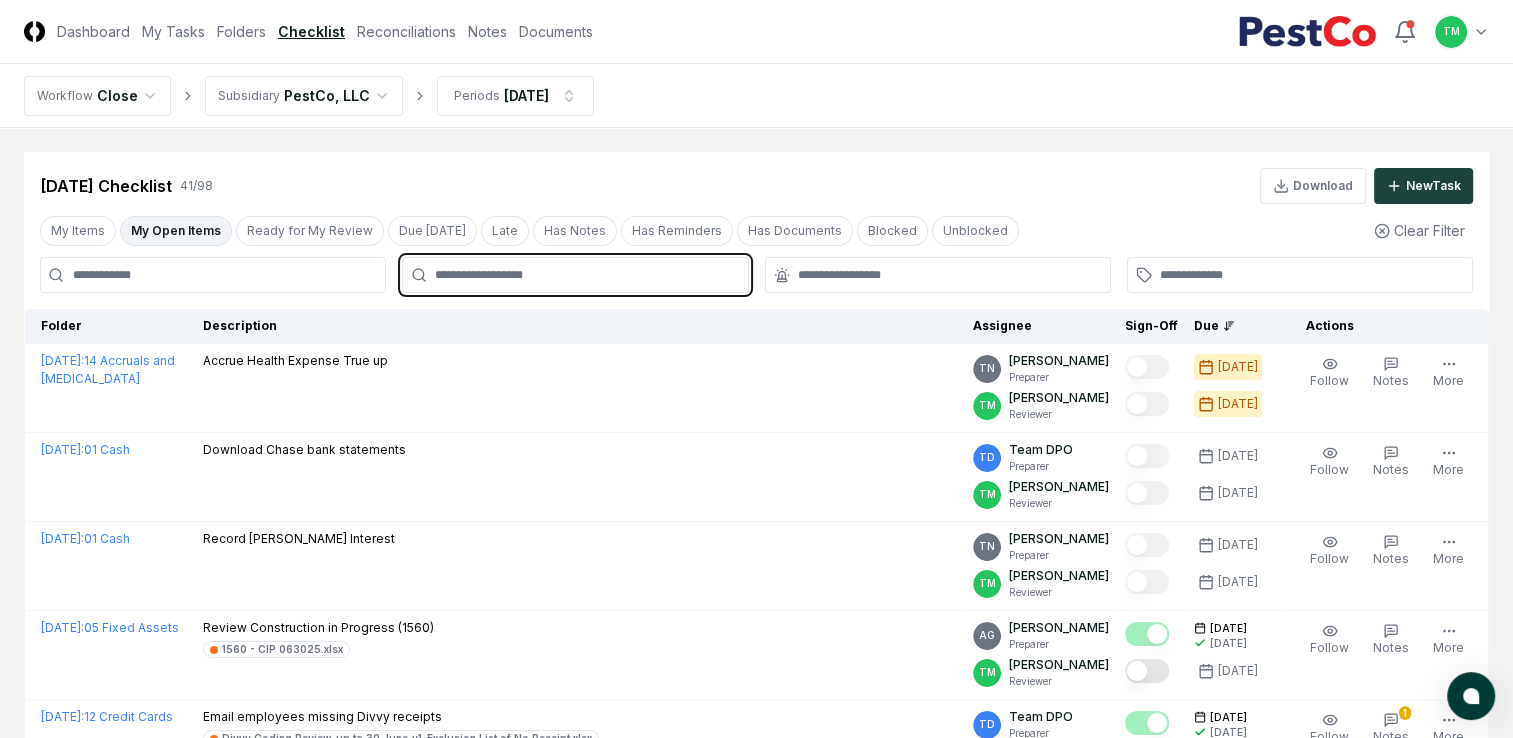 click at bounding box center [585, 275] 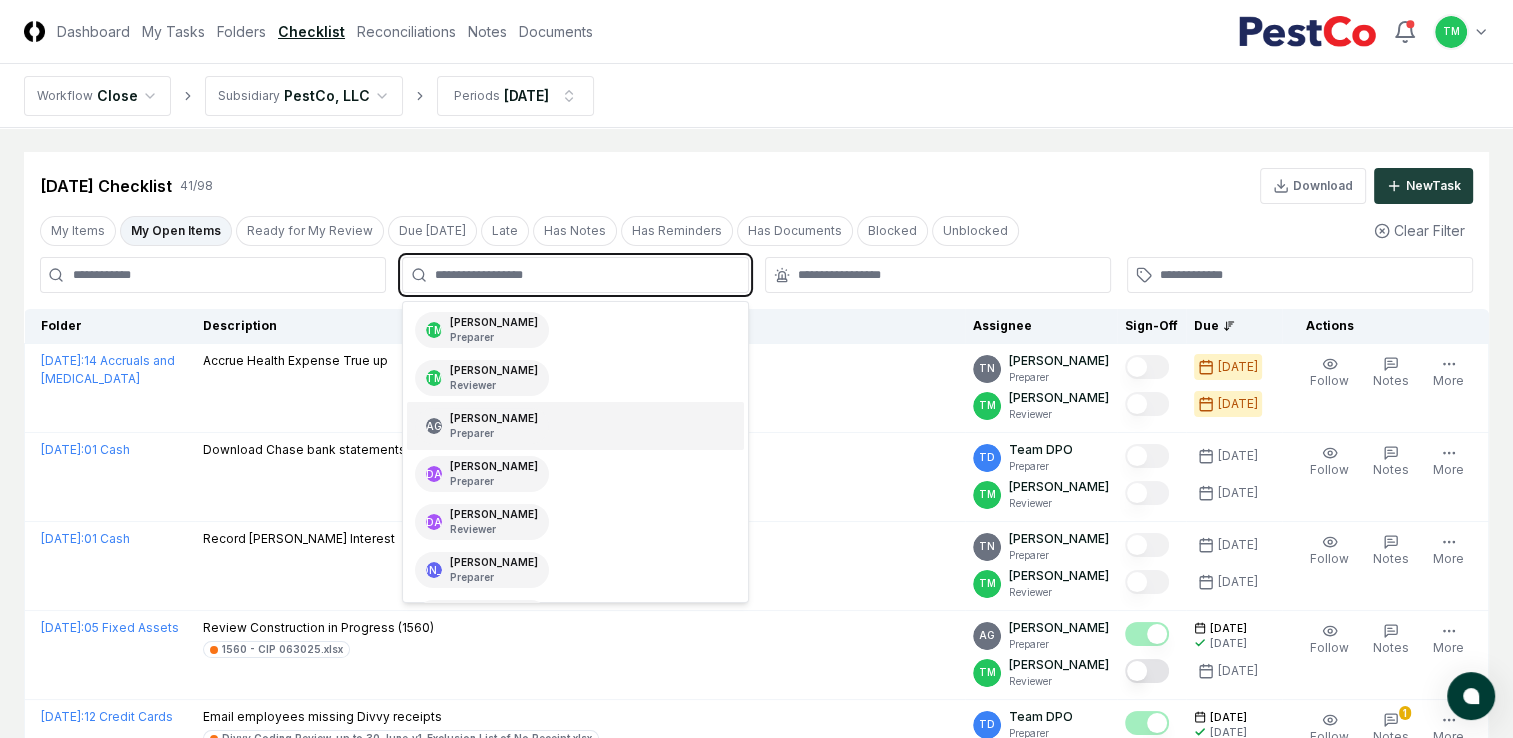 click on "[PERSON_NAME] Preparer" at bounding box center [494, 426] 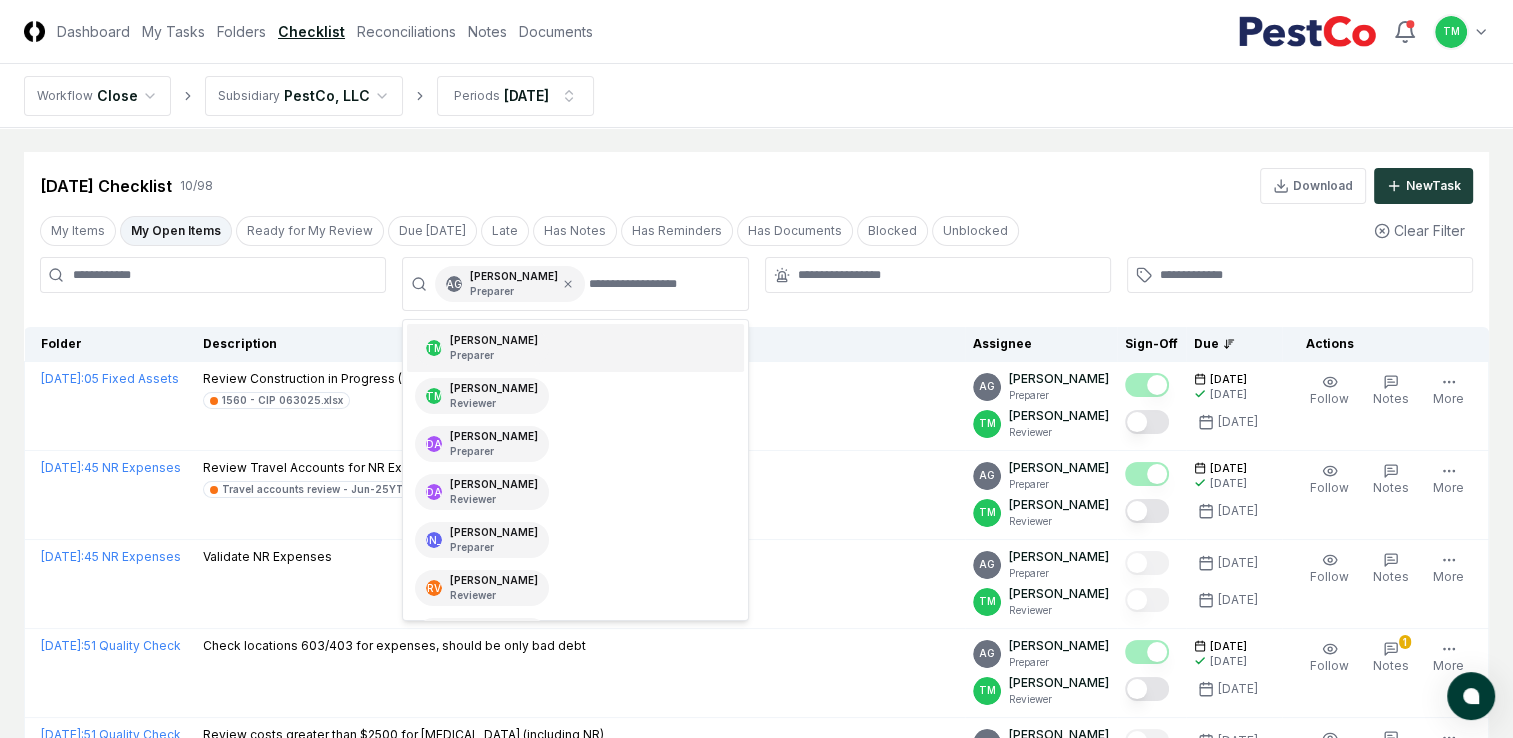 click on "Cancel Reassign [DATE] Checklist 10 / 98 Download New  Task My Items My Open Items Ready for My Review Due [DATE] Late Has Notes Has Reminders Has Documents Blocked Unblocked Clear Filter AG [PERSON_NAME] Preparer TM [PERSON_NAME] Preparer TM [PERSON_NAME] Reviewer DA [PERSON_NAME] Preparer DA [PERSON_NAME] Reviewer JA [PERSON_NAME] Preparer RV [PERSON_NAME] Reviewer RV [PERSON_NAME] Preparer TD Team DPO Preparer TN [PERSON_NAME] Preparer TN [PERSON_NAME] Reviewer VS [PERSON_NAME] Reviewer VS [PERSON_NAME] Preparer Folder Description Assignee Sign-Off   Due Actions [DATE] :  05 Fixed Assets Review Construction in Progress (1560) 1560 - CIP 063025.xlsx AG [PERSON_NAME] Preparer TM [PERSON_NAME] Reviewer [DATE] [DATE] [DATE] Follow Notes 1 Upload Reminder Duplicate Edit Task More [DATE] :  45 NR Expenses Review Travel Accounts for NR Expenses Travel accounts review - Jun-25YTD.xlsx AG [PERSON_NAME] Preparer TM [PERSON_NAME] Reviewer Order" at bounding box center (756, 702) 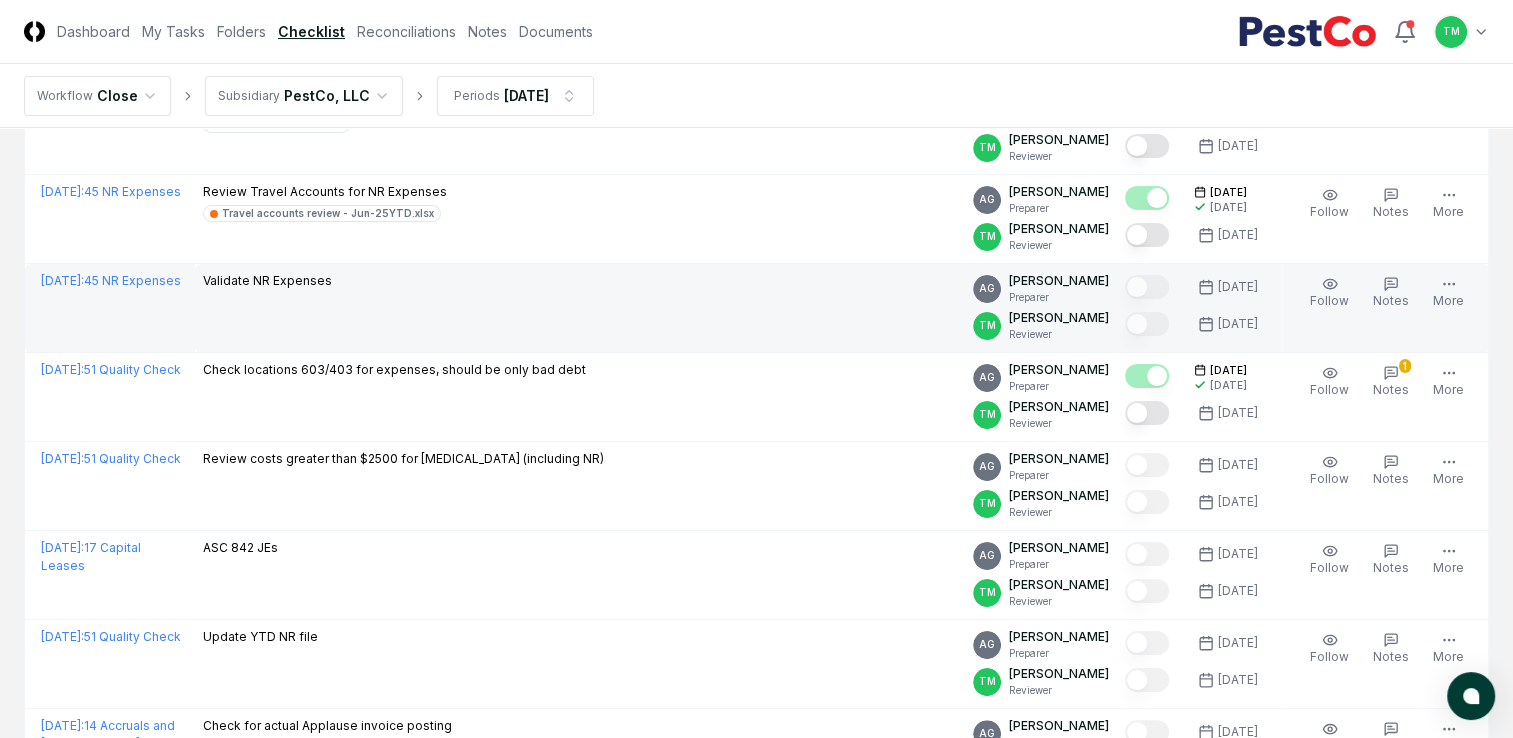 scroll, scrollTop: 0, scrollLeft: 0, axis: both 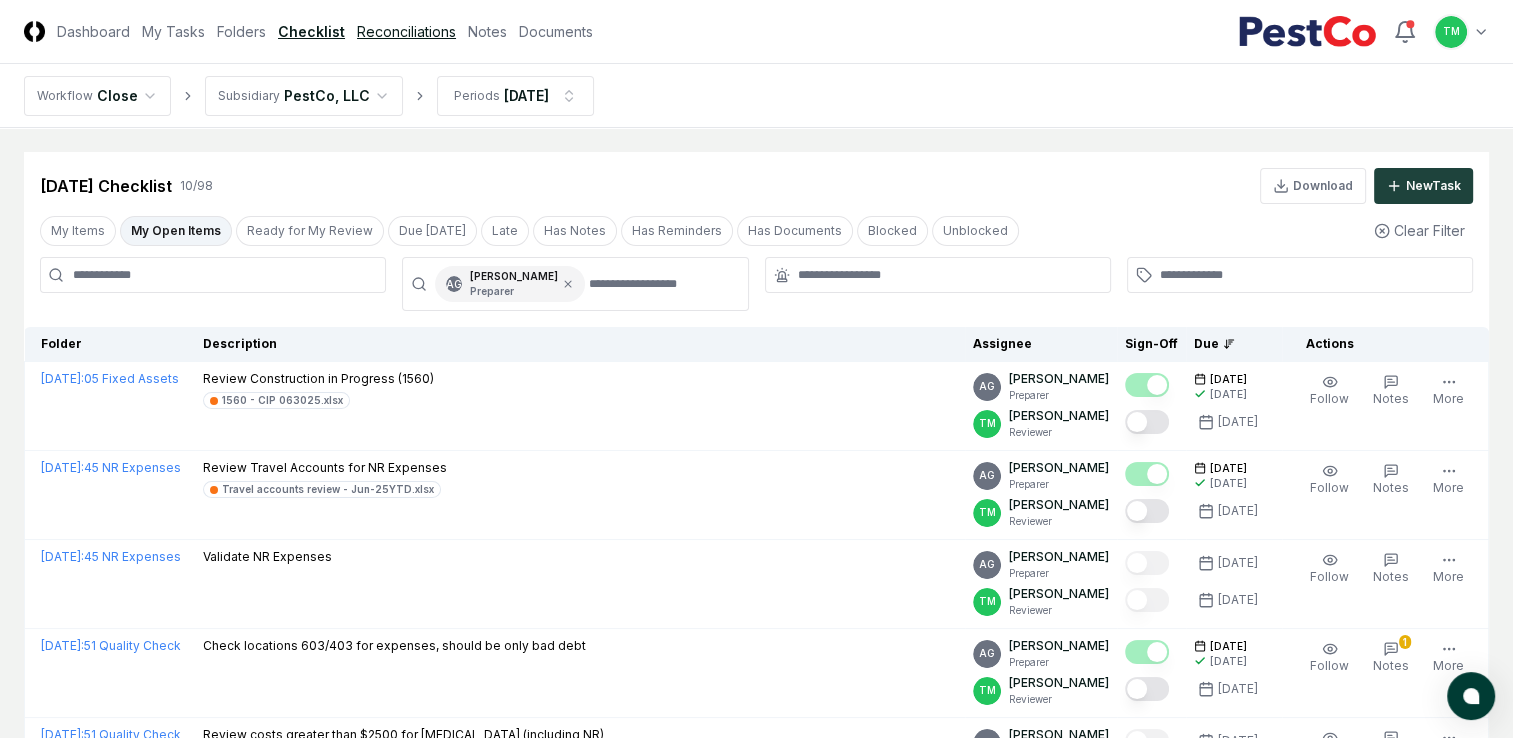 click on "Reconciliations" at bounding box center (406, 31) 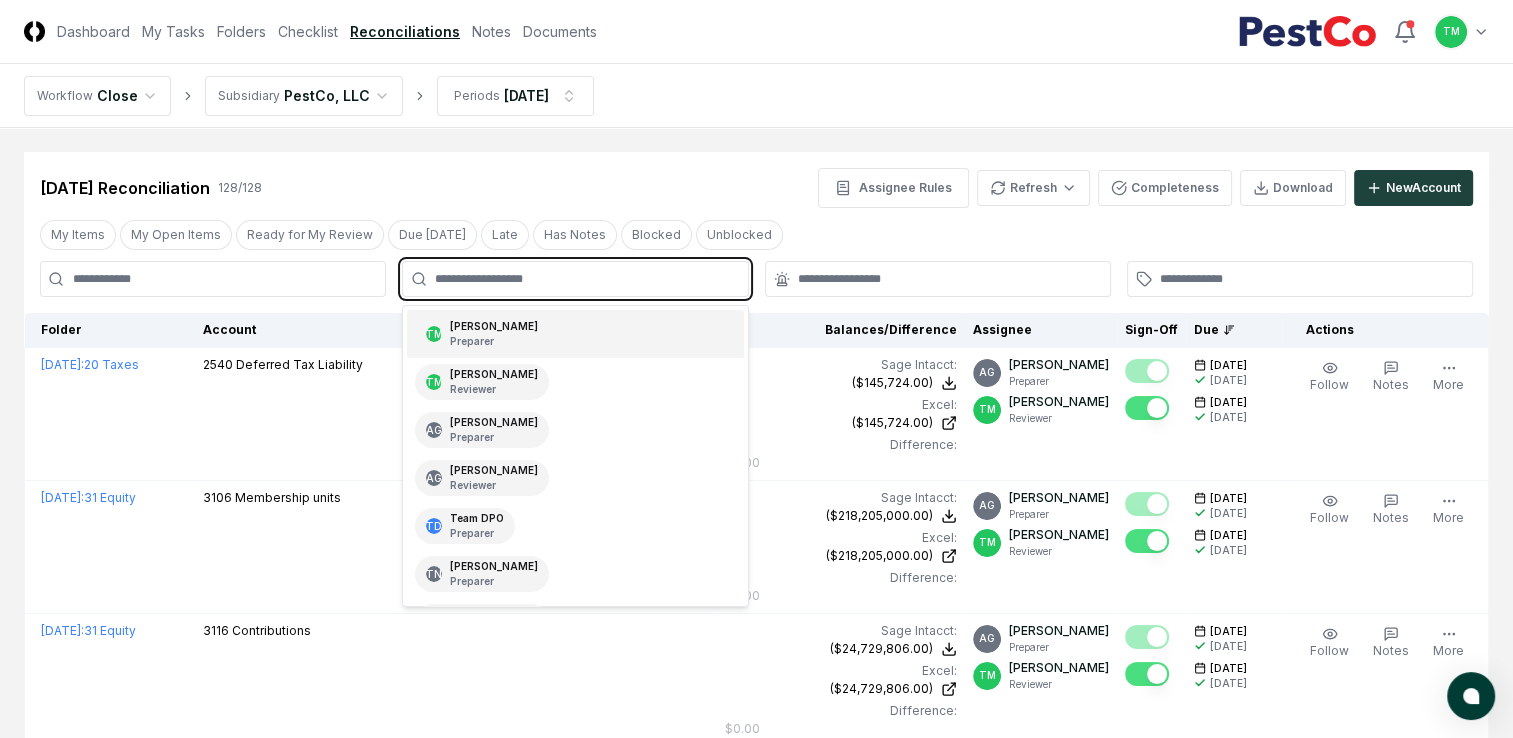 click at bounding box center (585, 279) 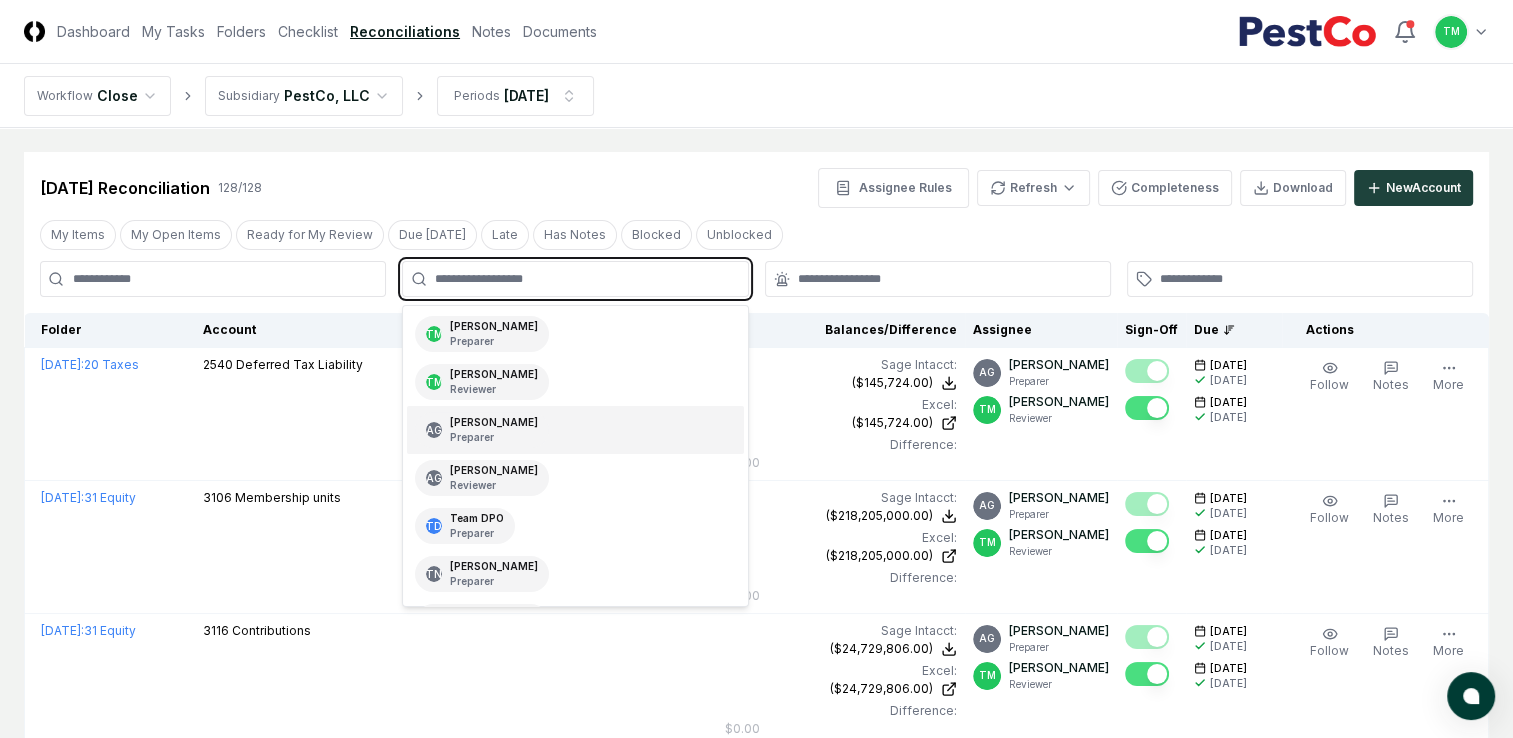 click on "[PERSON_NAME] Preparer" at bounding box center (494, 430) 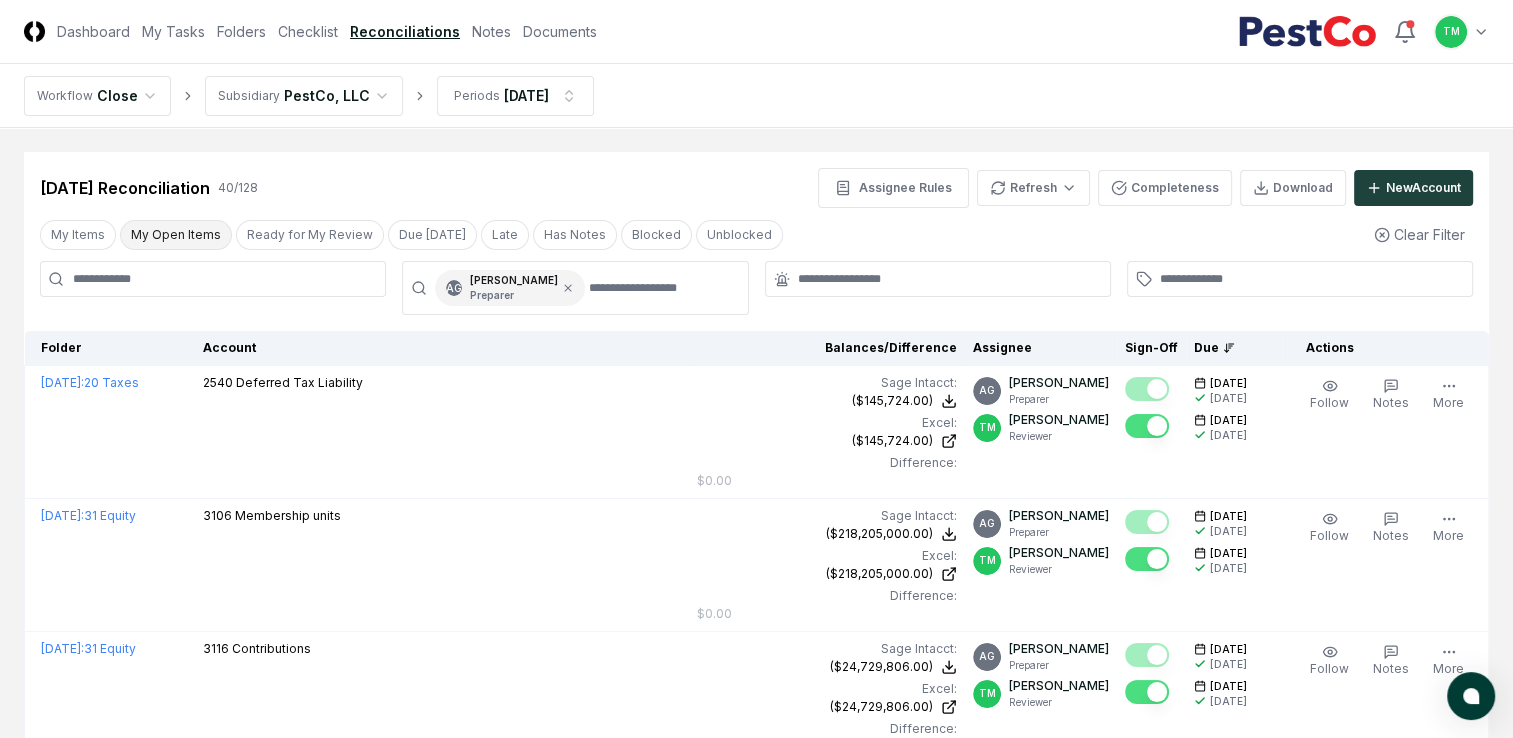 click on "My Open Items" at bounding box center [176, 235] 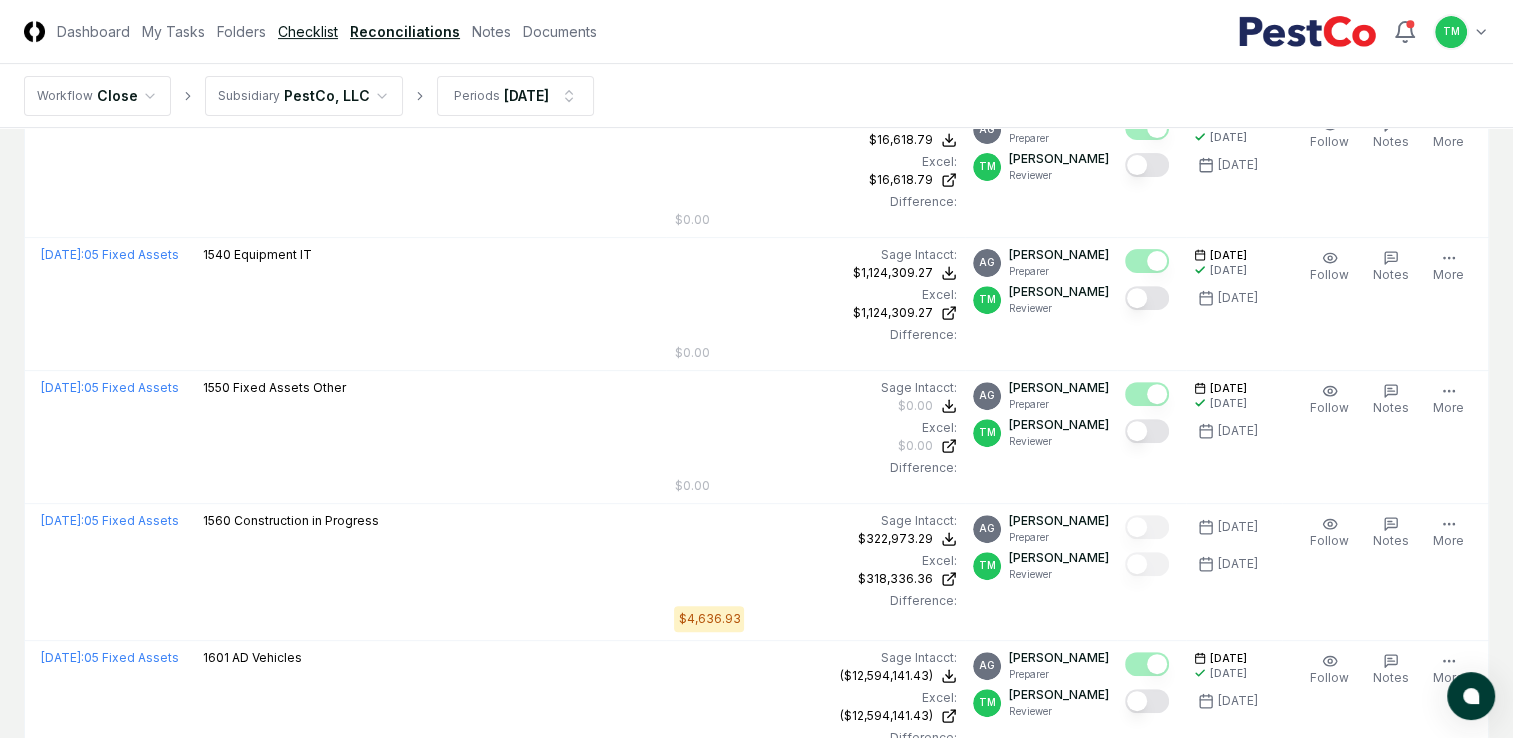 scroll, scrollTop: 300, scrollLeft: 0, axis: vertical 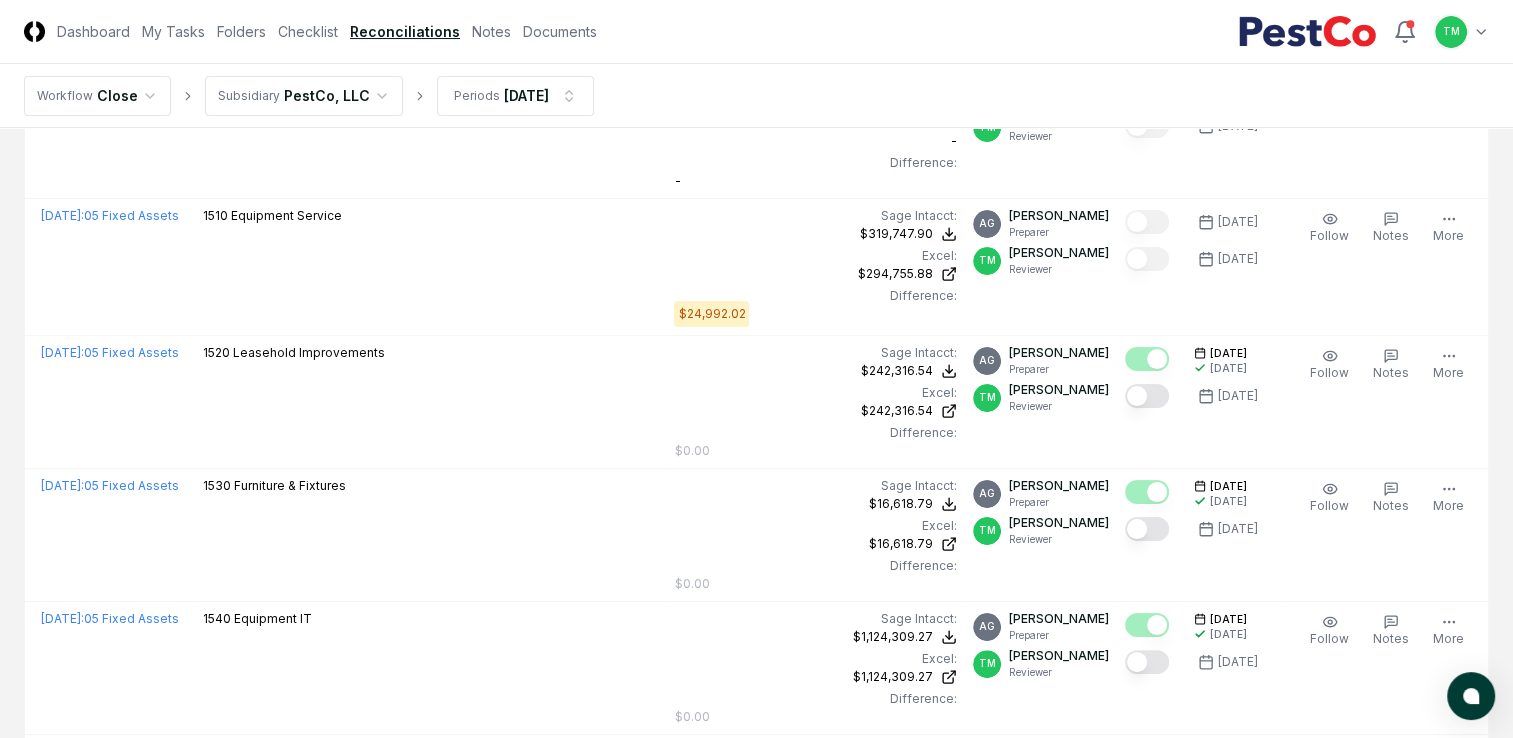 drag, startPoint x: 286, startPoint y: 29, endPoint x: 304, endPoint y: 206, distance: 177.9129 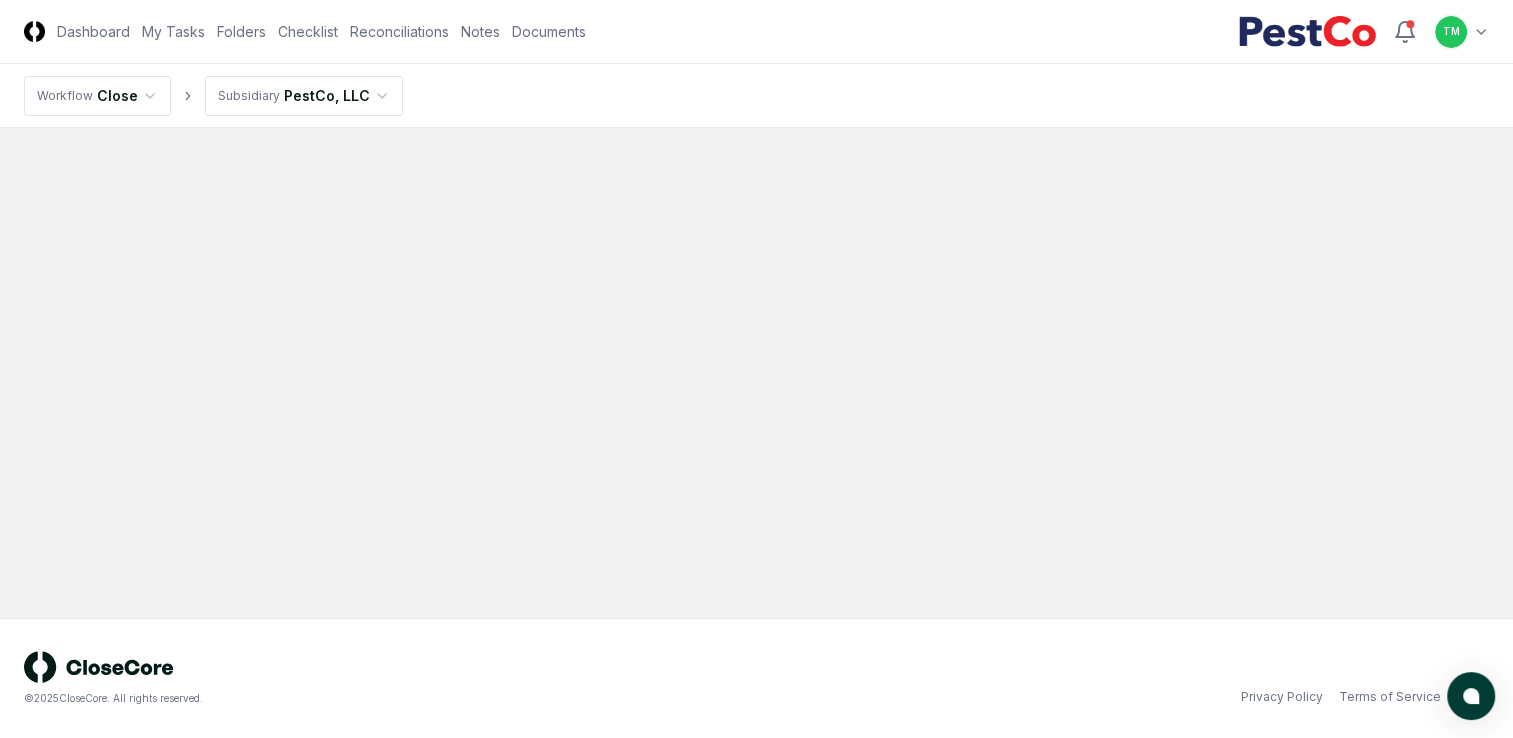 scroll, scrollTop: 0, scrollLeft: 0, axis: both 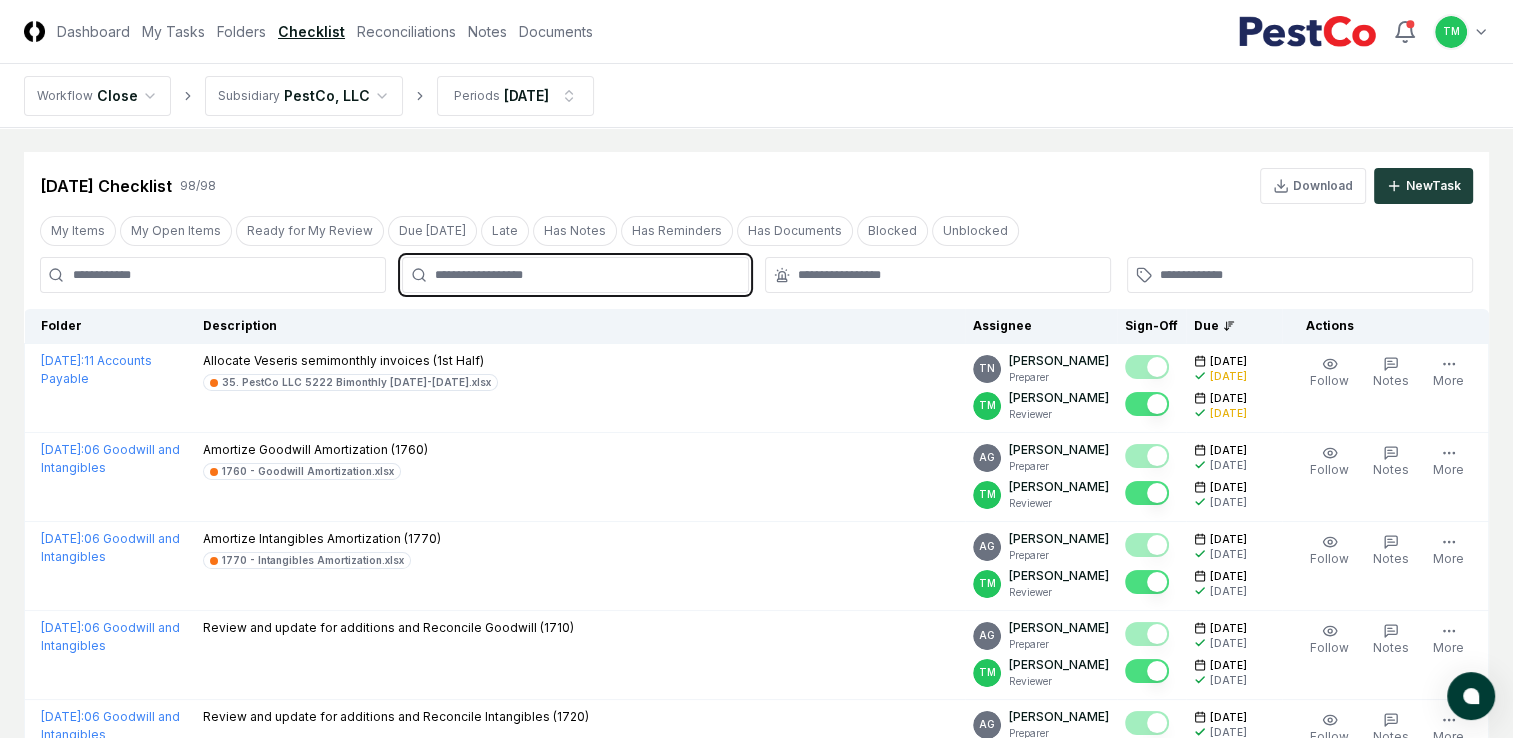 click at bounding box center (585, 275) 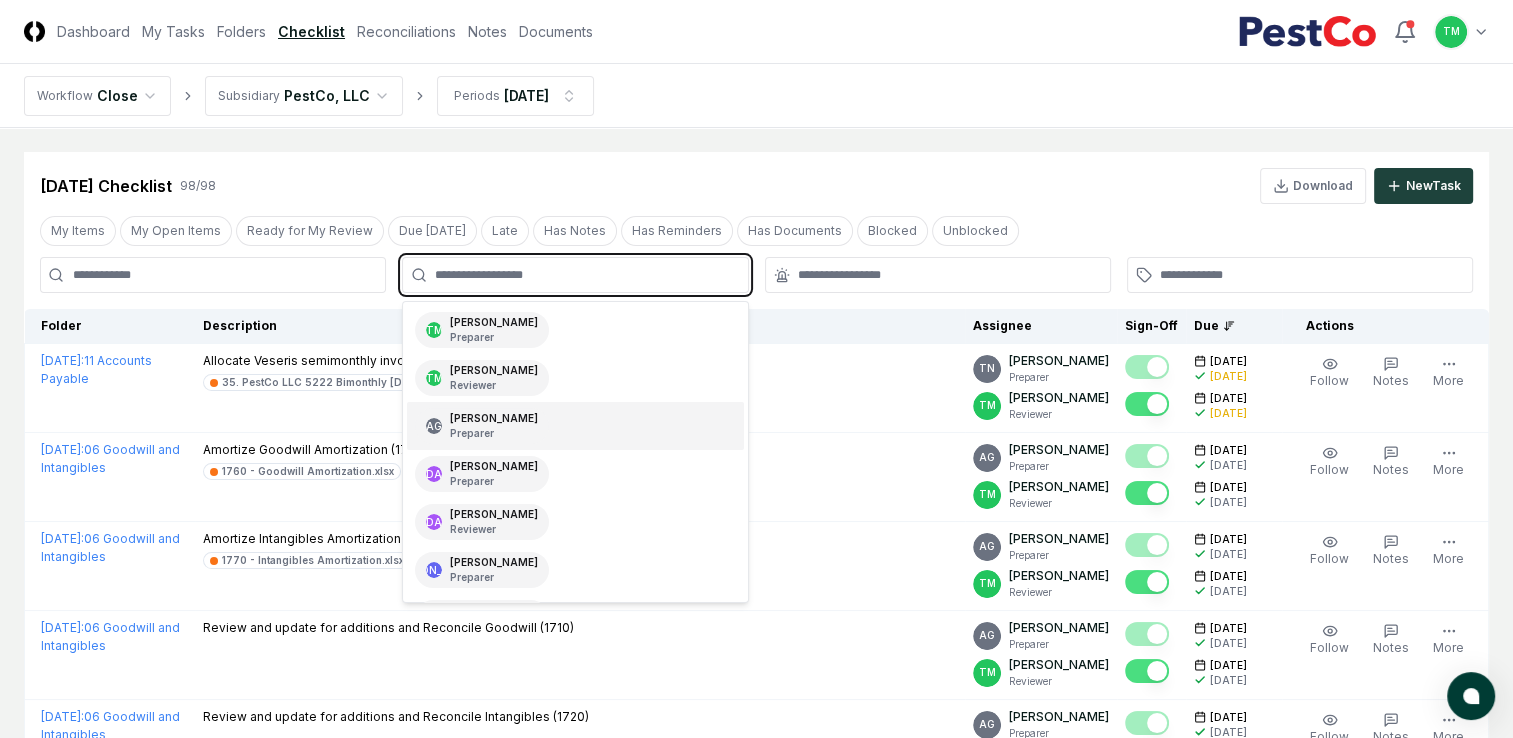 click on "Preparer" at bounding box center [494, 433] 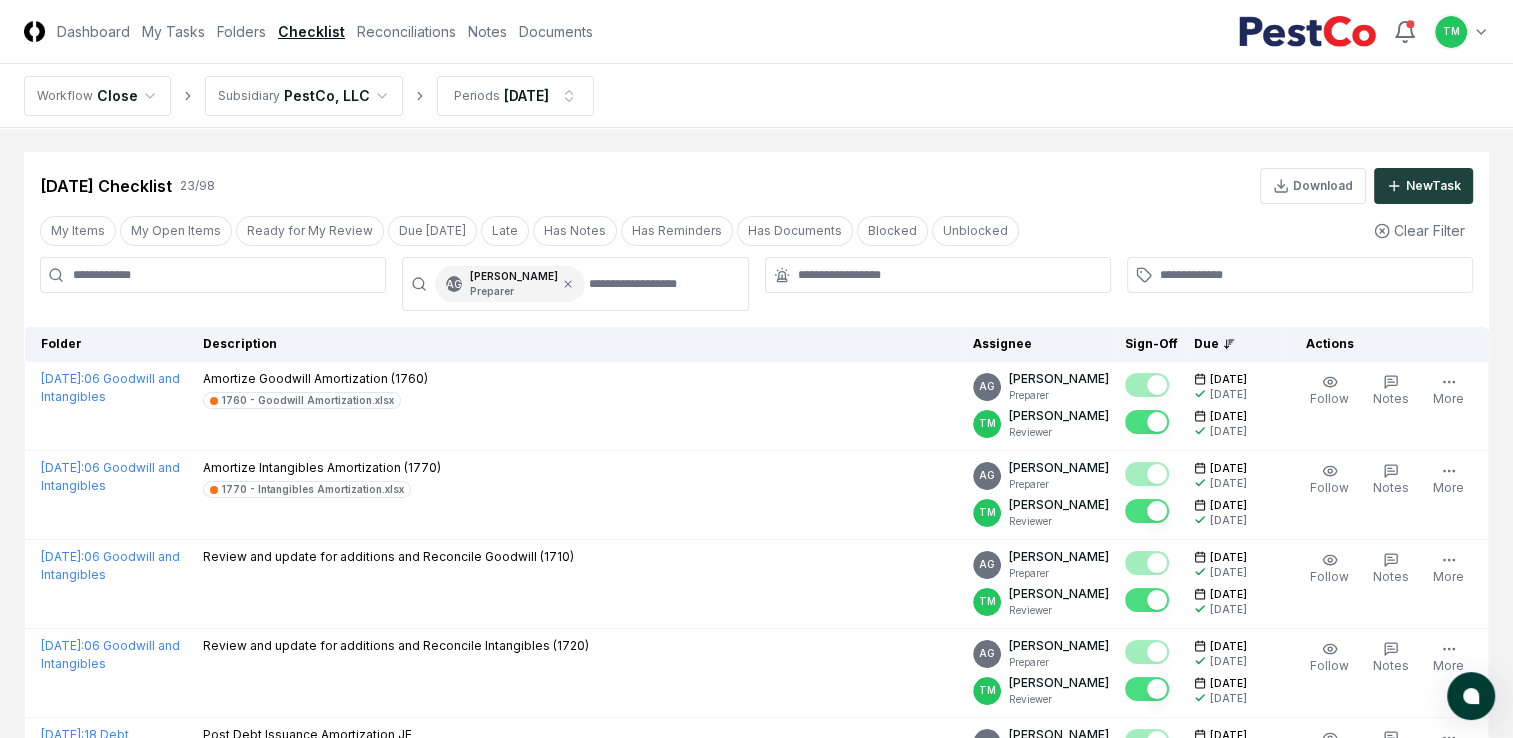 click on "[DATE] Checklist 23 / 98 Download New  Task" at bounding box center (756, 186) 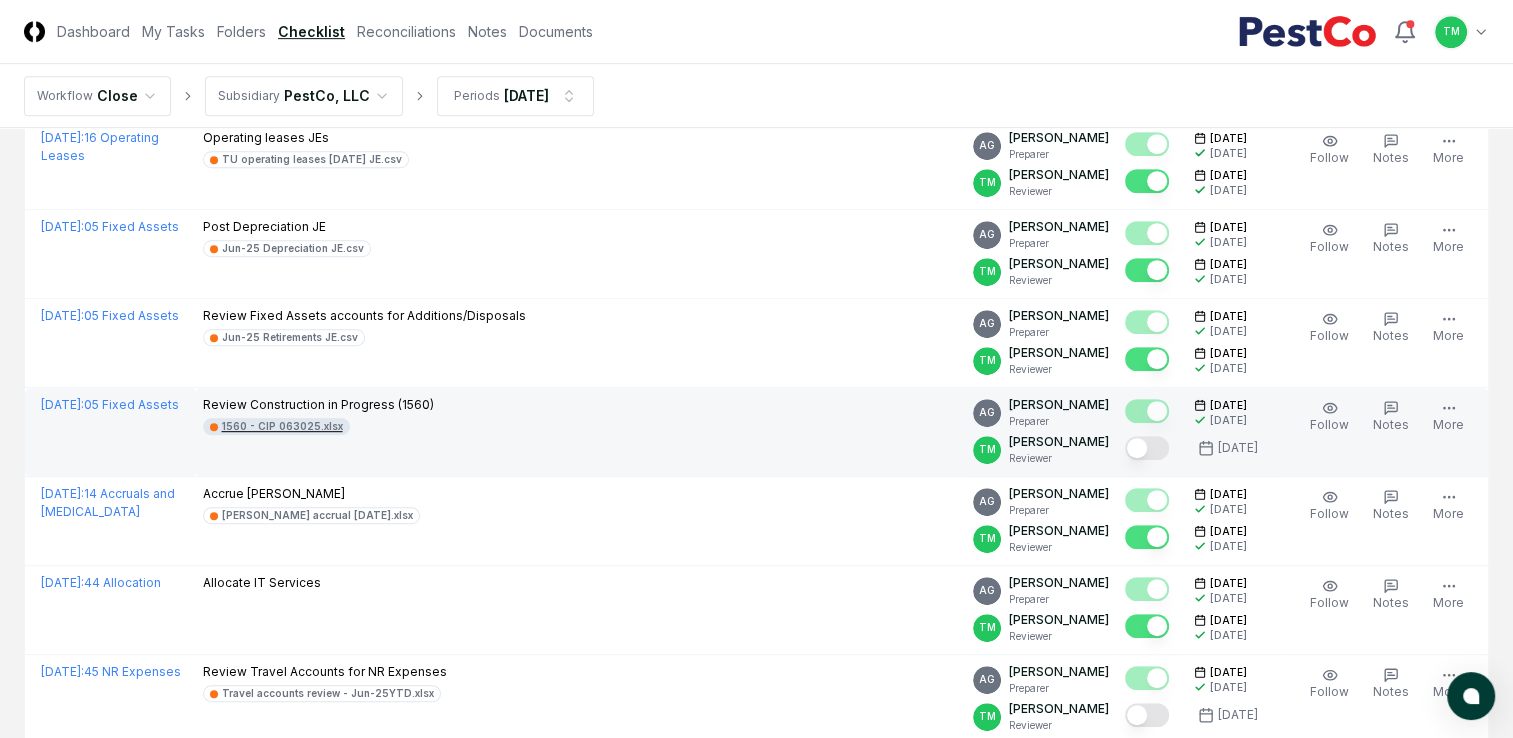 scroll, scrollTop: 1000, scrollLeft: 0, axis: vertical 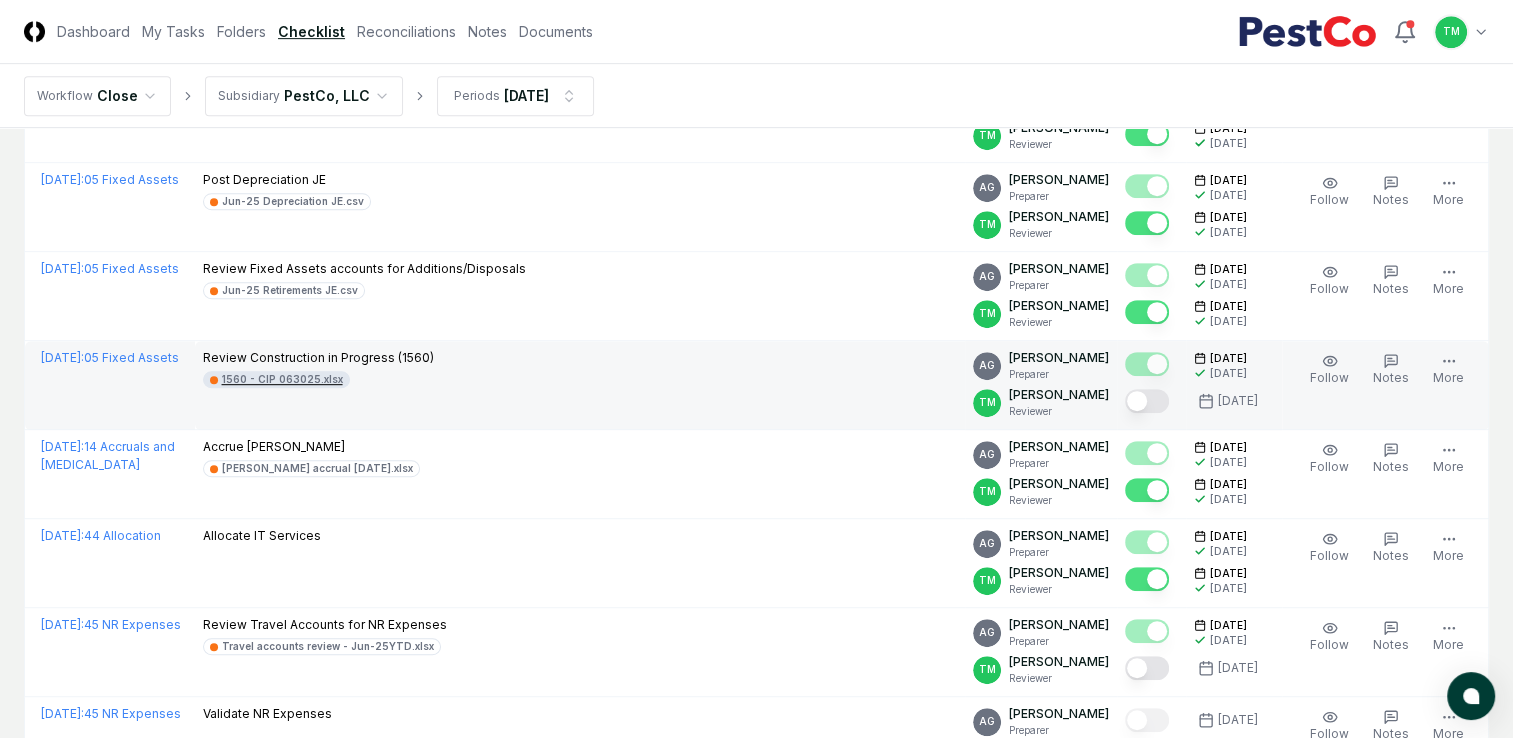 click on "1560 - CIP 063025.xlsx" at bounding box center (282, 379) 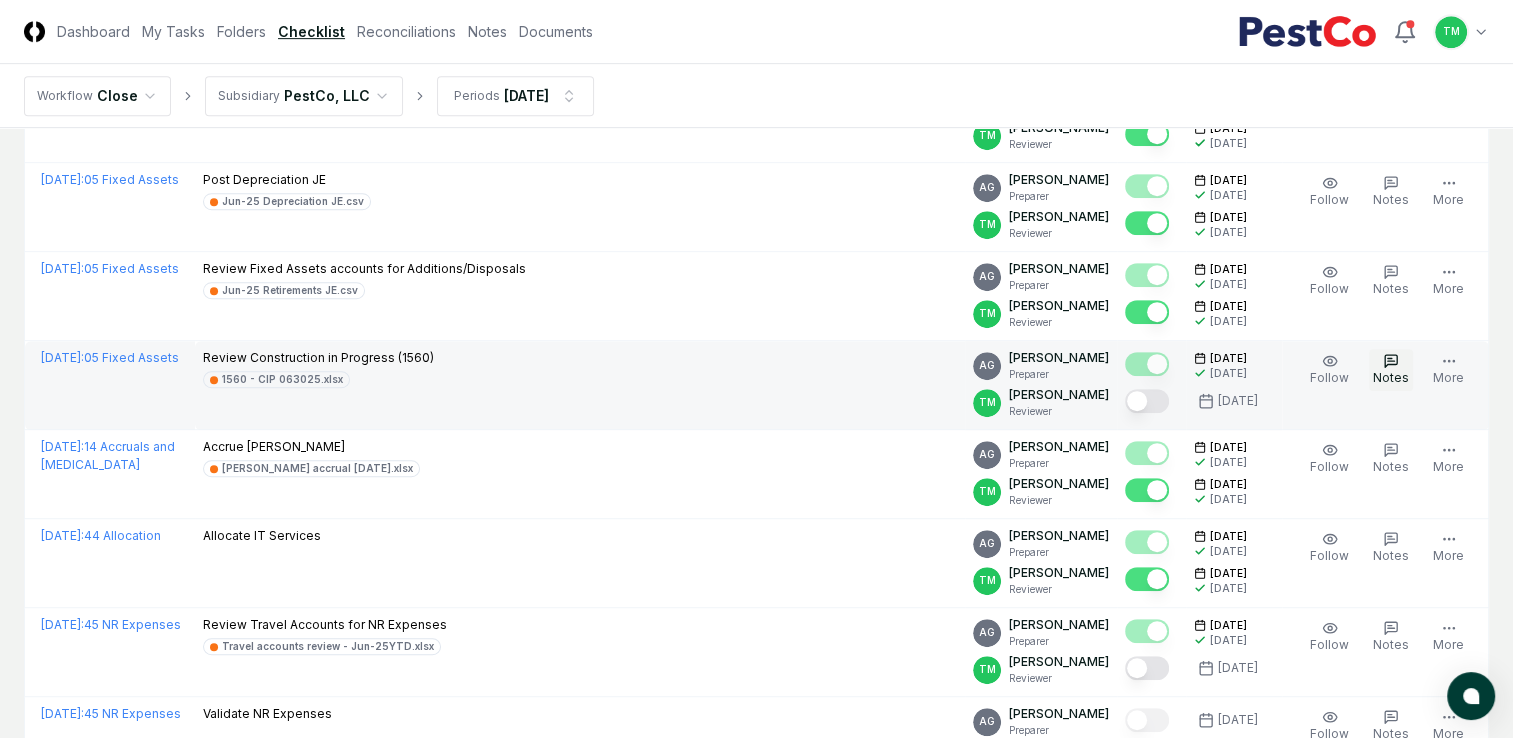 click on "Notes" at bounding box center [1391, 377] 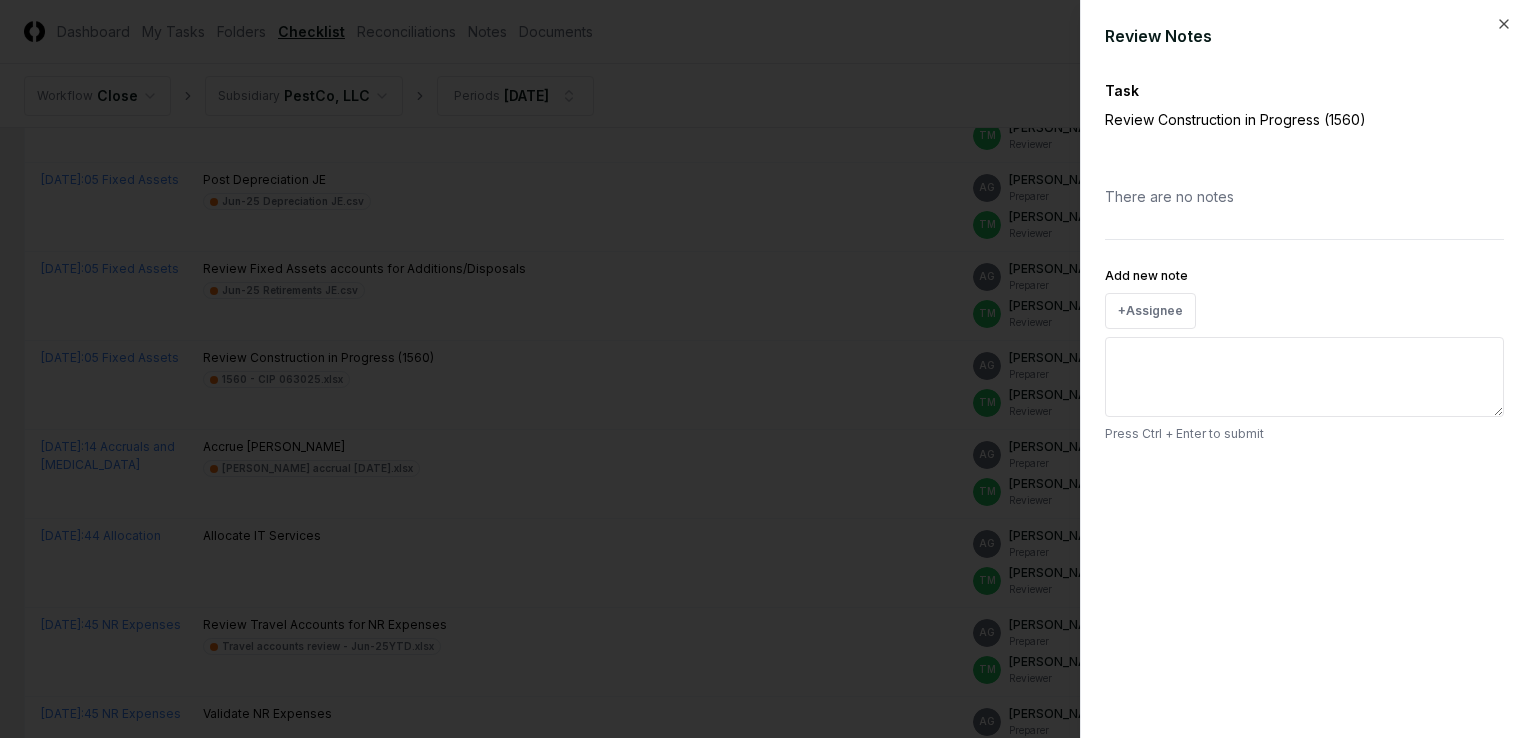 click on "Add new note" at bounding box center [1304, 377] 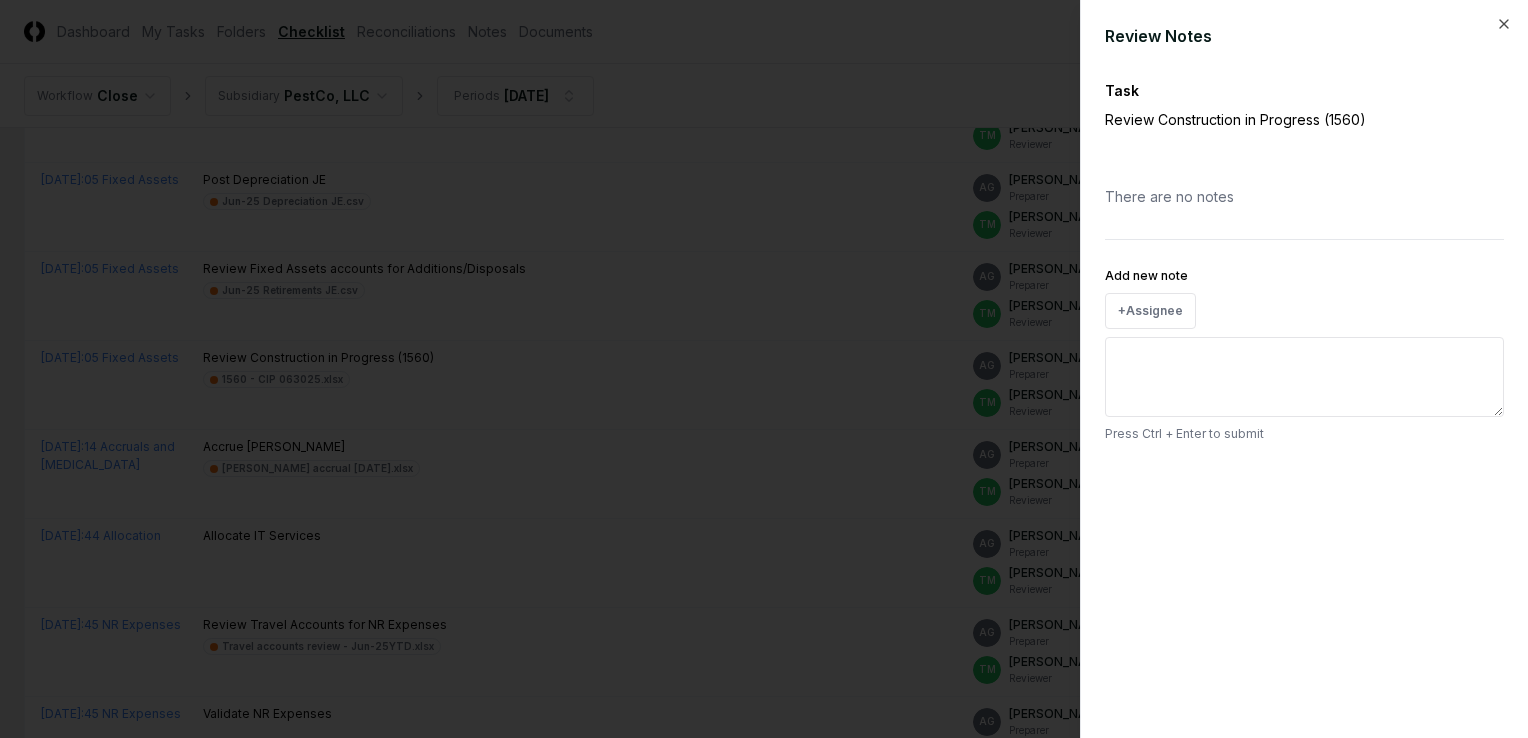 type on "*" 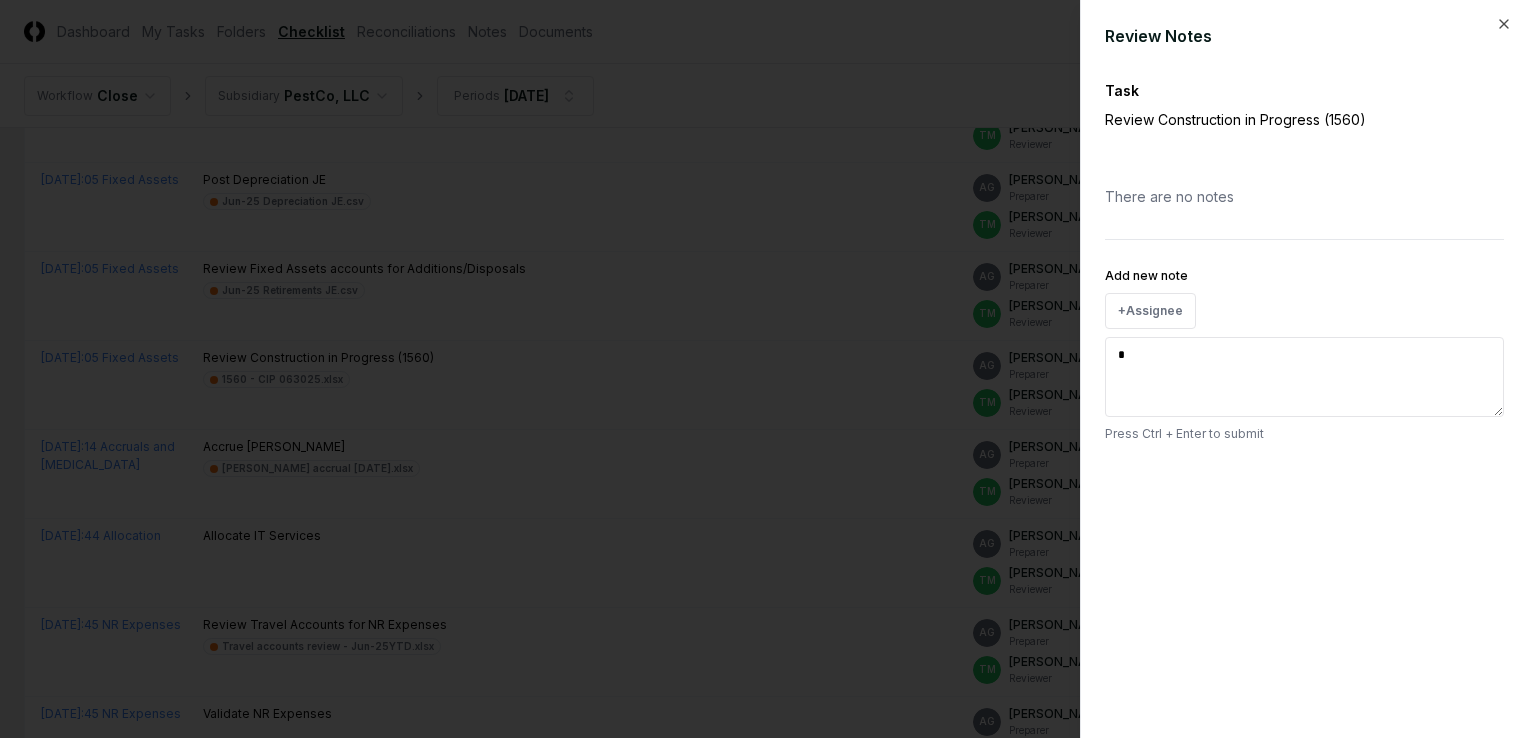 type on "*" 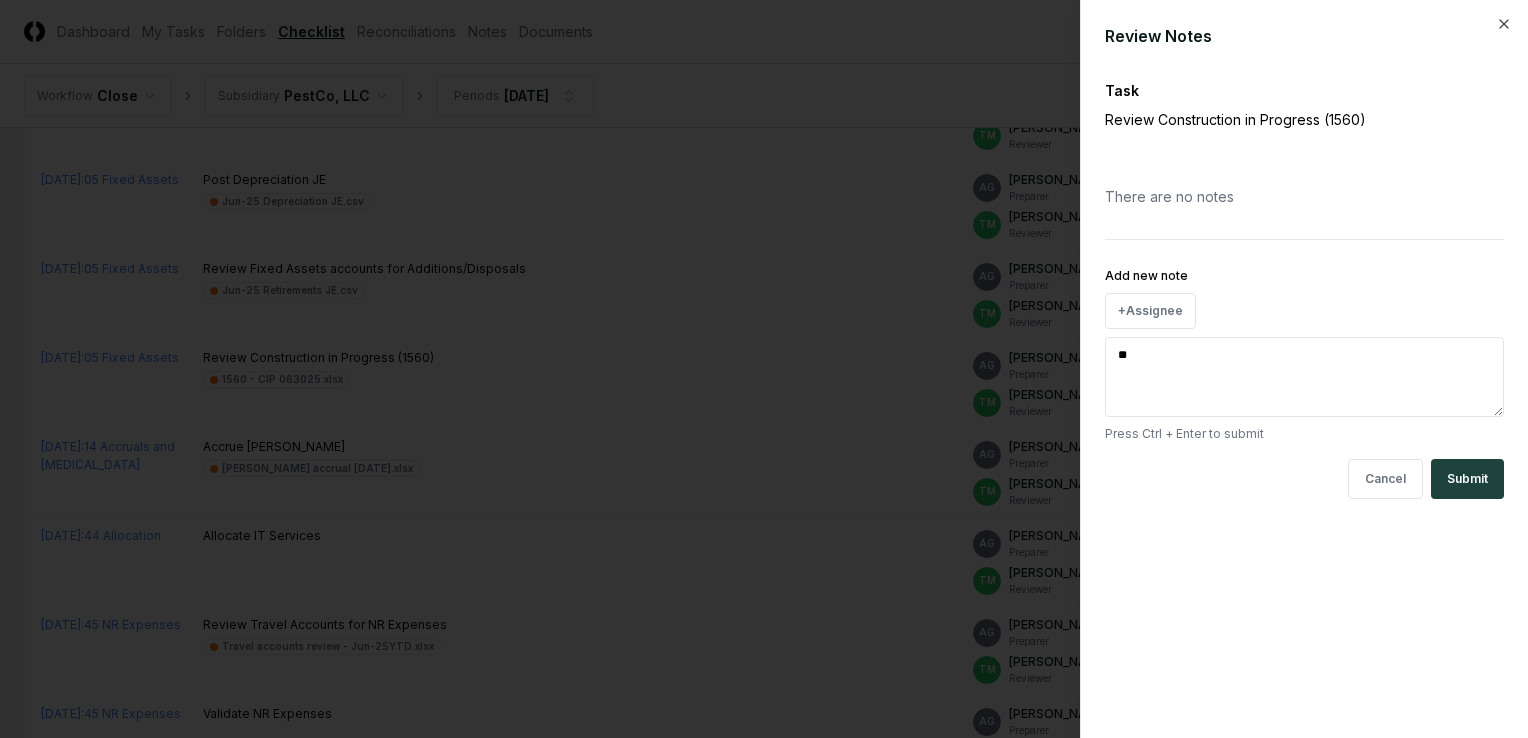 type on "***" 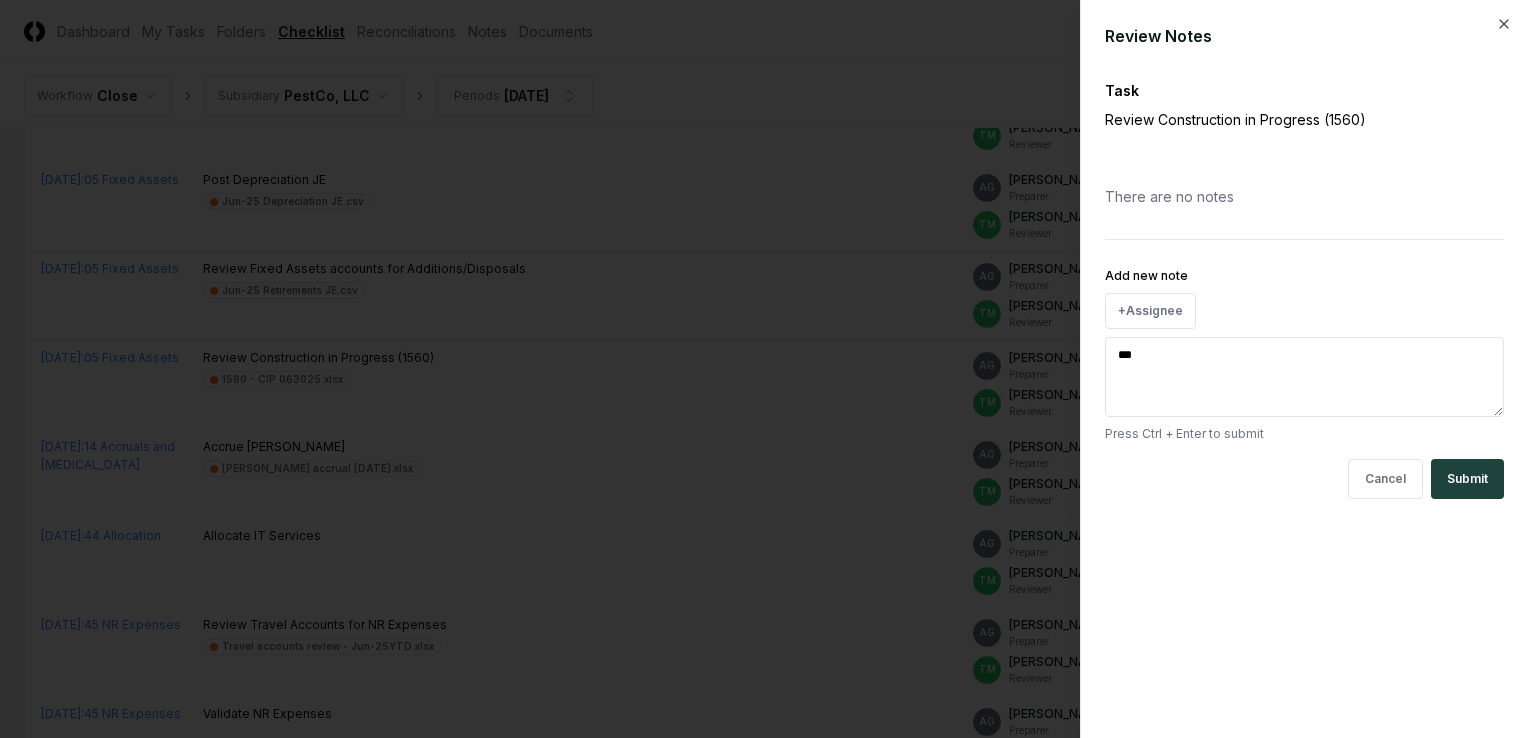 type on "****" 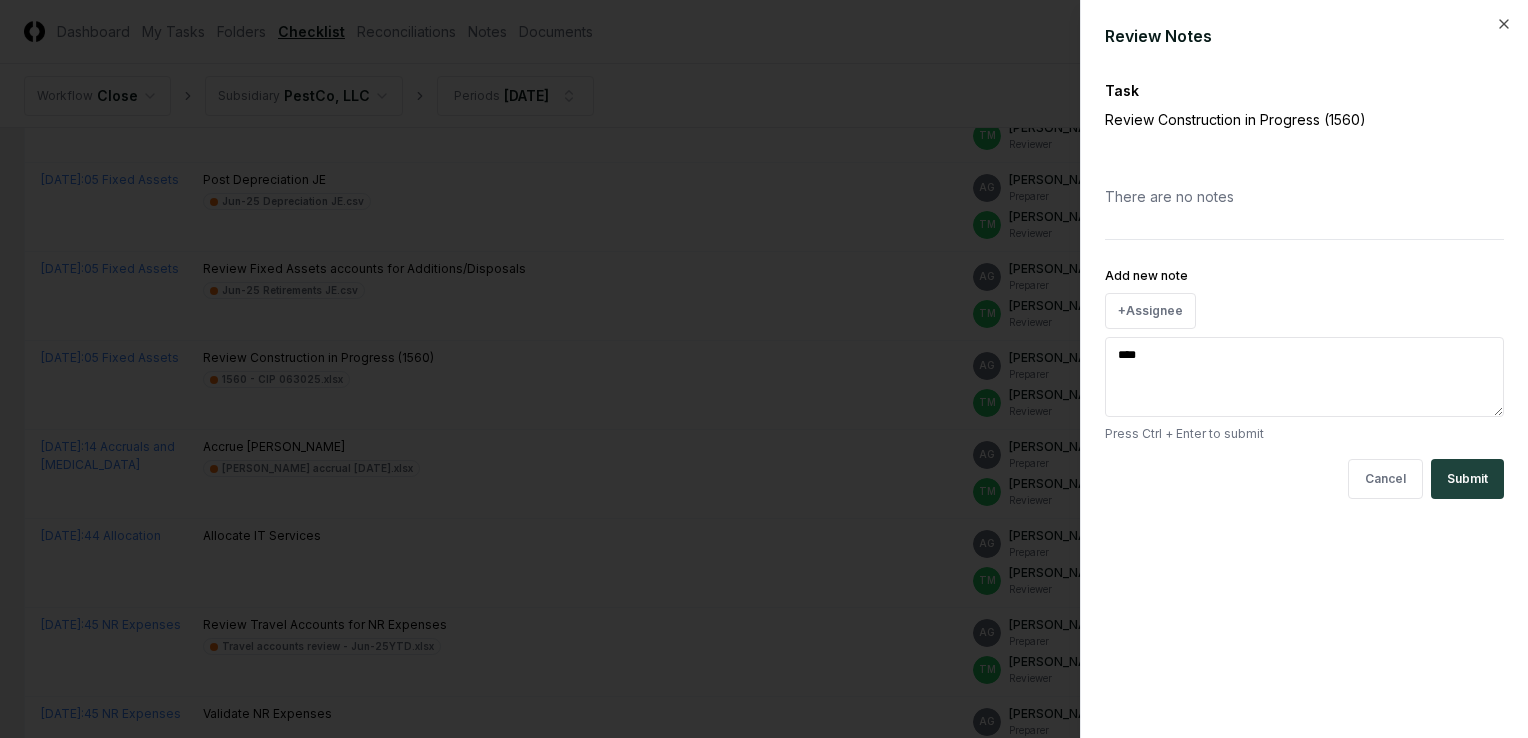 type on "****" 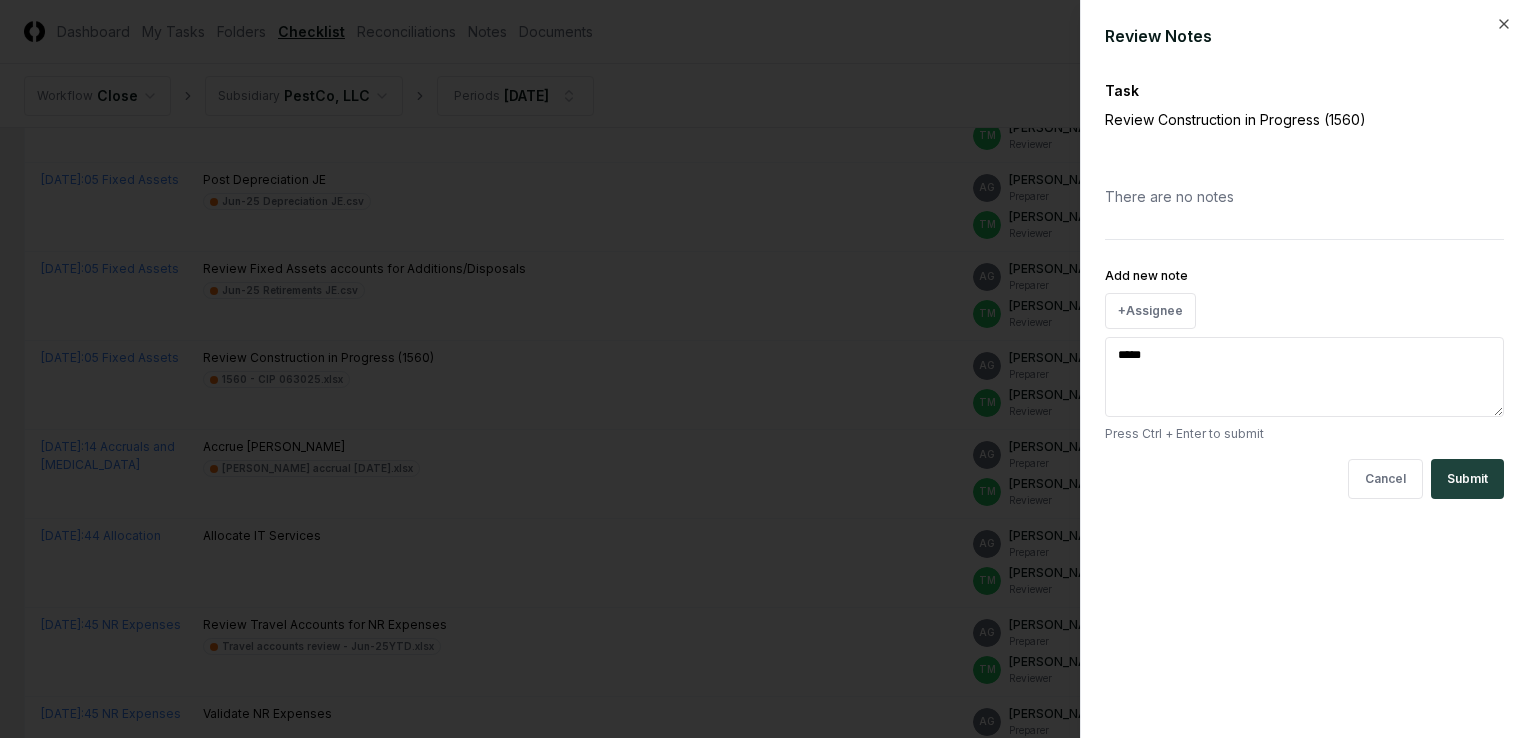 type on "******" 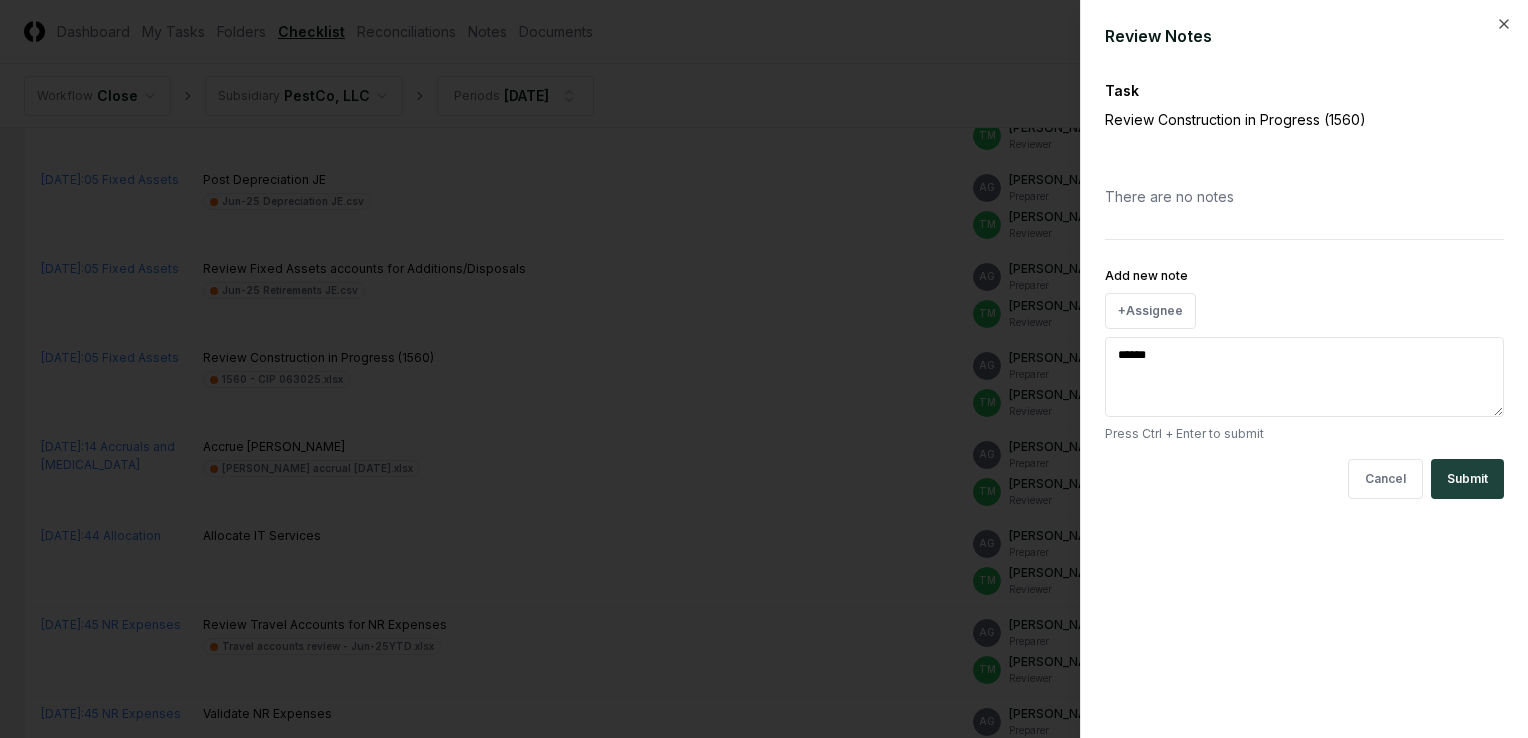 type on "*" 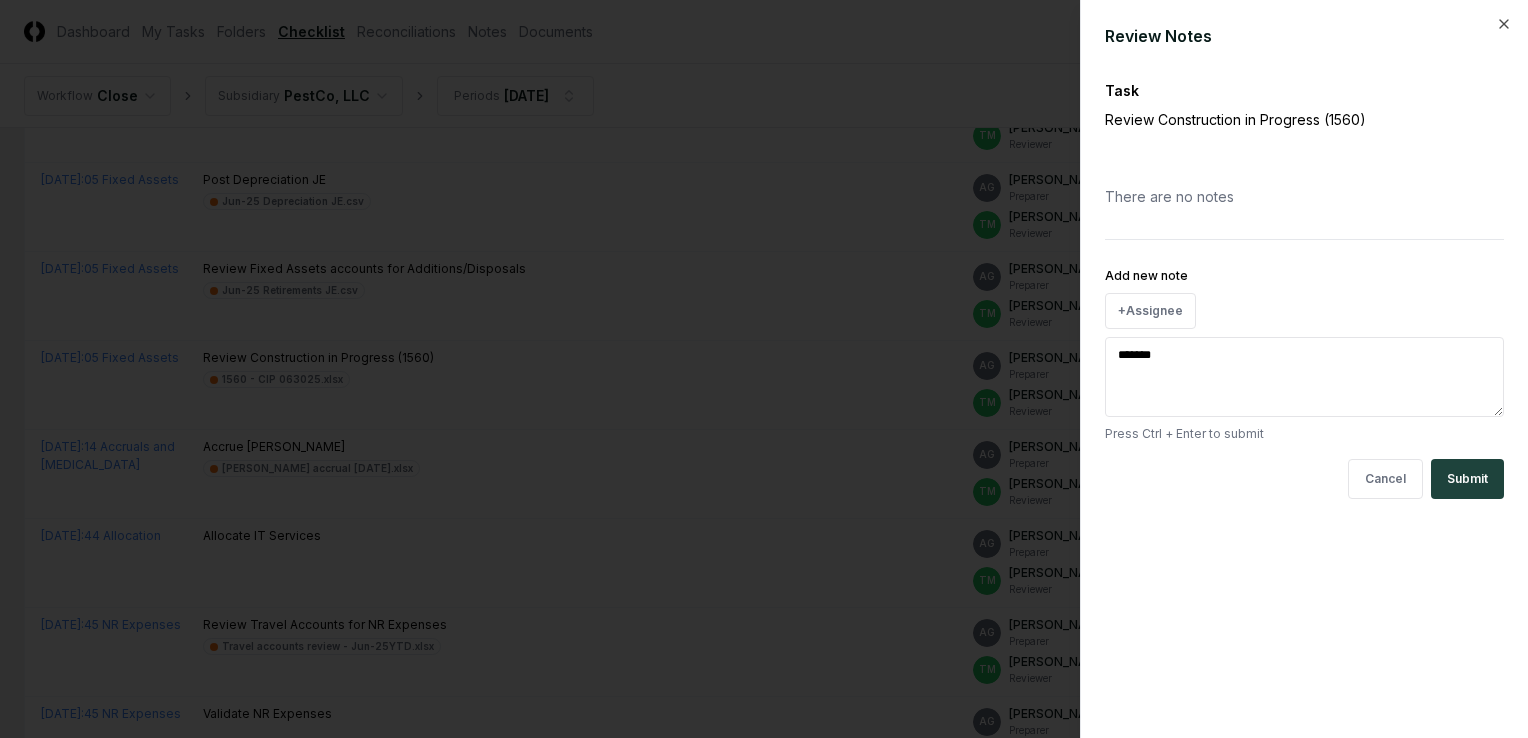 type on "*******" 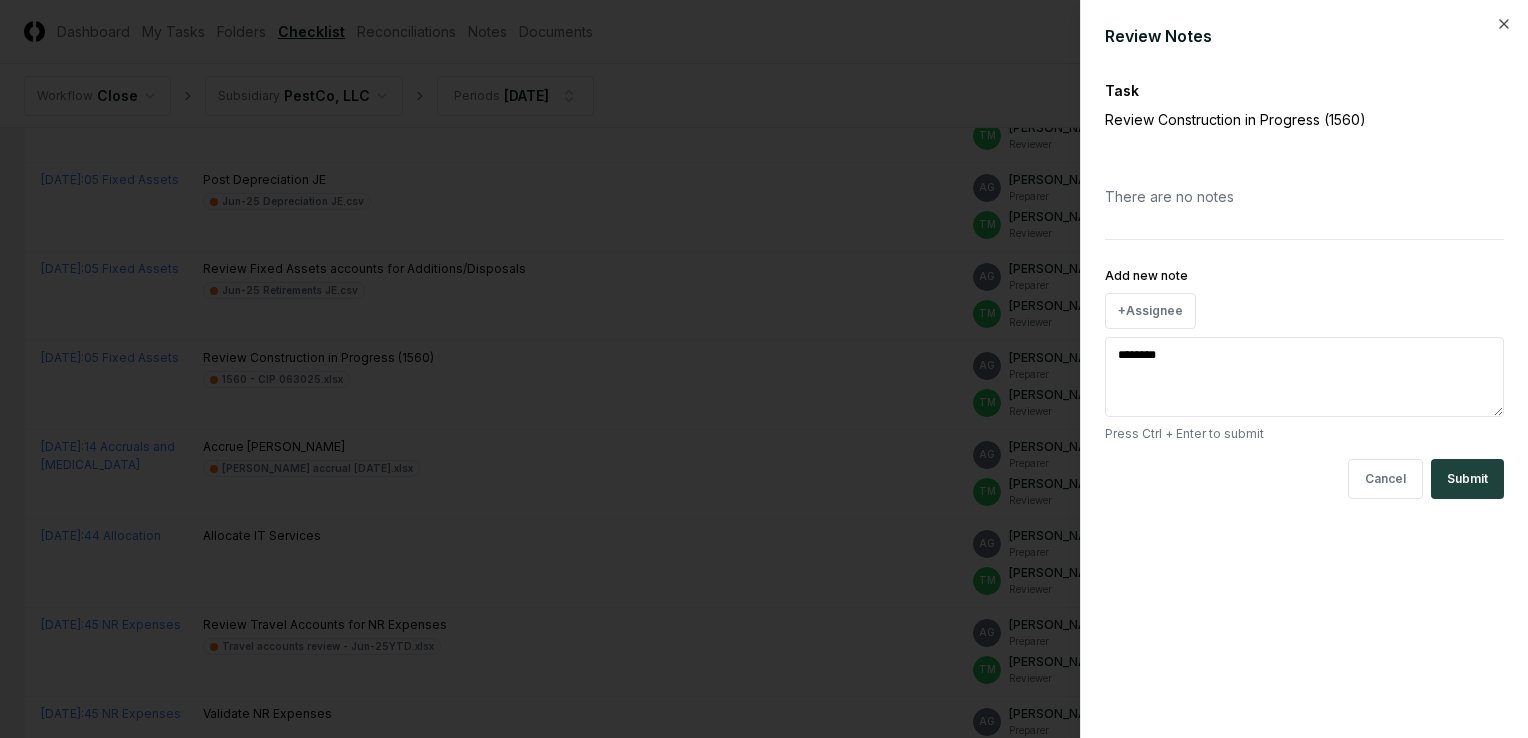 type on "*********" 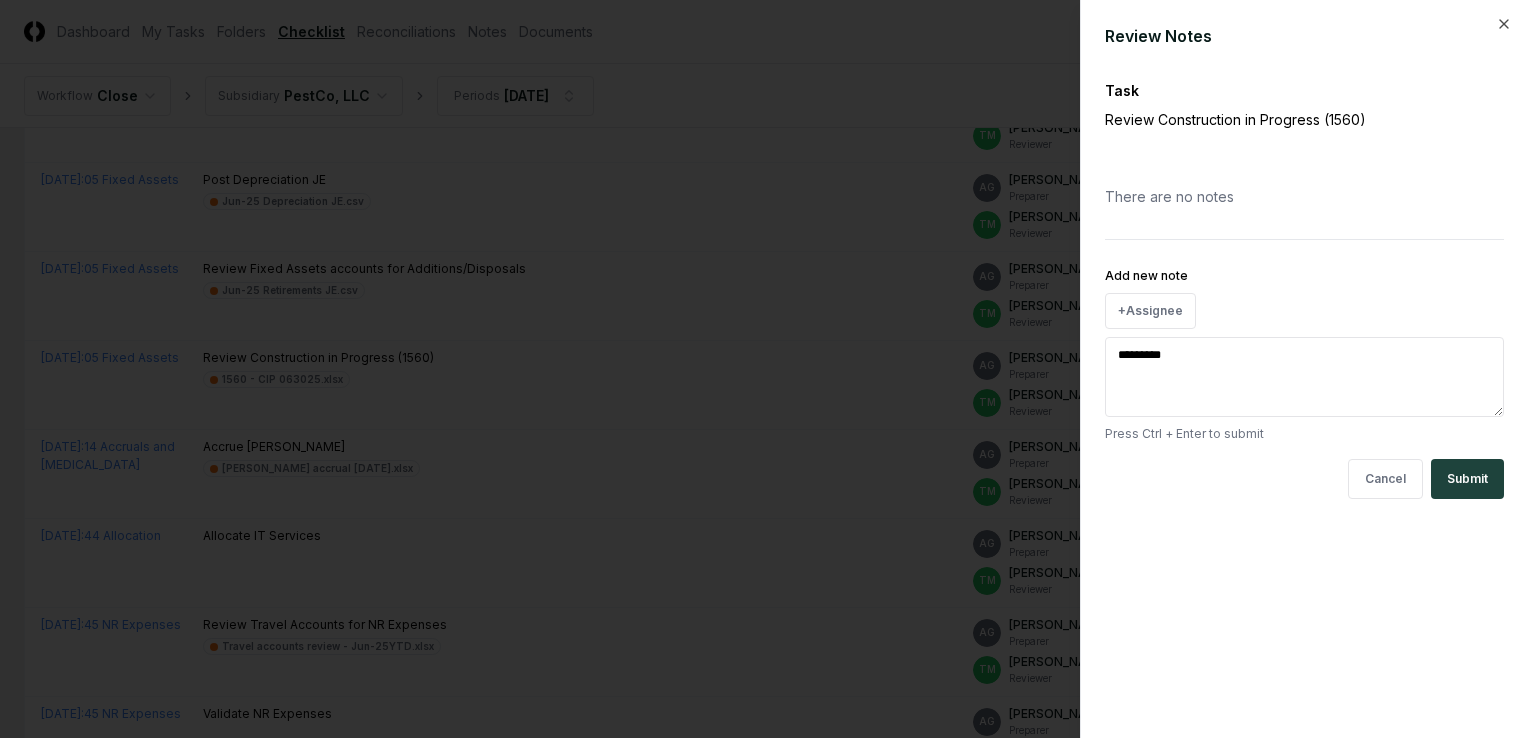 type on "*" 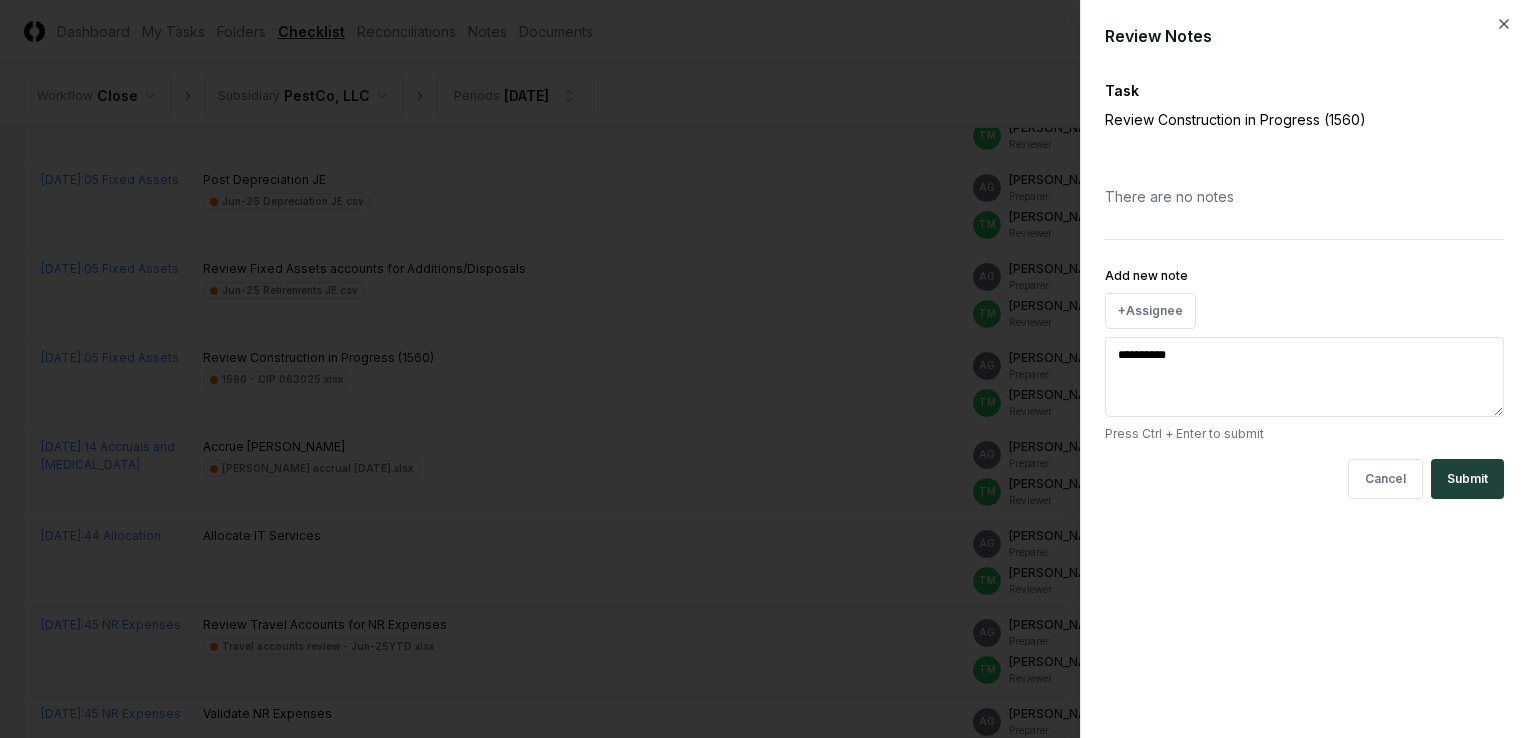 type on "*" 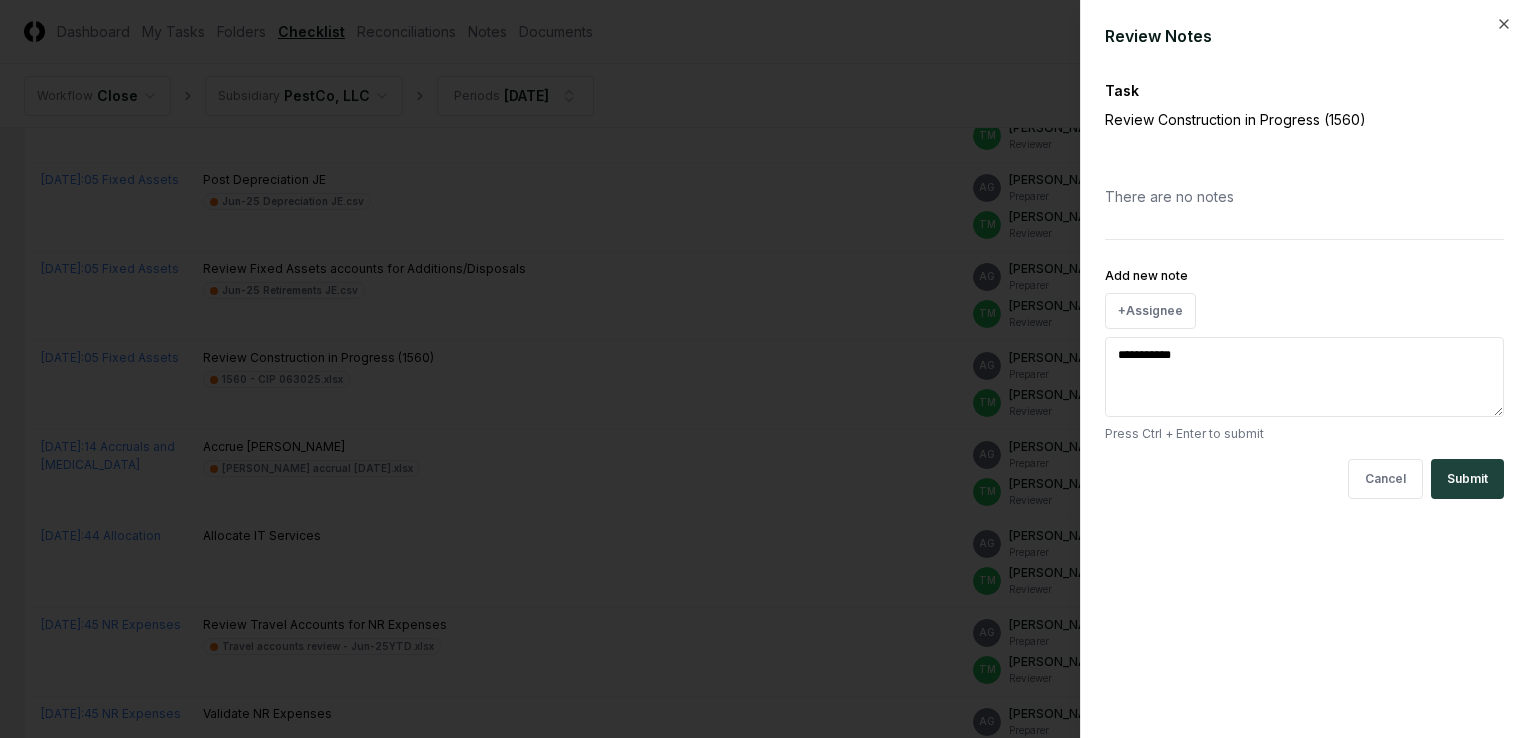 type on "**********" 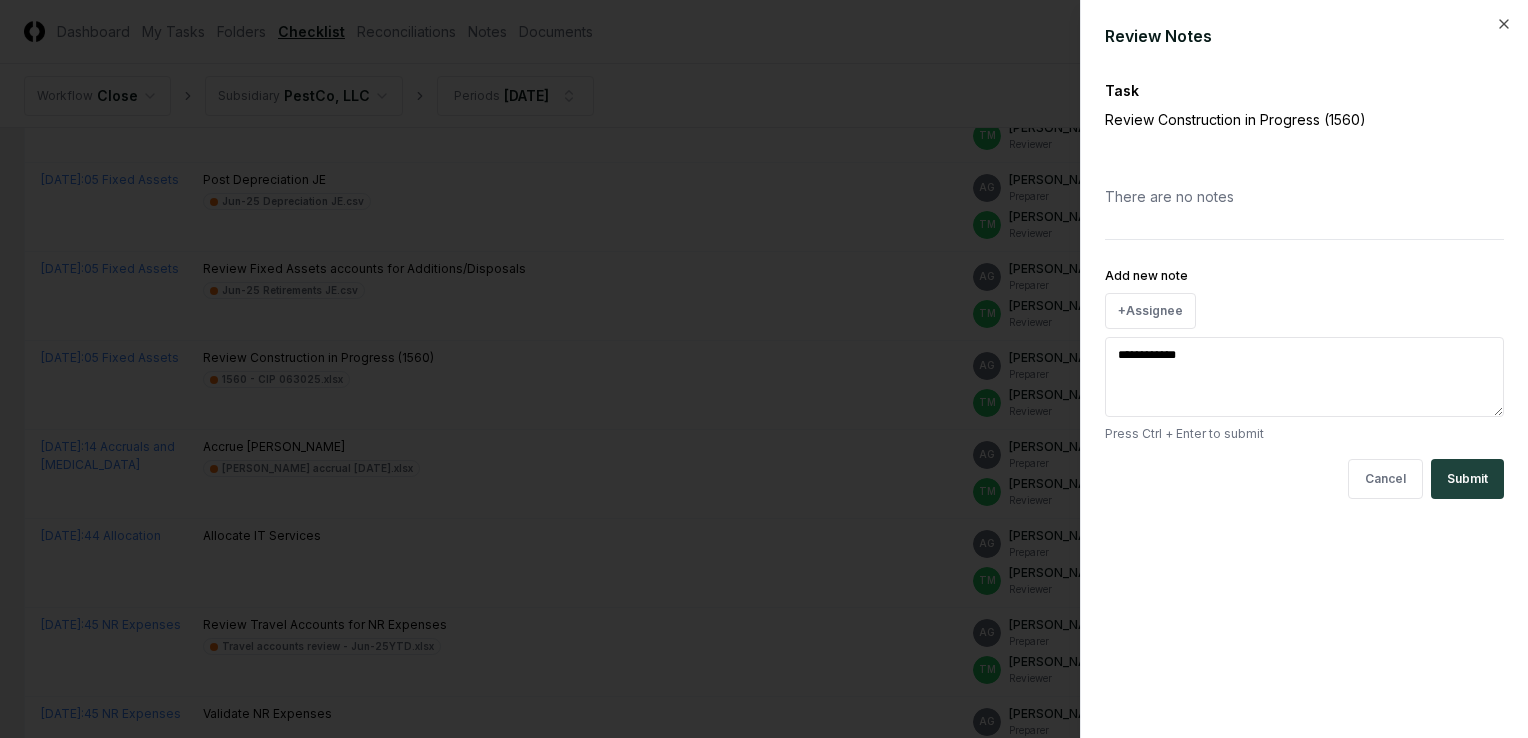 type on "**********" 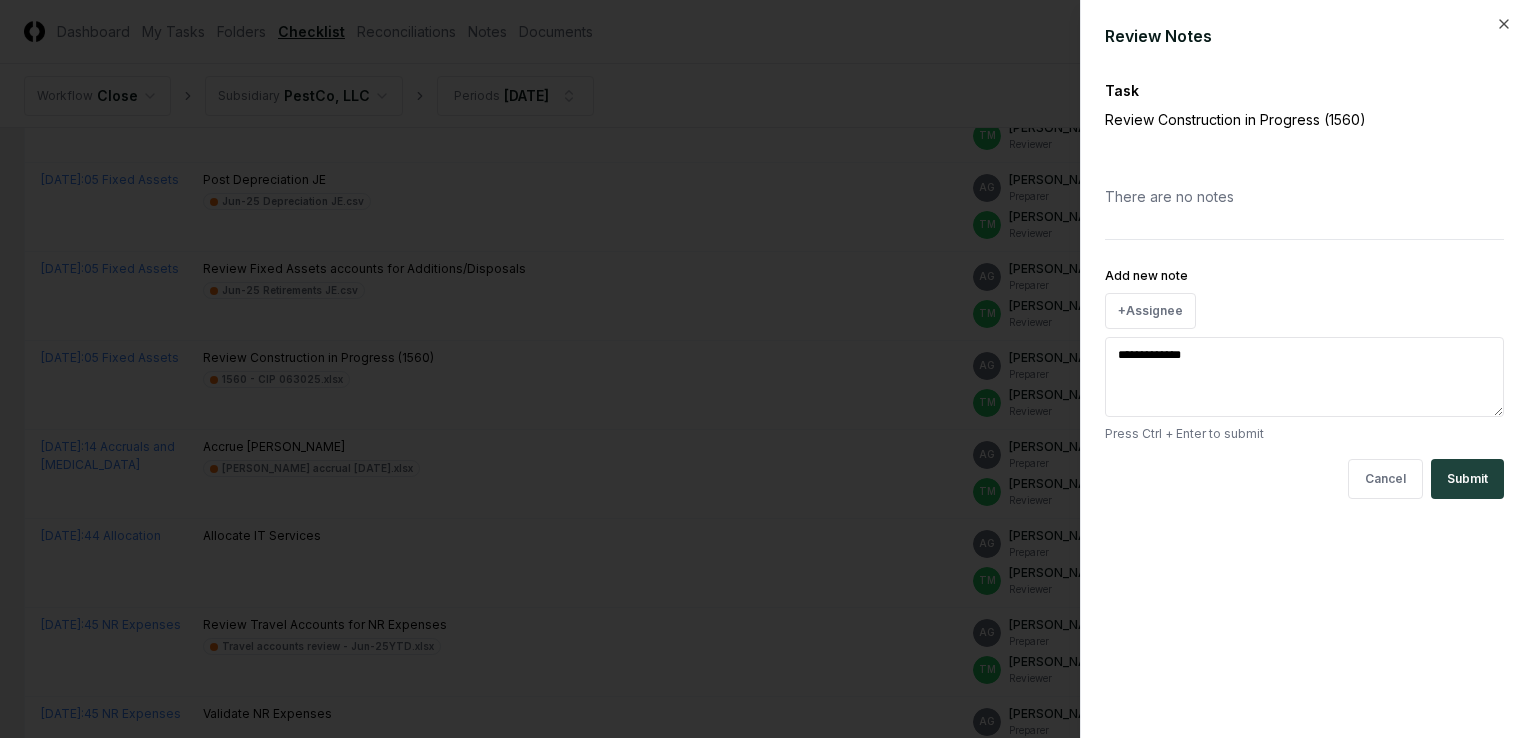 type on "**********" 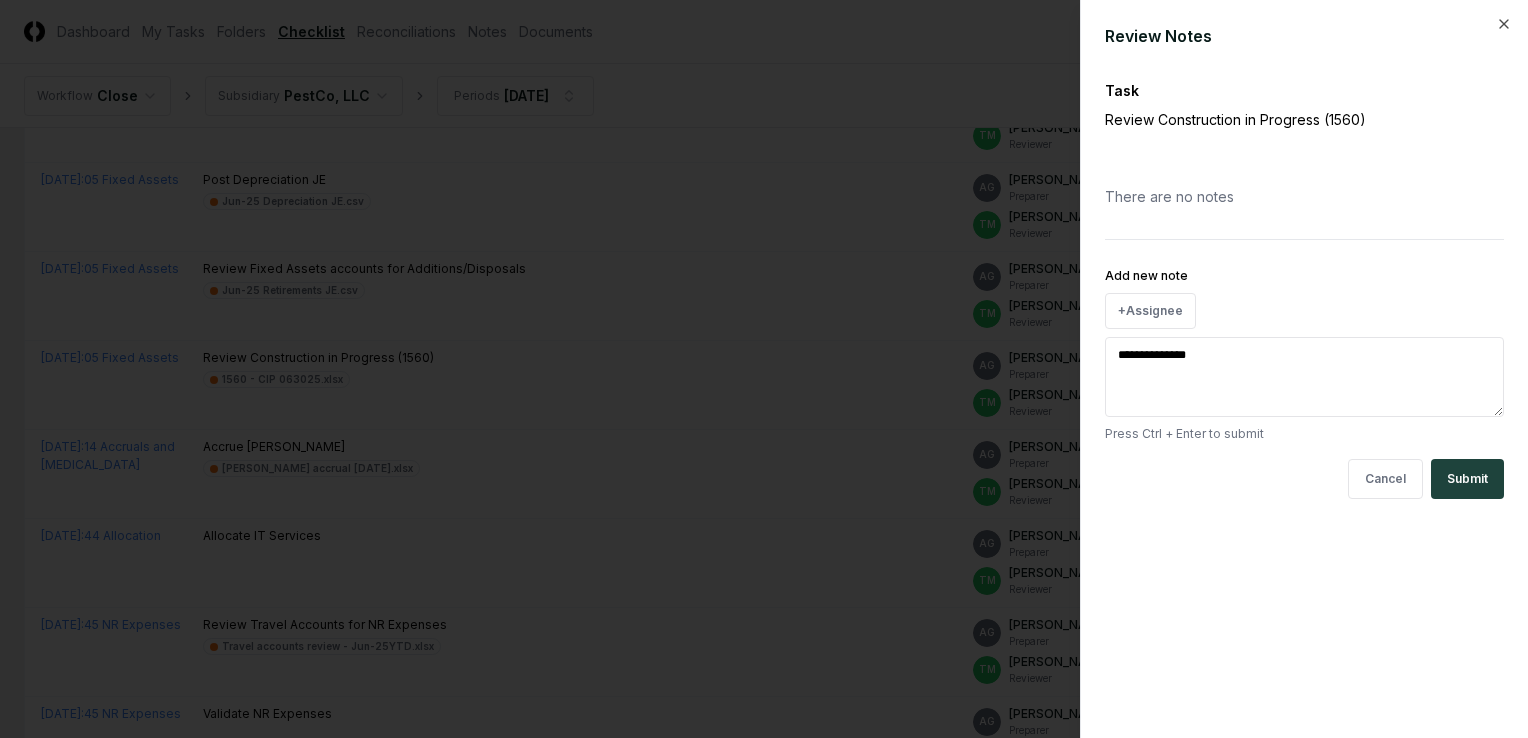 type on "**********" 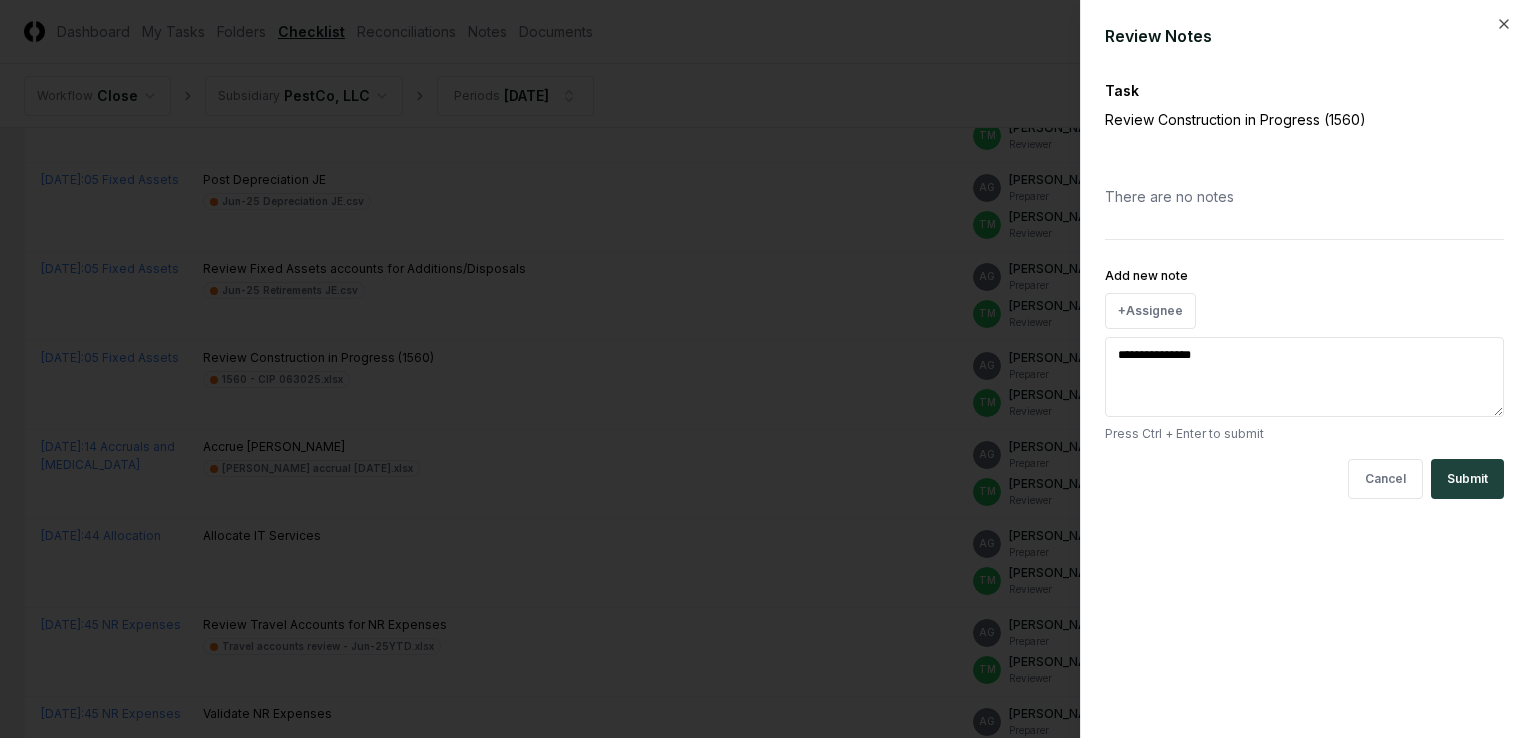 type on "**********" 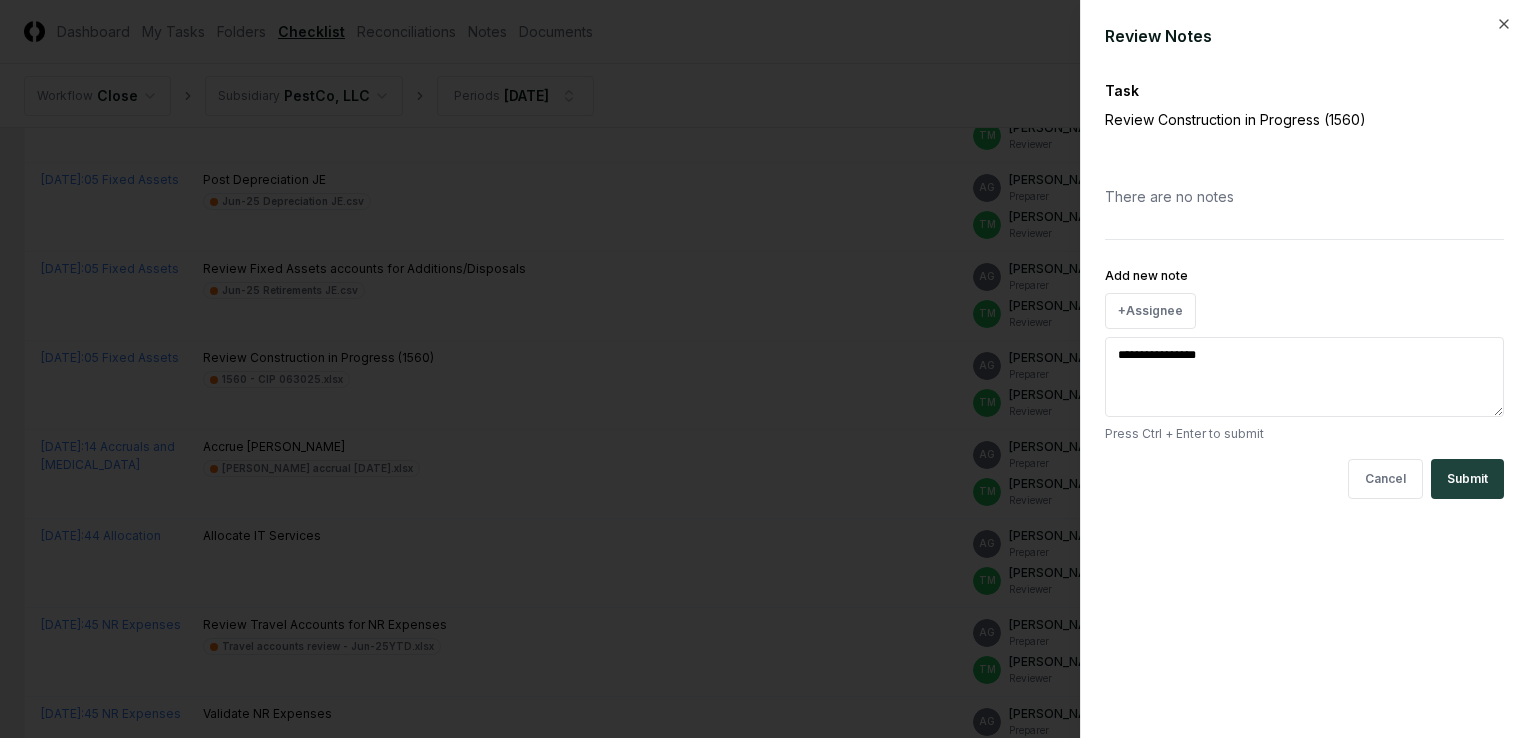 type on "**********" 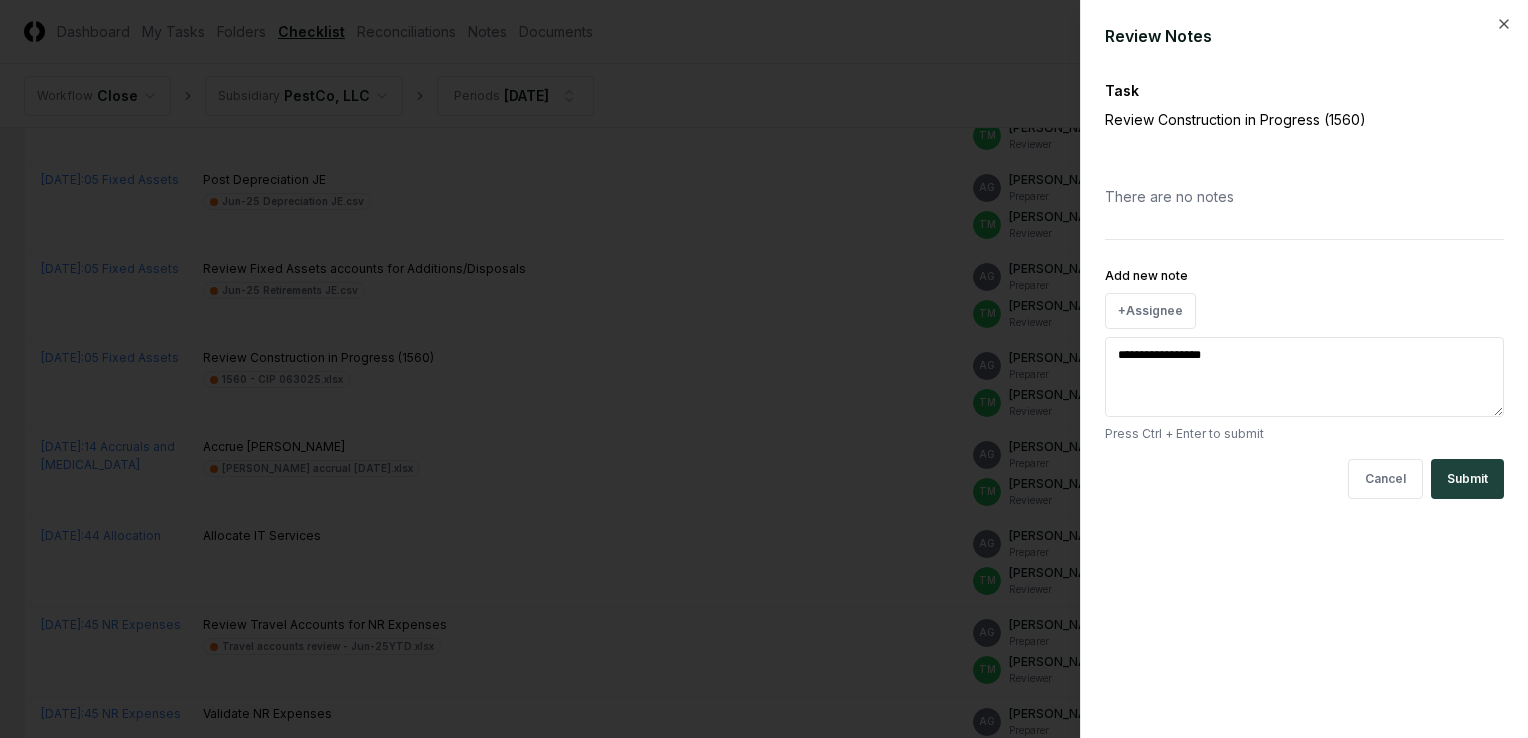 type on "**********" 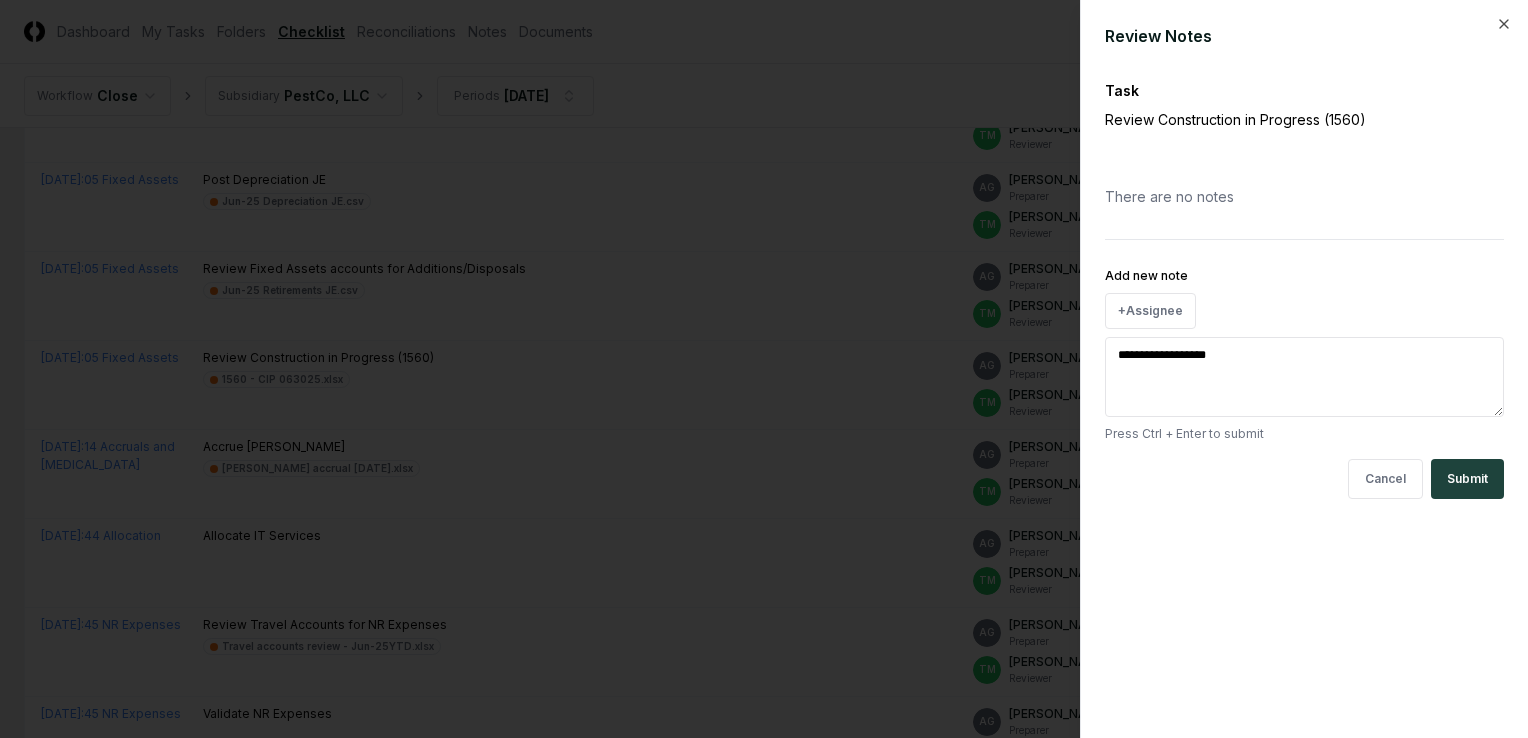 type on "**********" 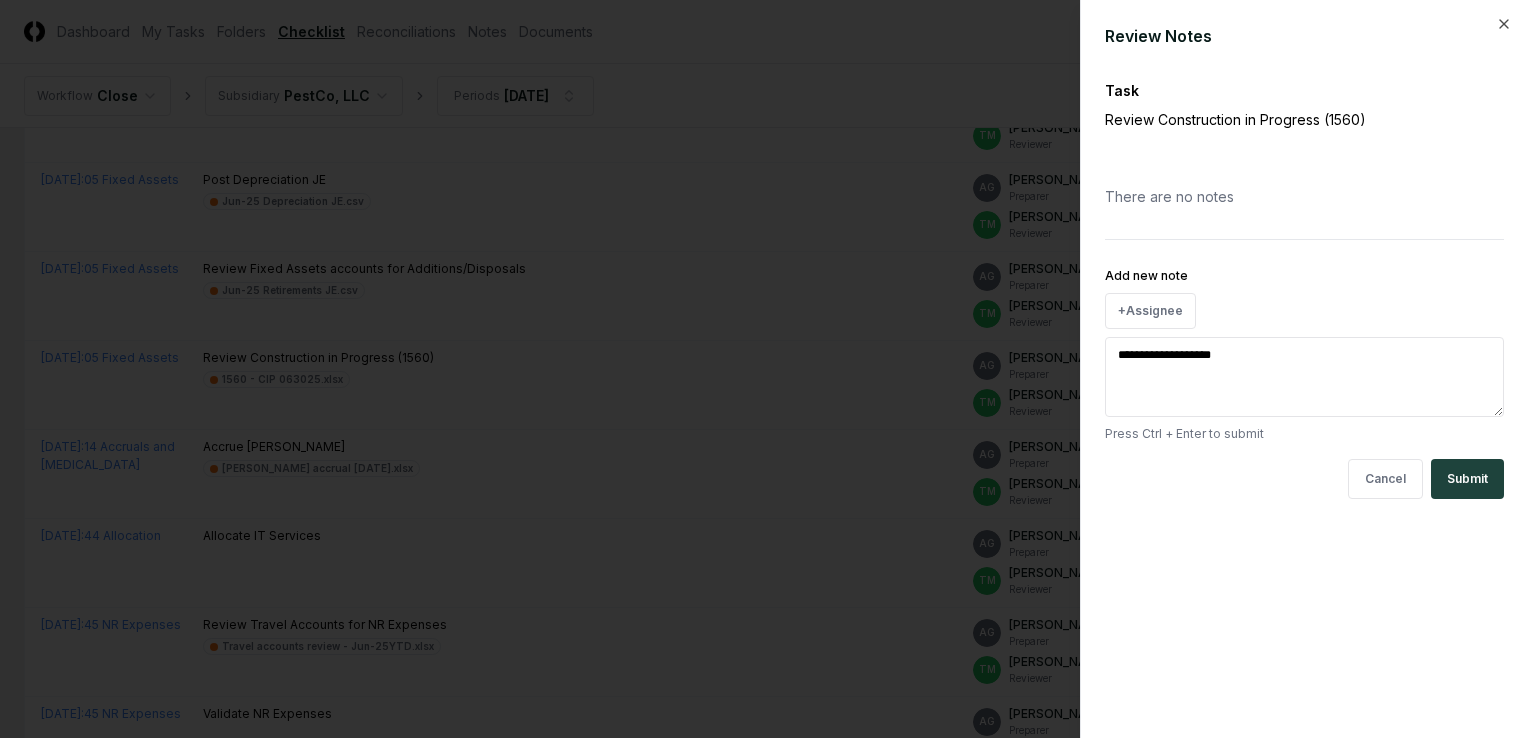 type on "**********" 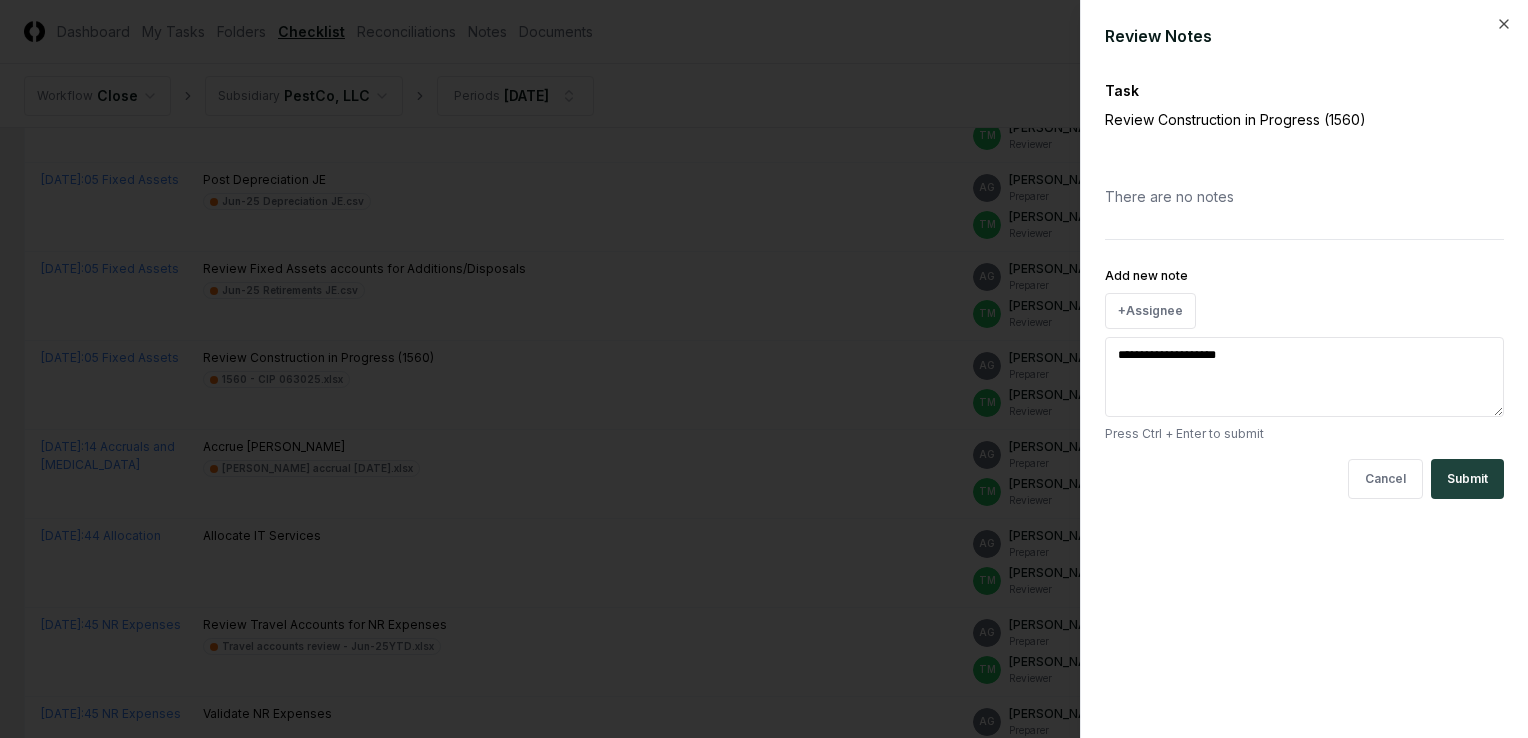 type on "**********" 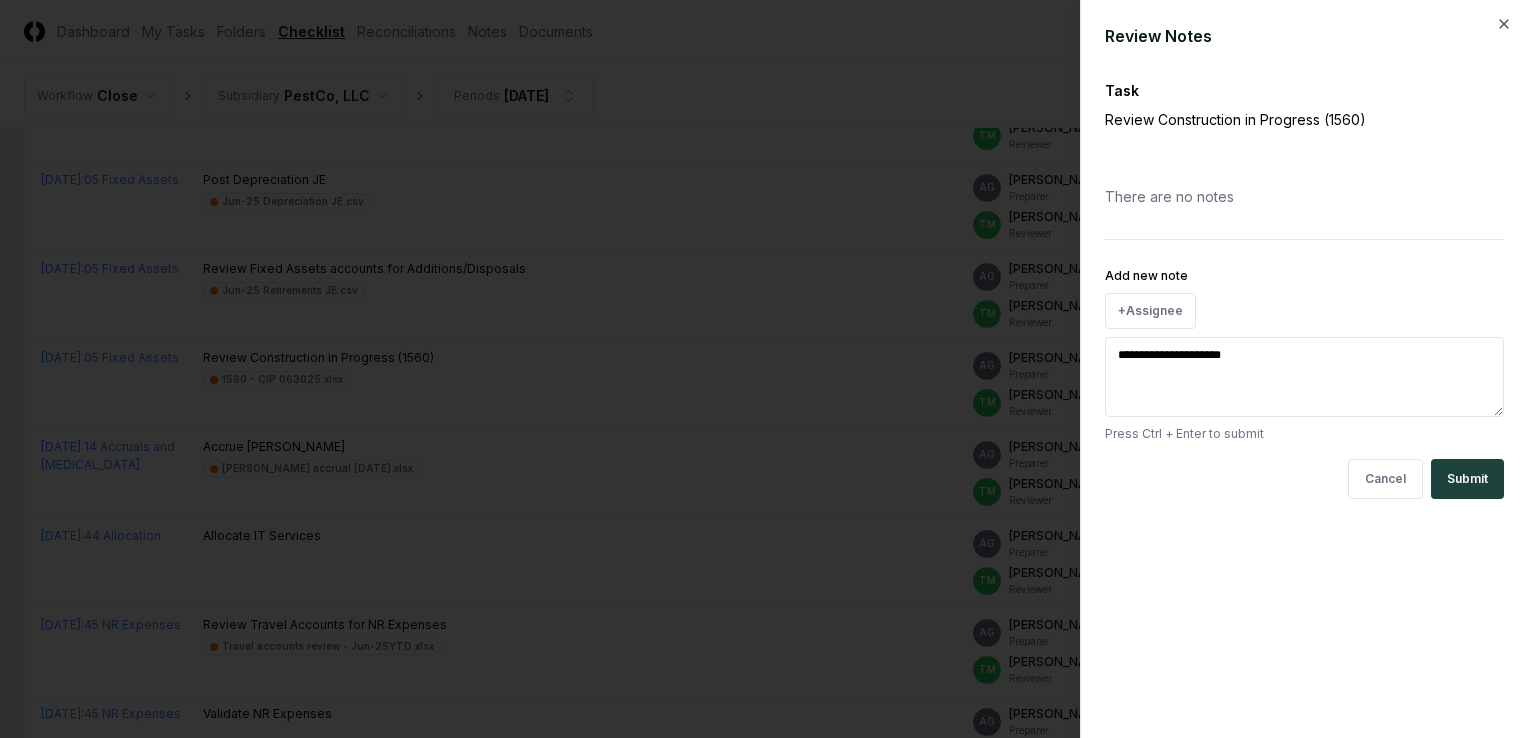 type on "**********" 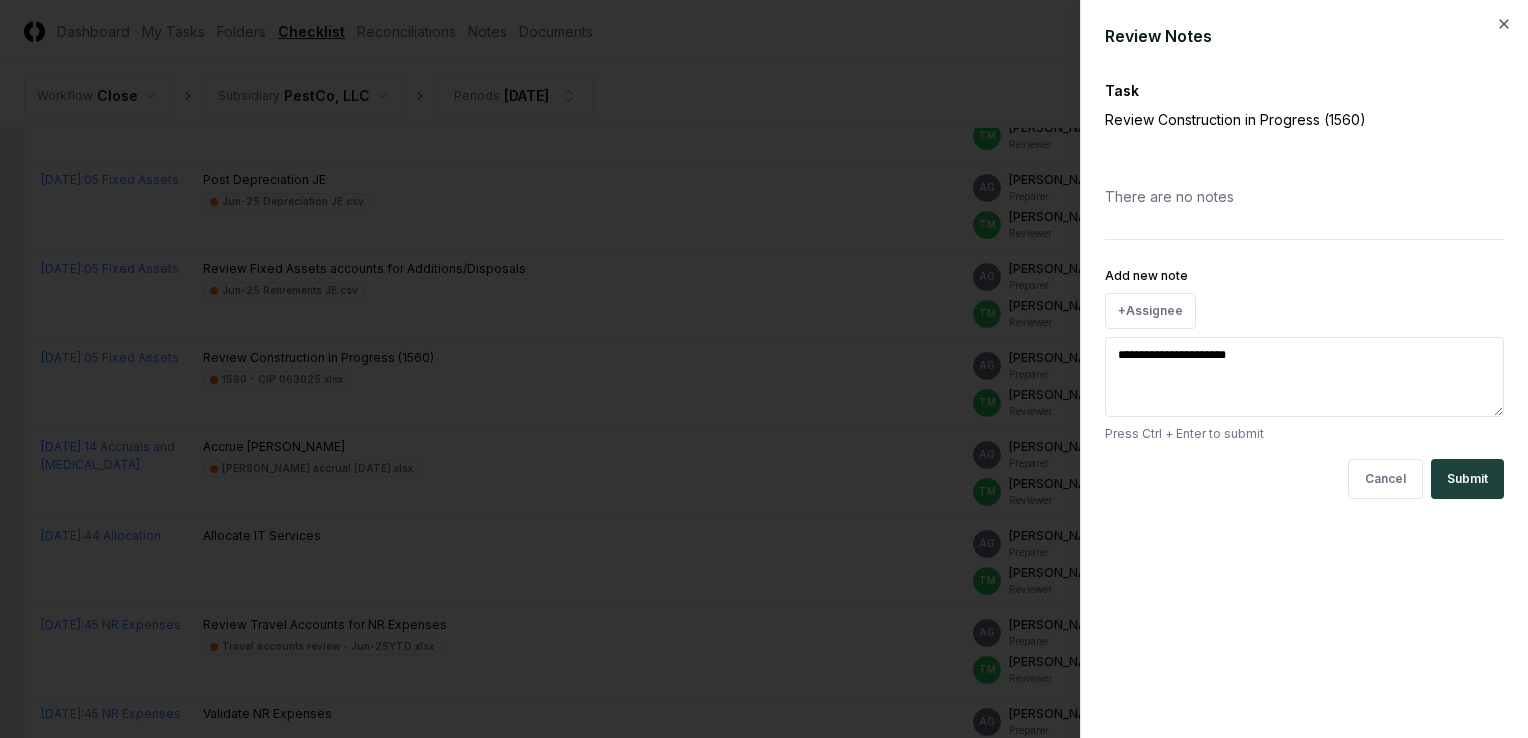 type on "**********" 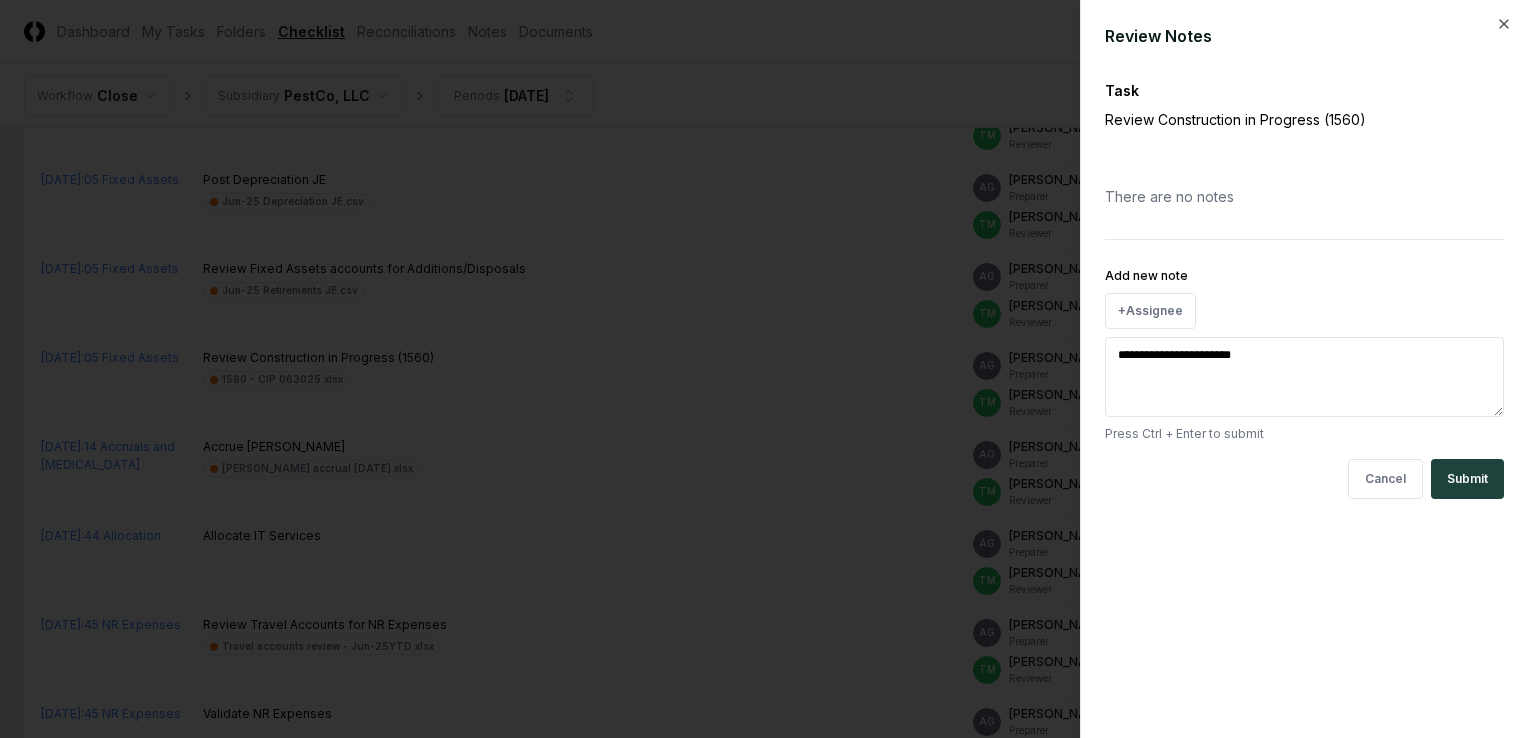 type on "**********" 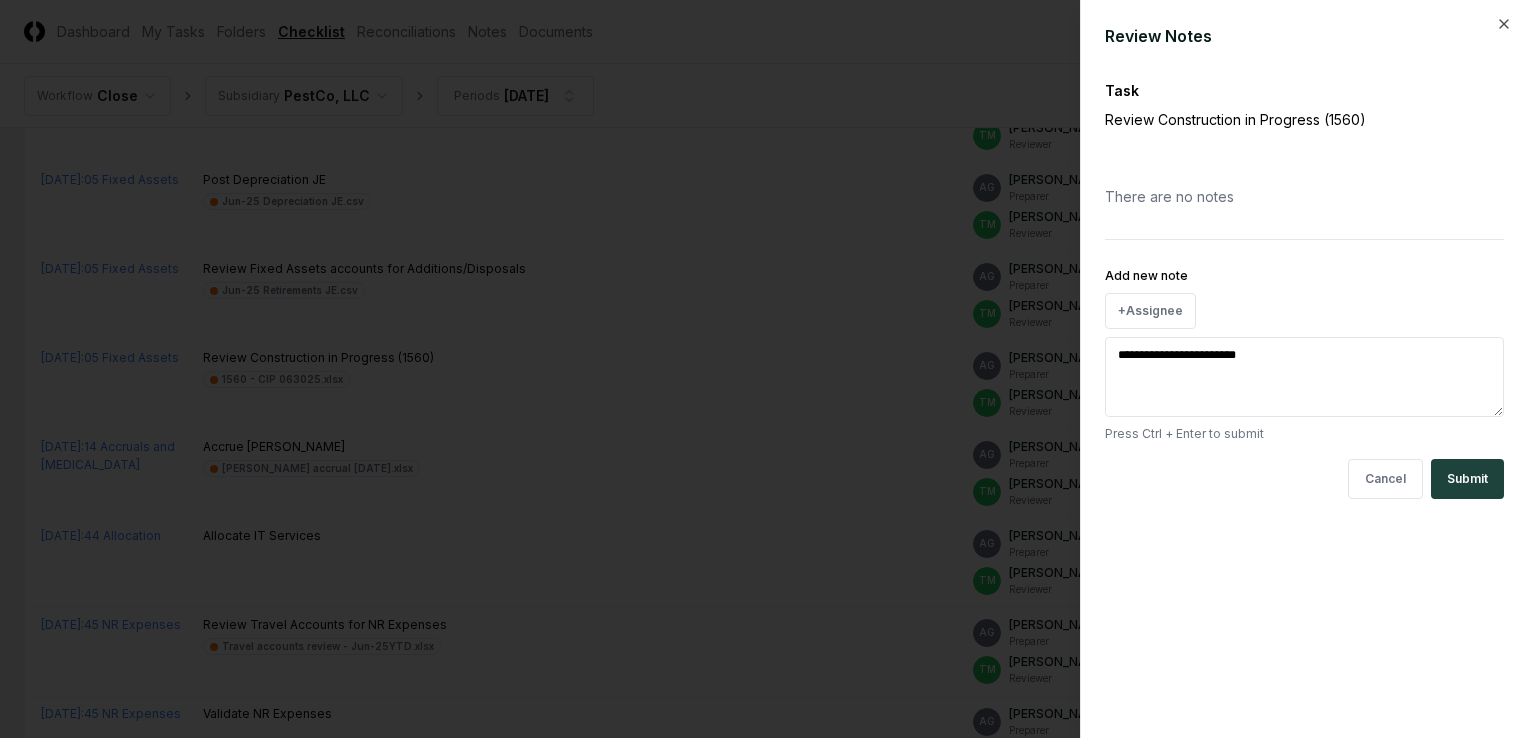 type on "**********" 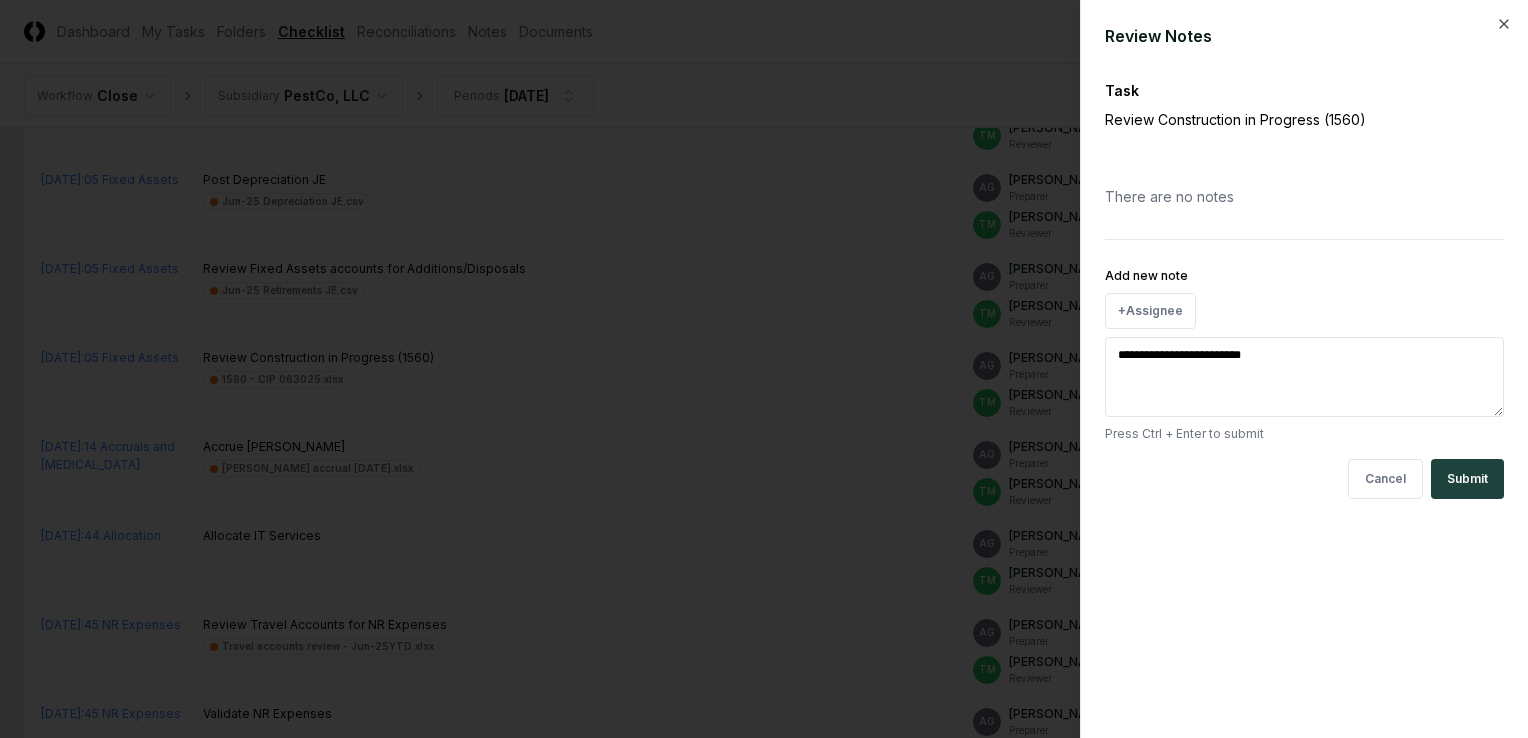 type on "**********" 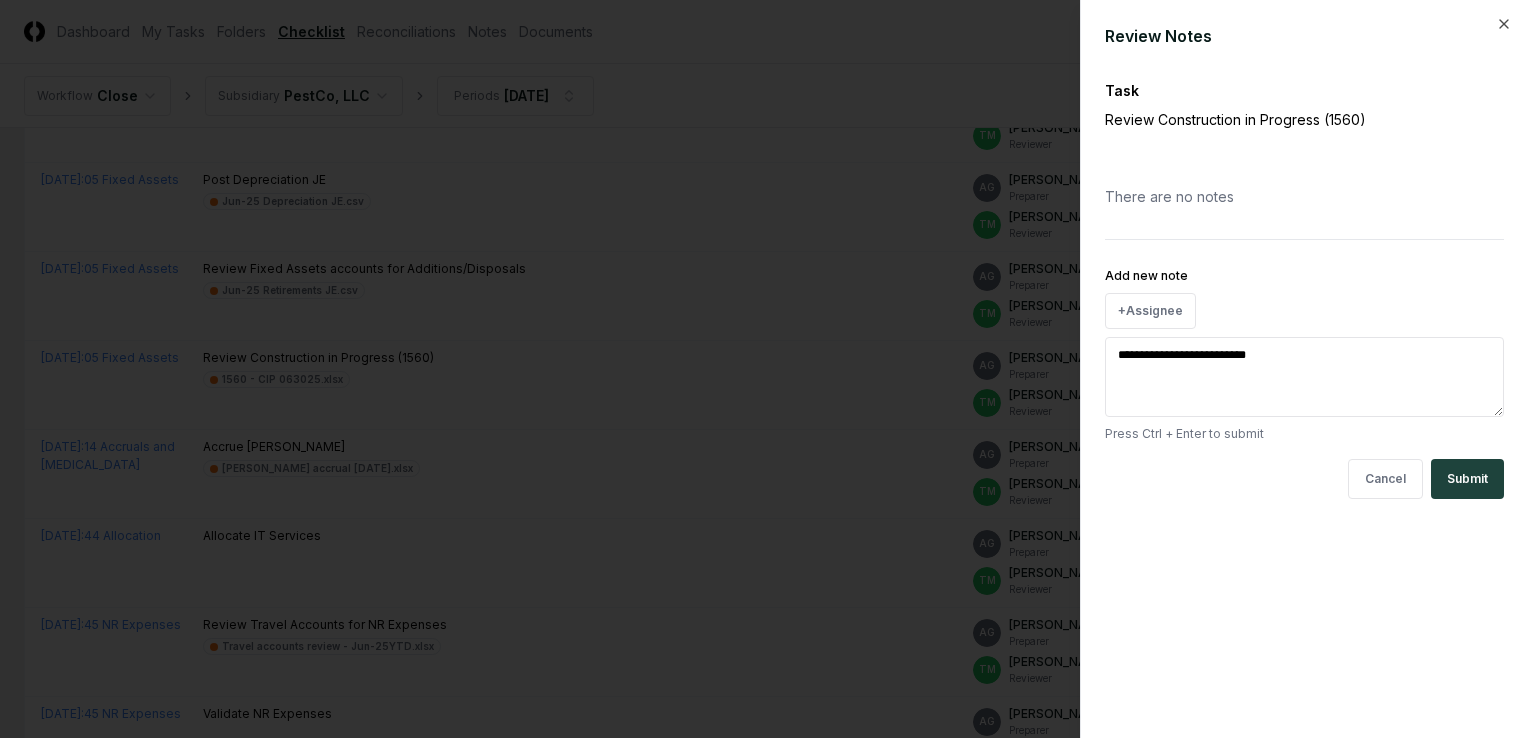 type on "**********" 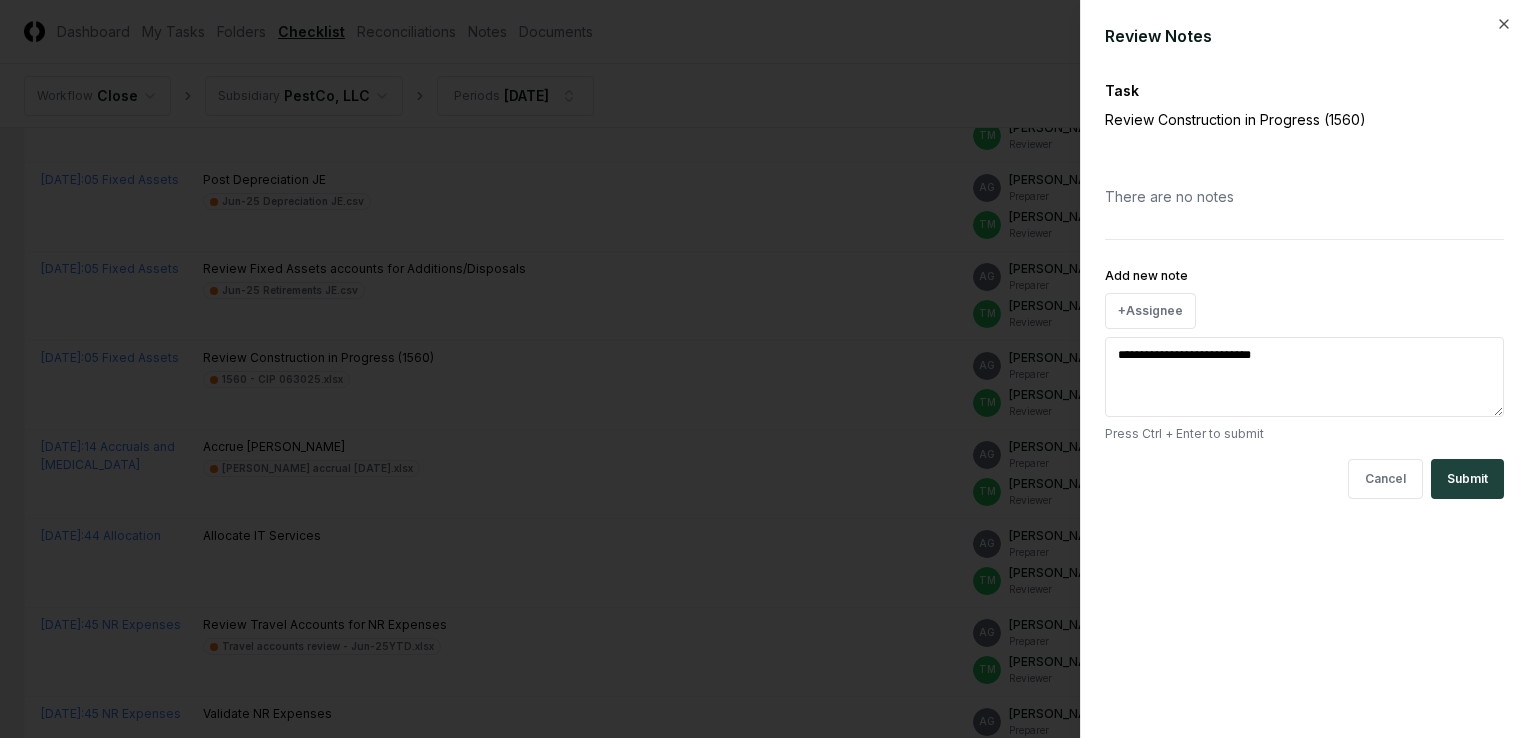 type on "**********" 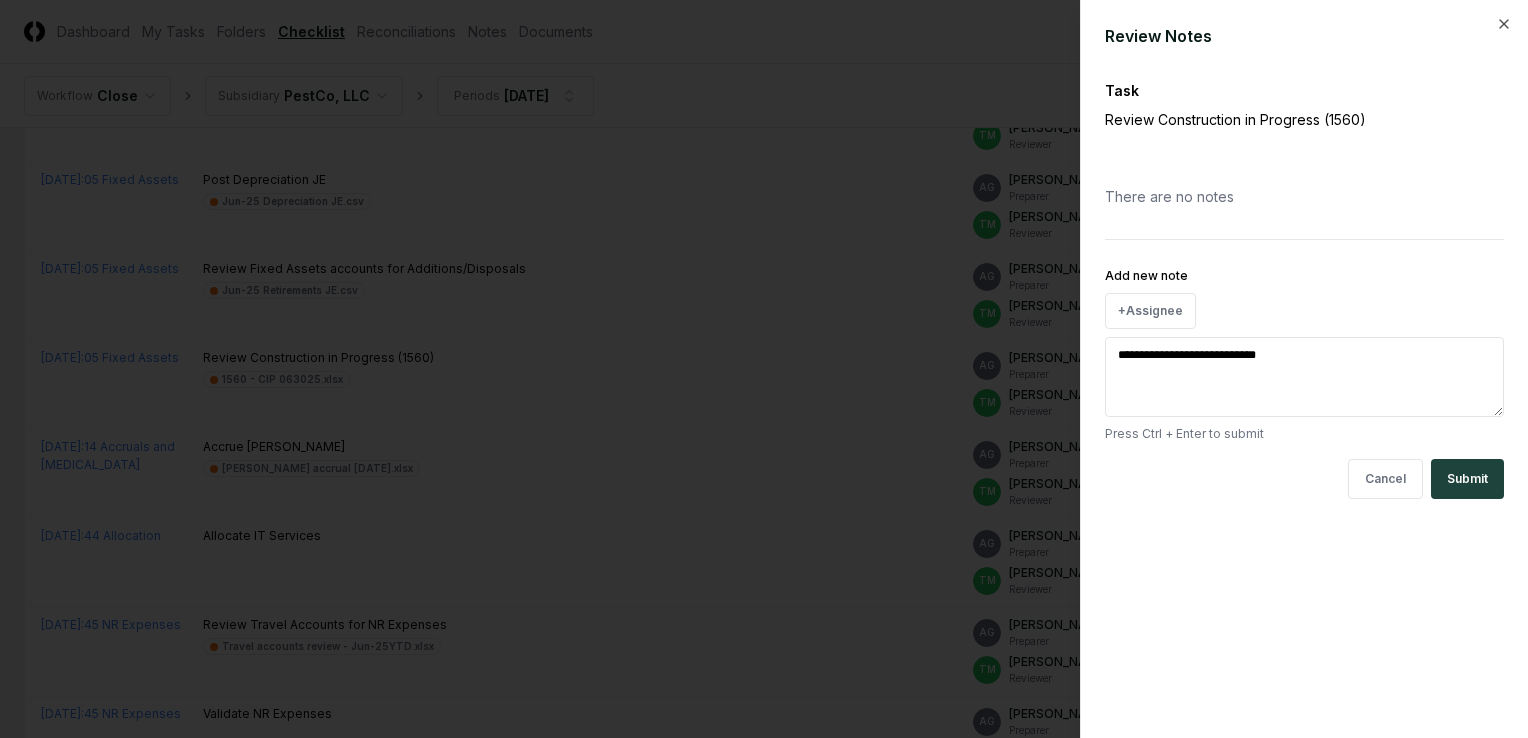 type on "**********" 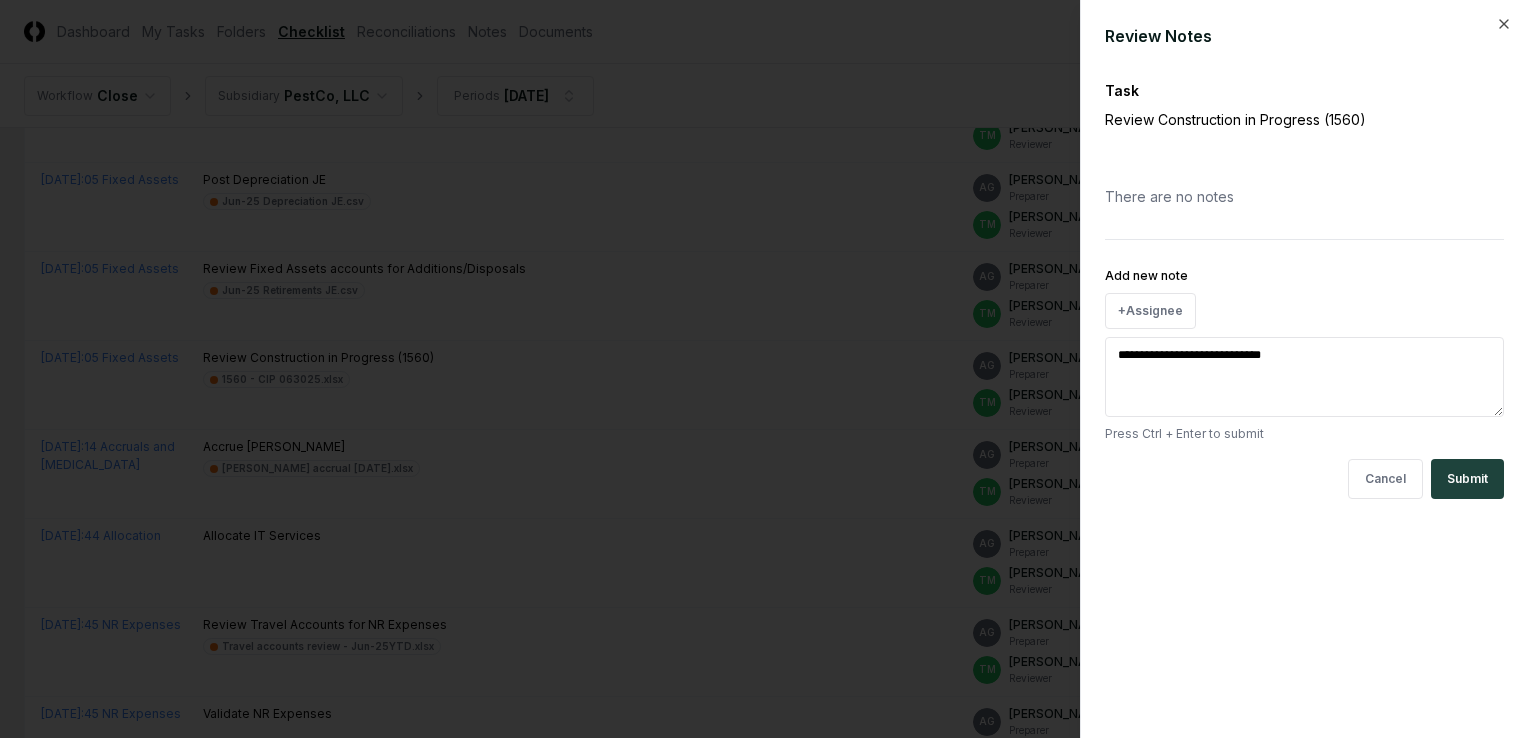 type on "**********" 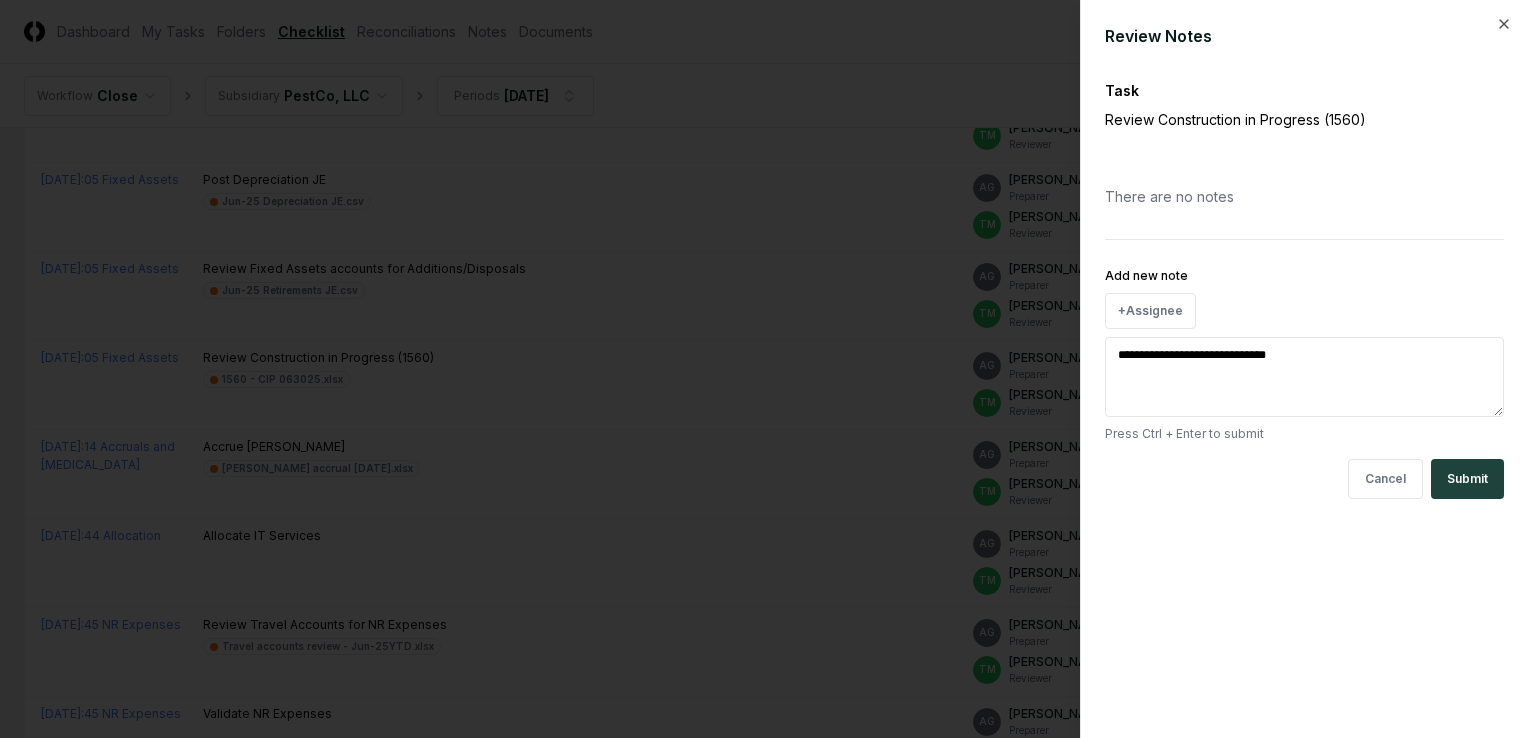 type on "**********" 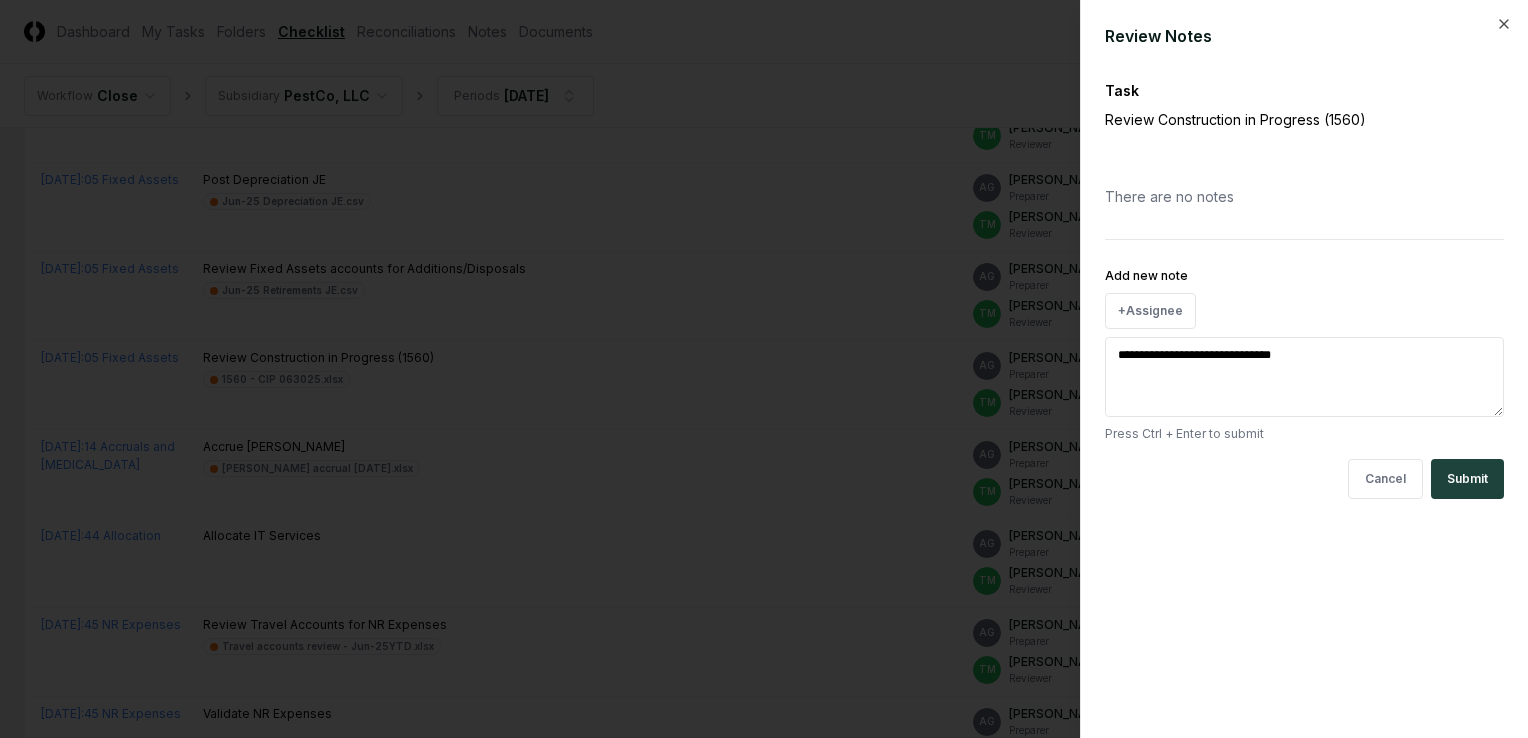 type on "**********" 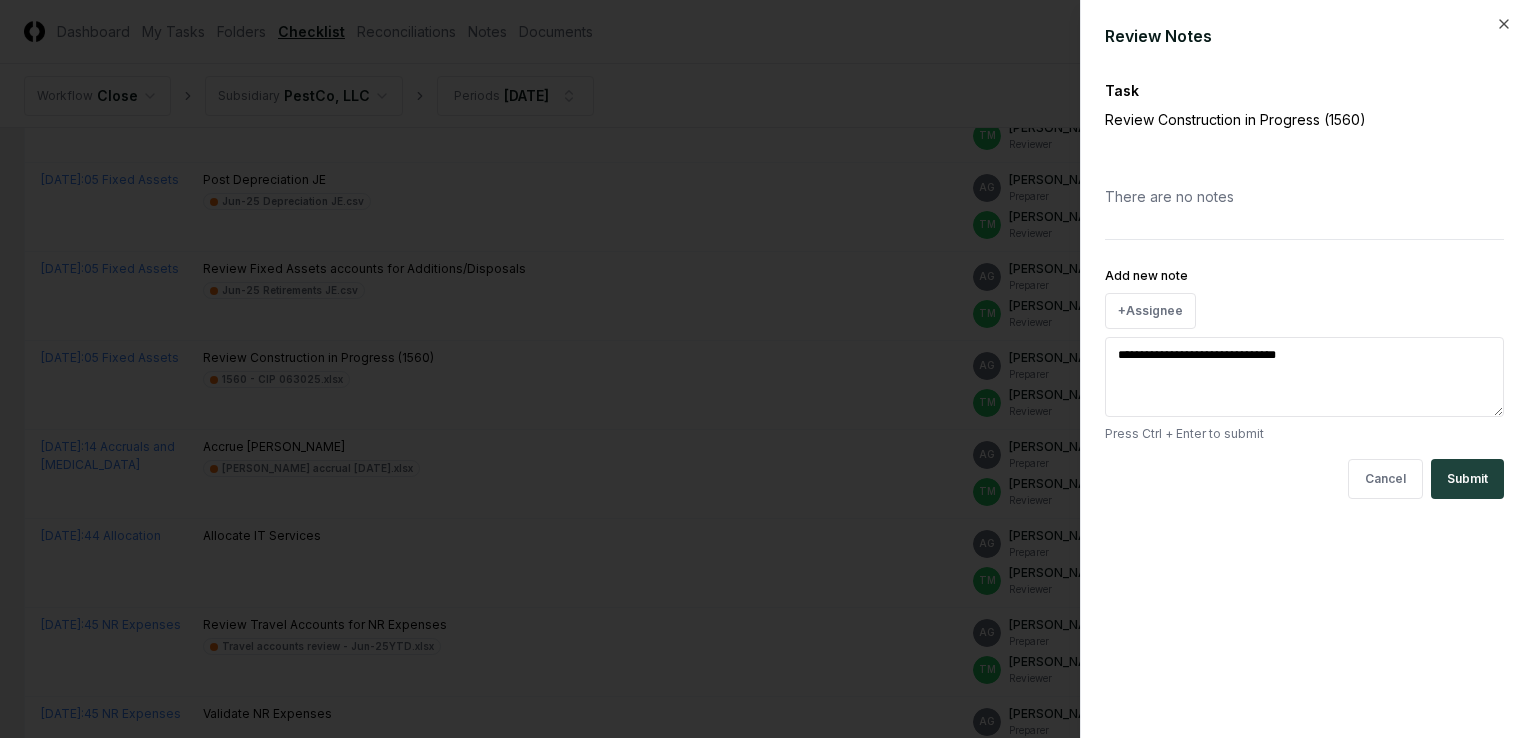 type on "**********" 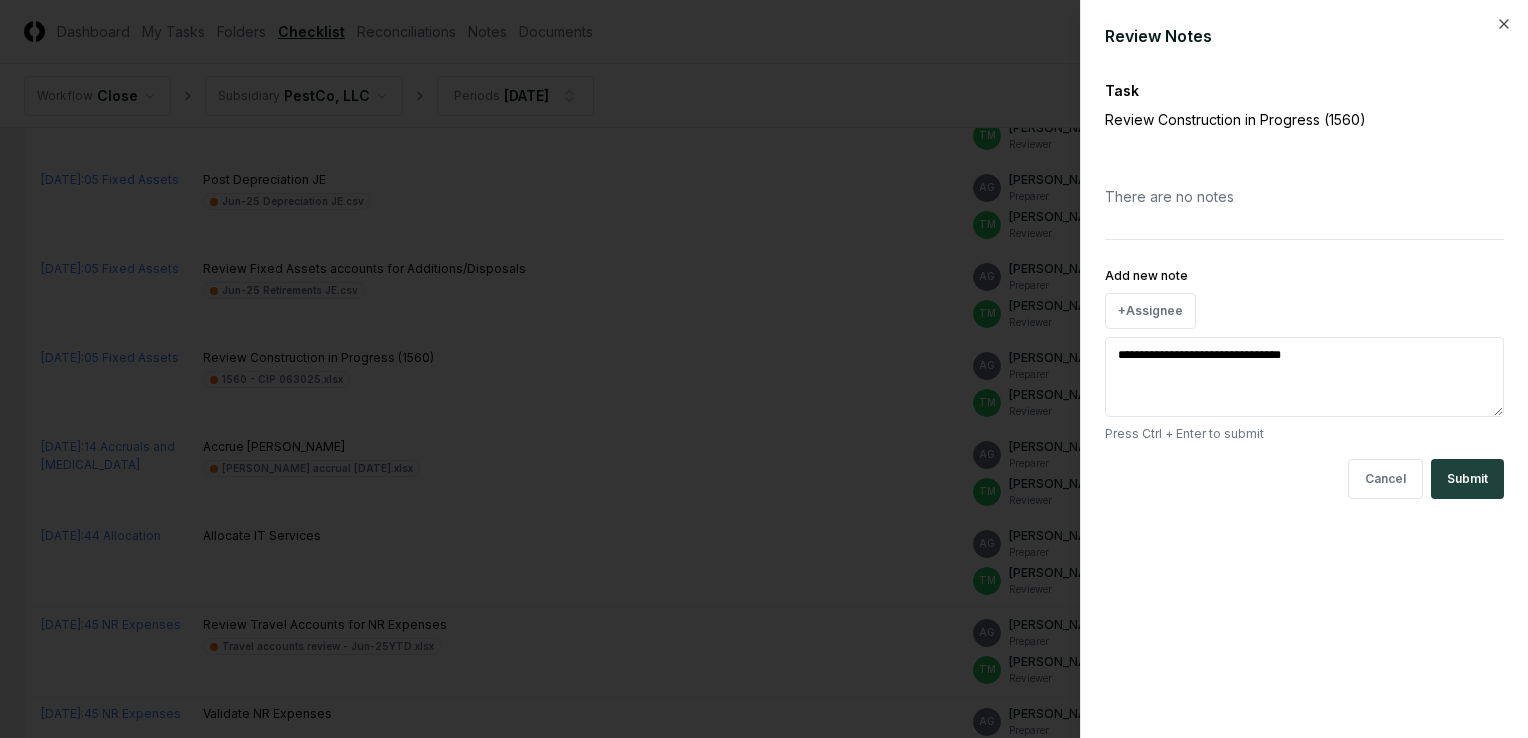 type on "**********" 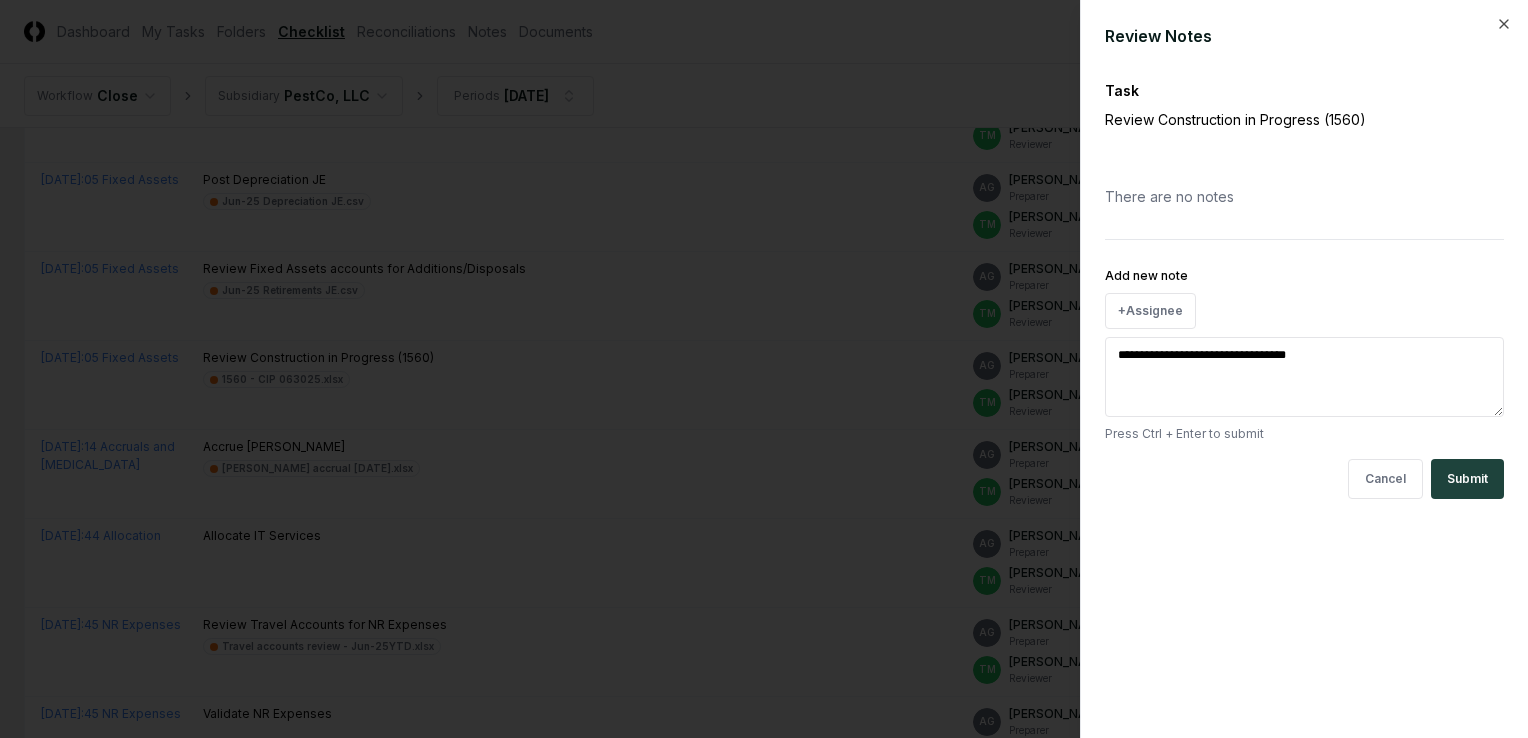 type on "**********" 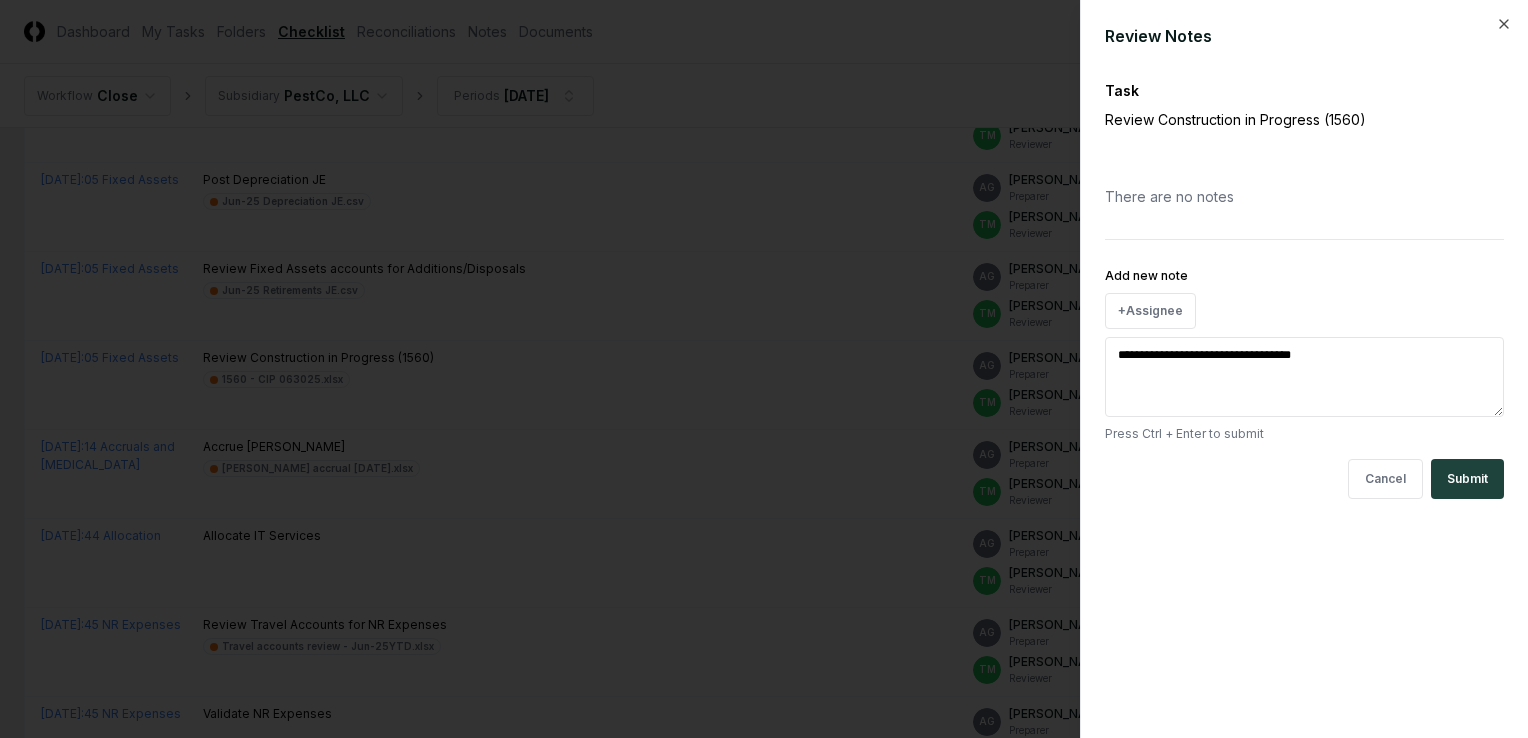 type on "**********" 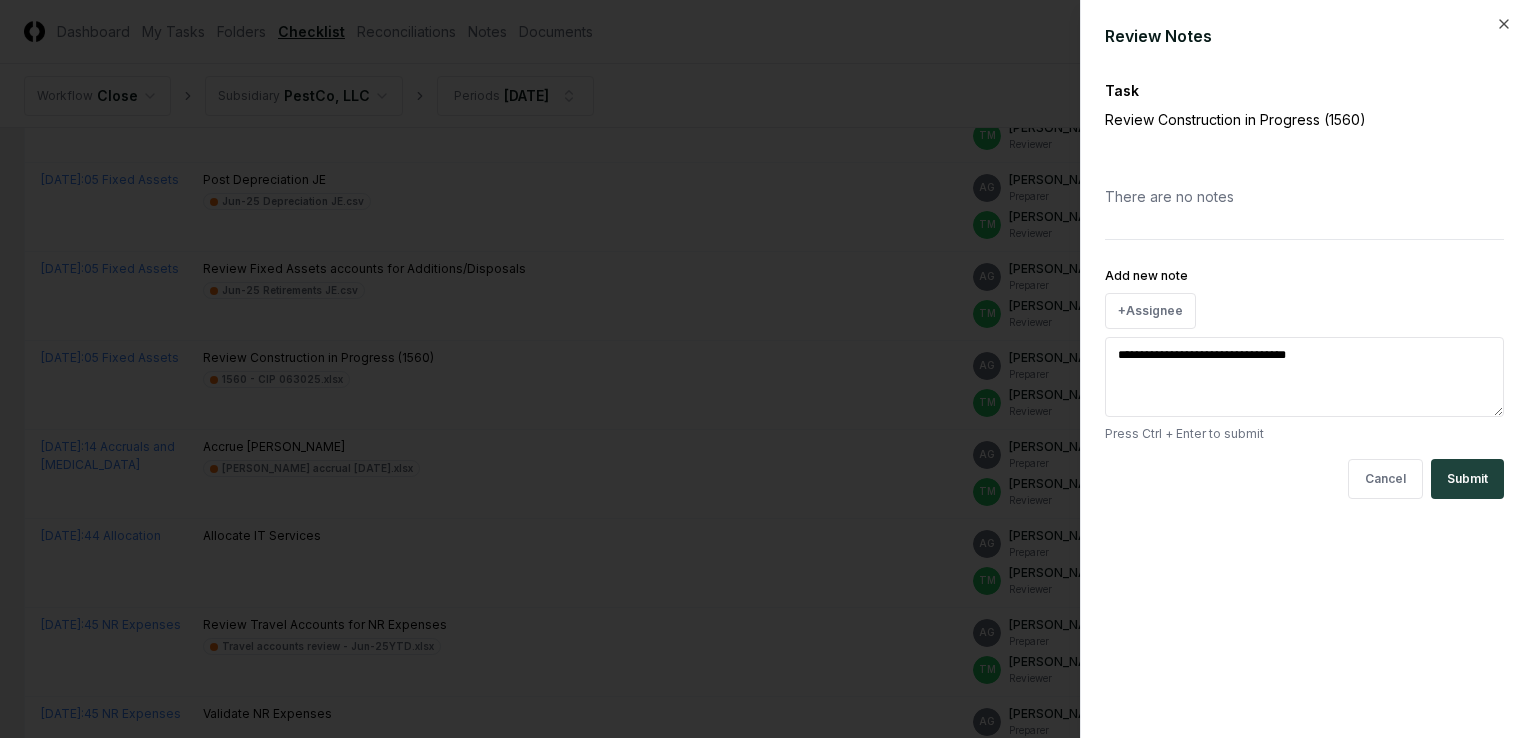 type on "**********" 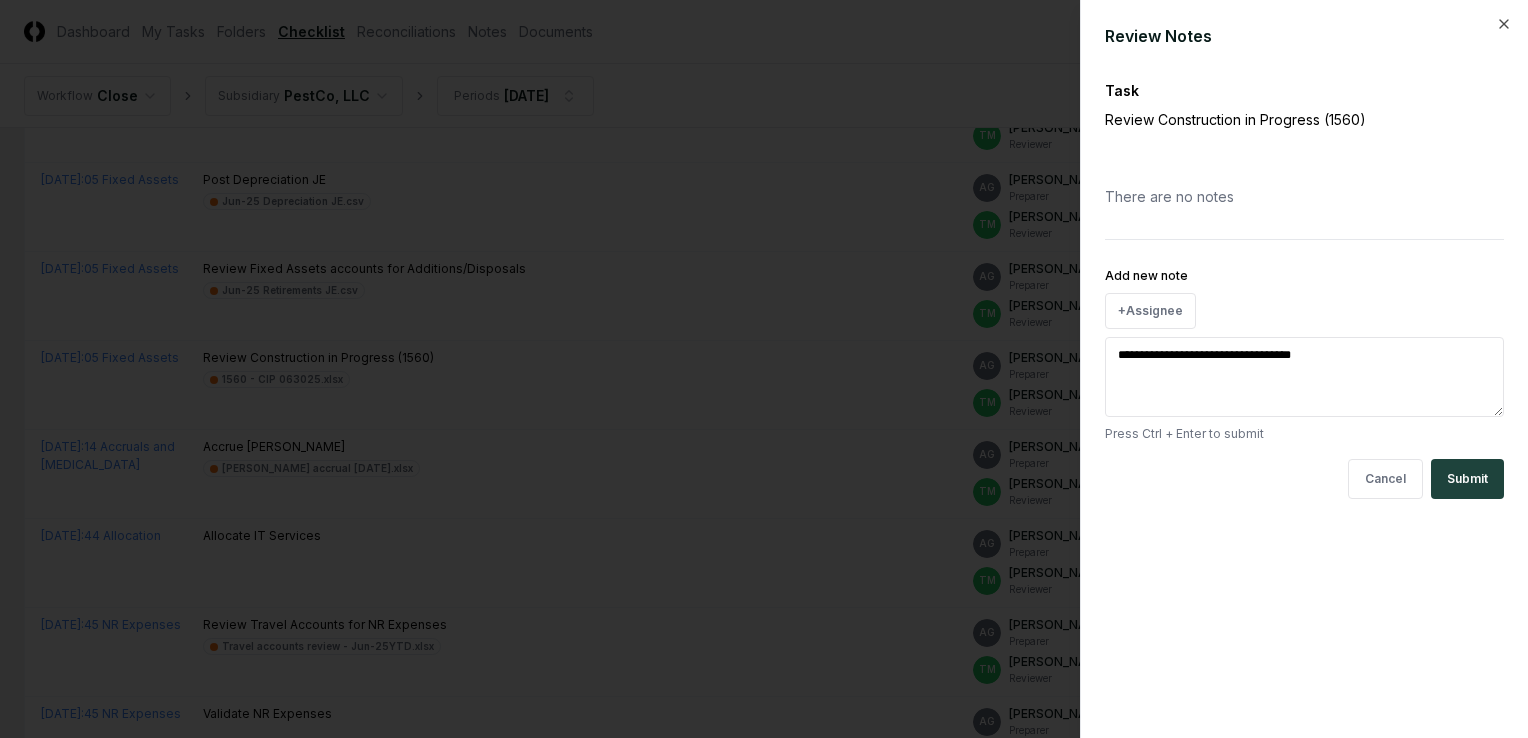 type on "**********" 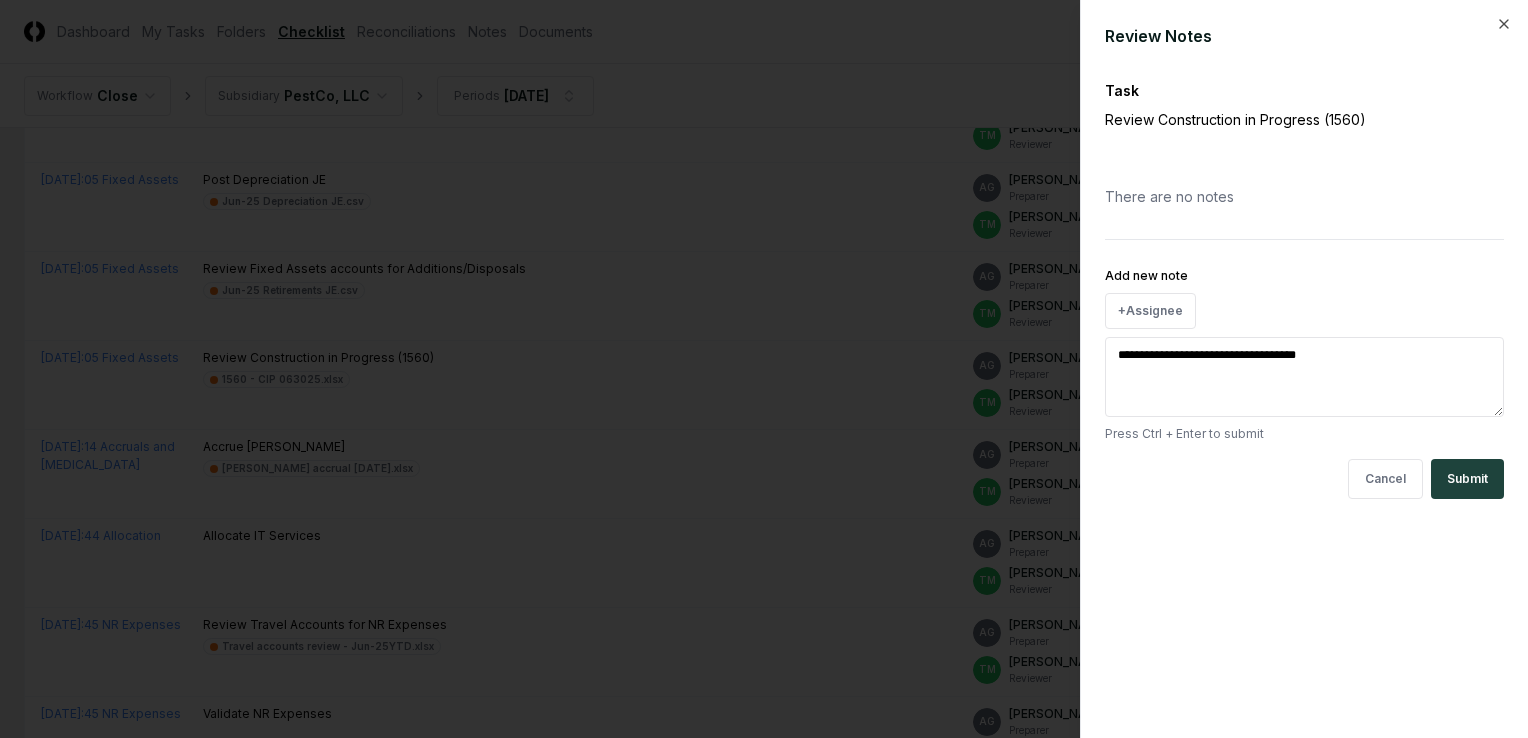 type on "*" 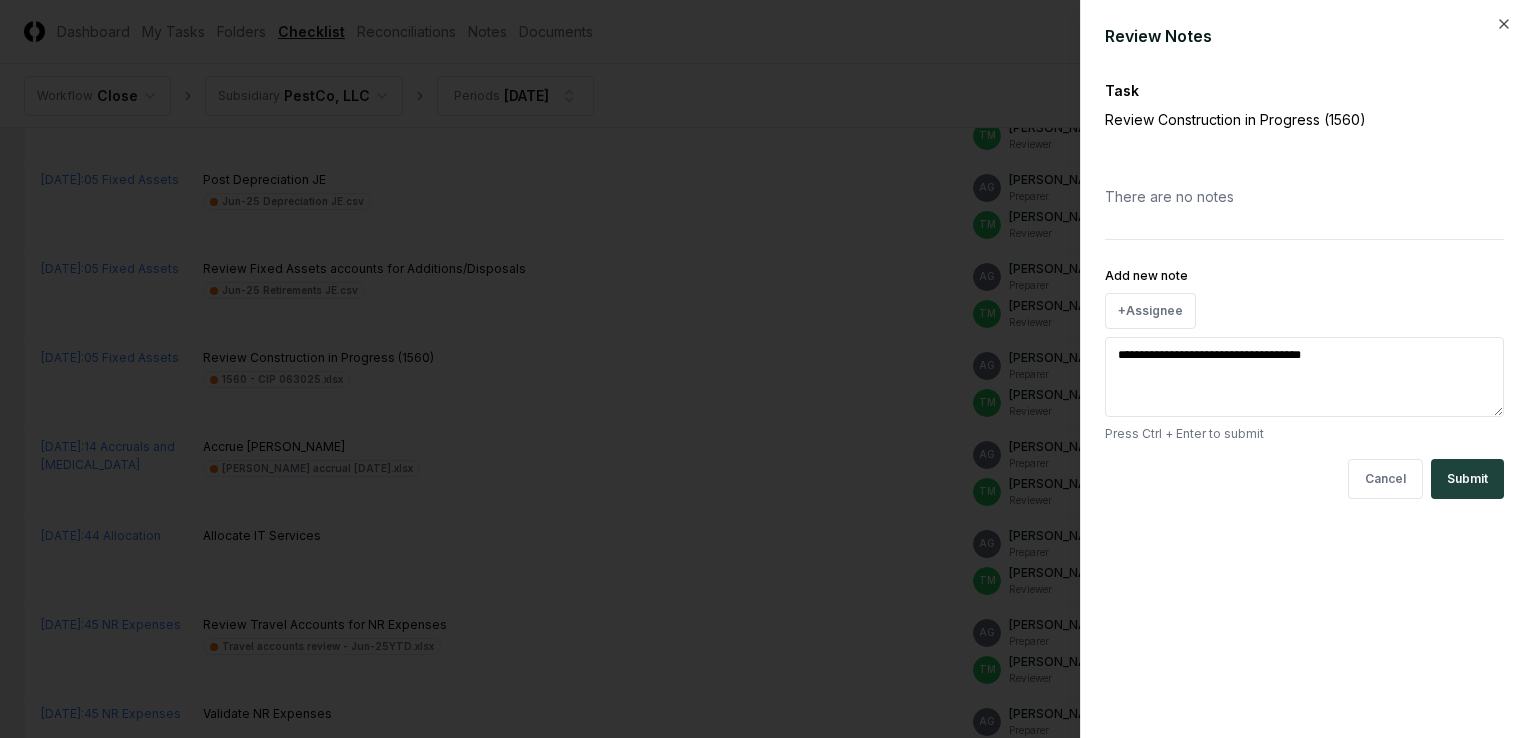 type on "*" 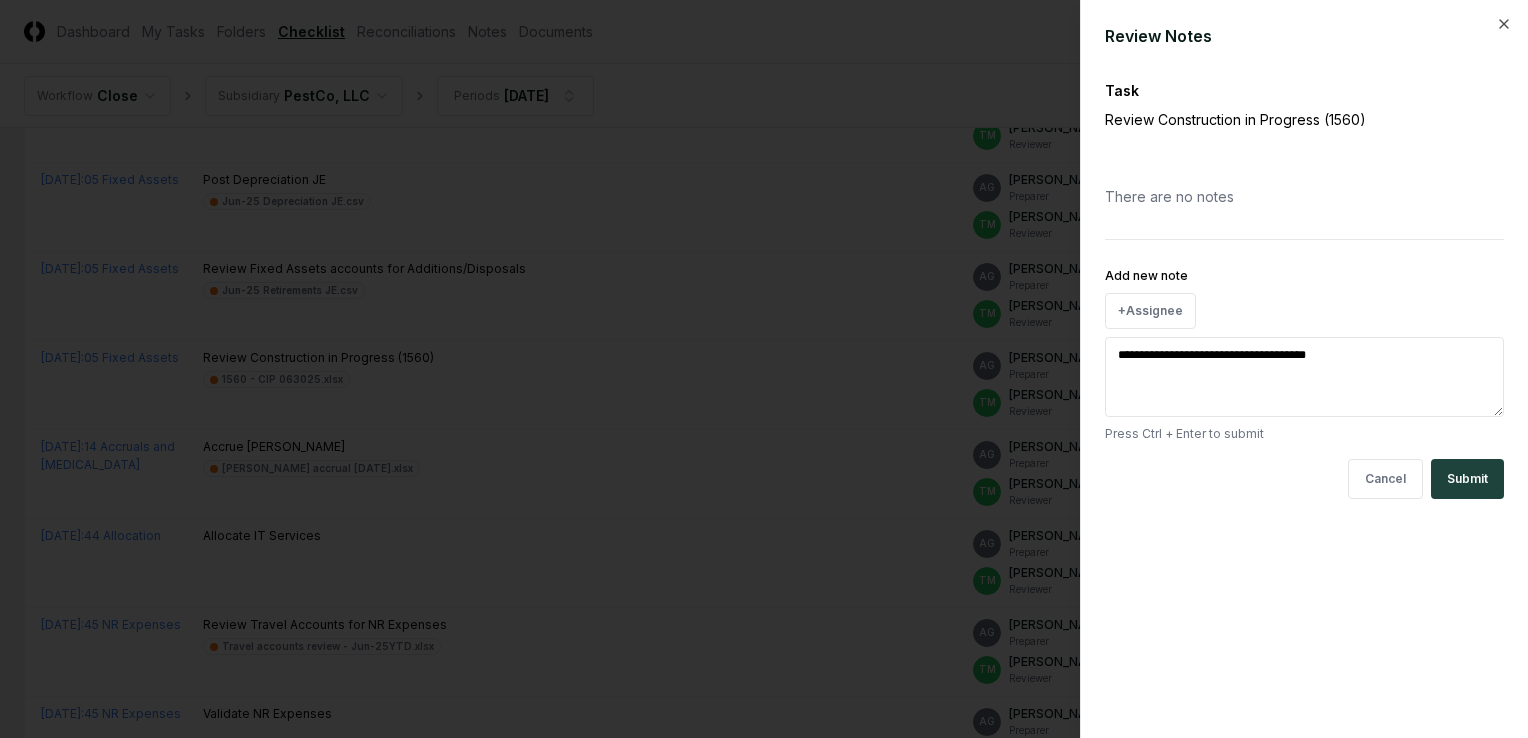 type on "**********" 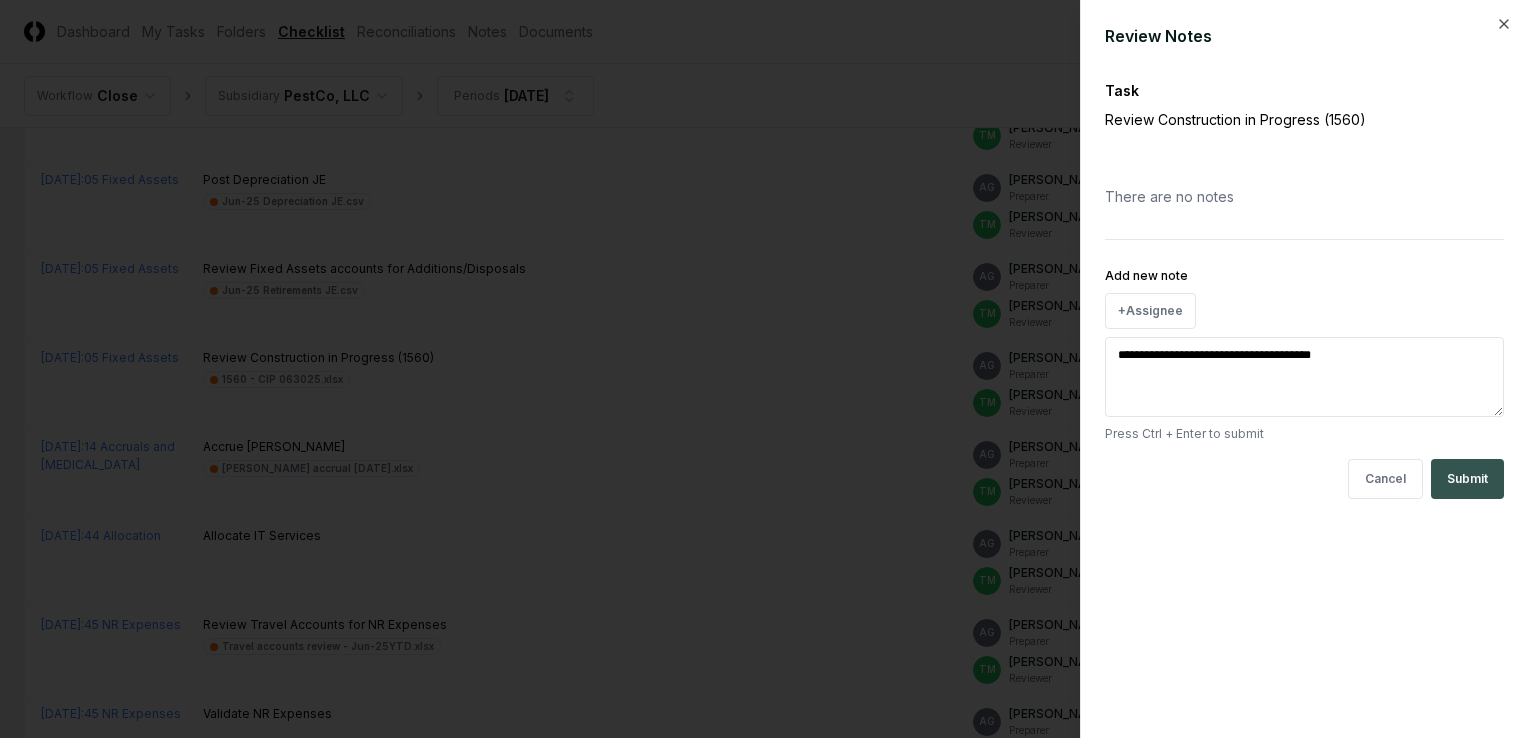 type on "**********" 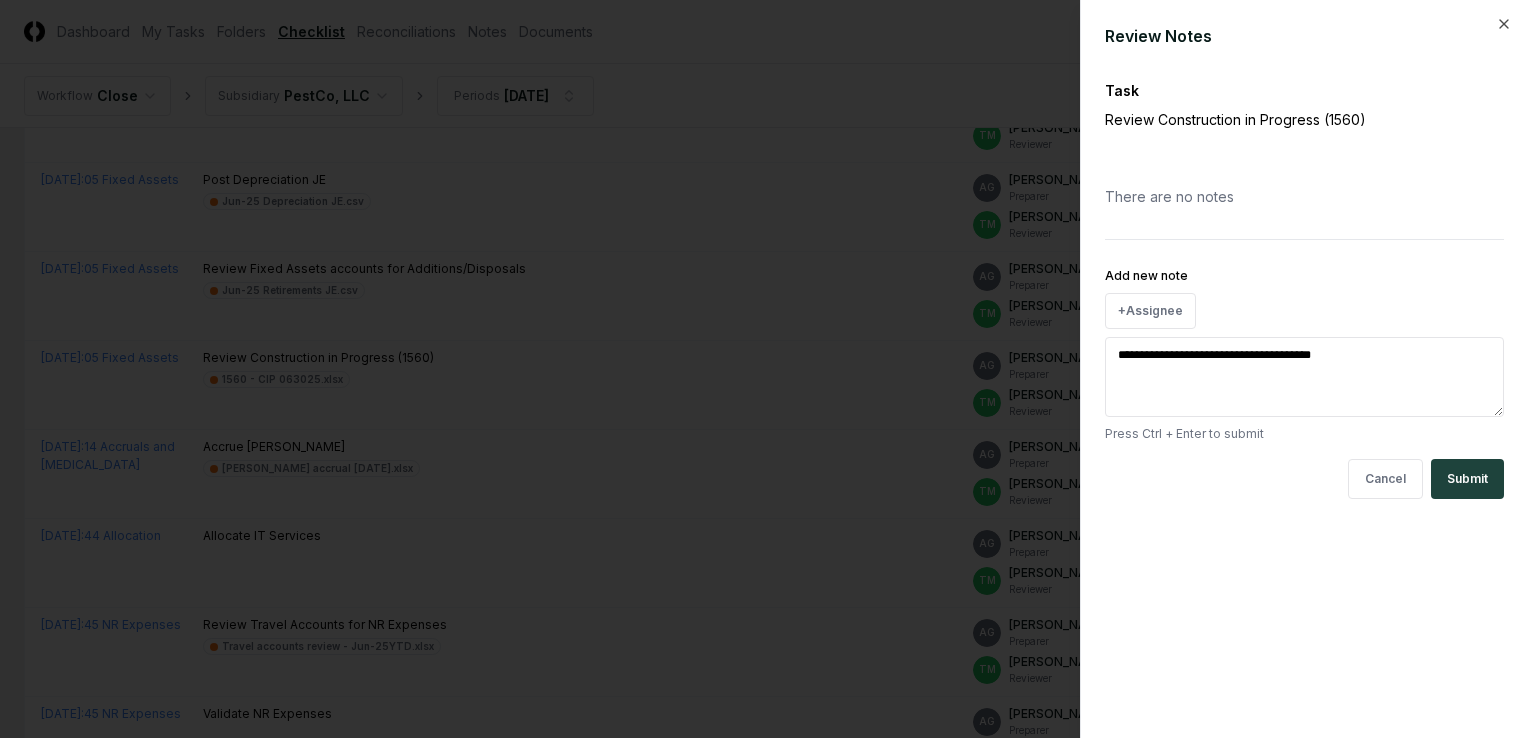 type on "*" 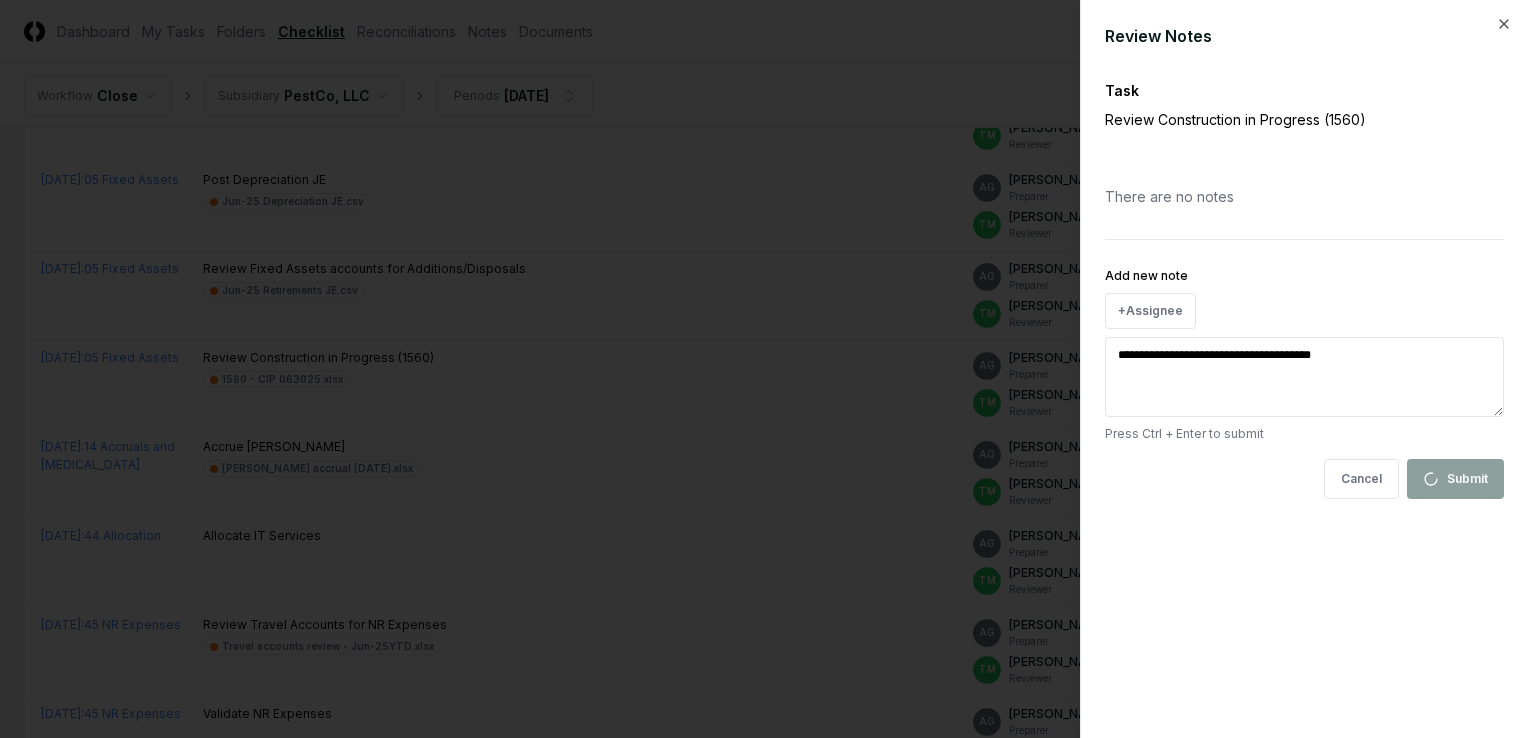 type 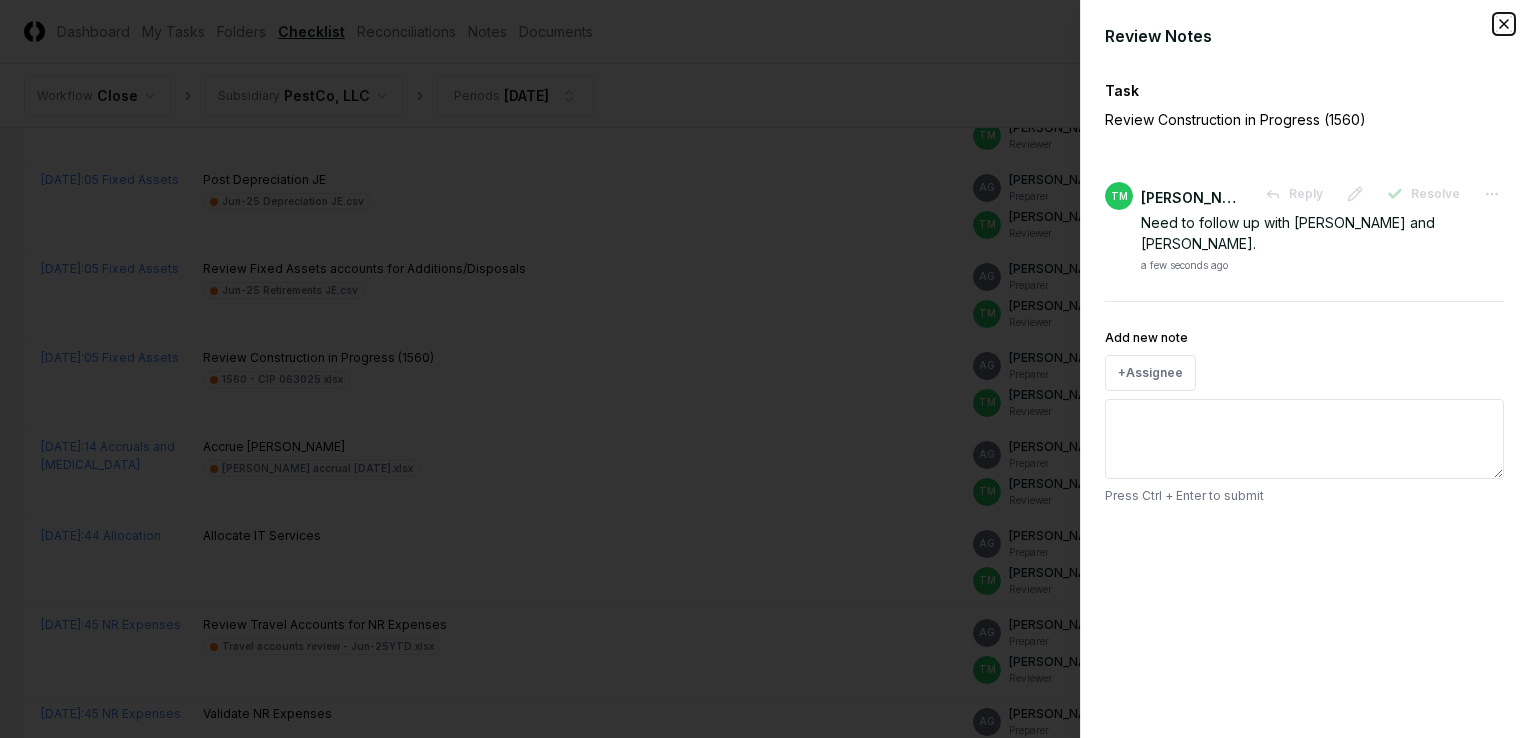 click 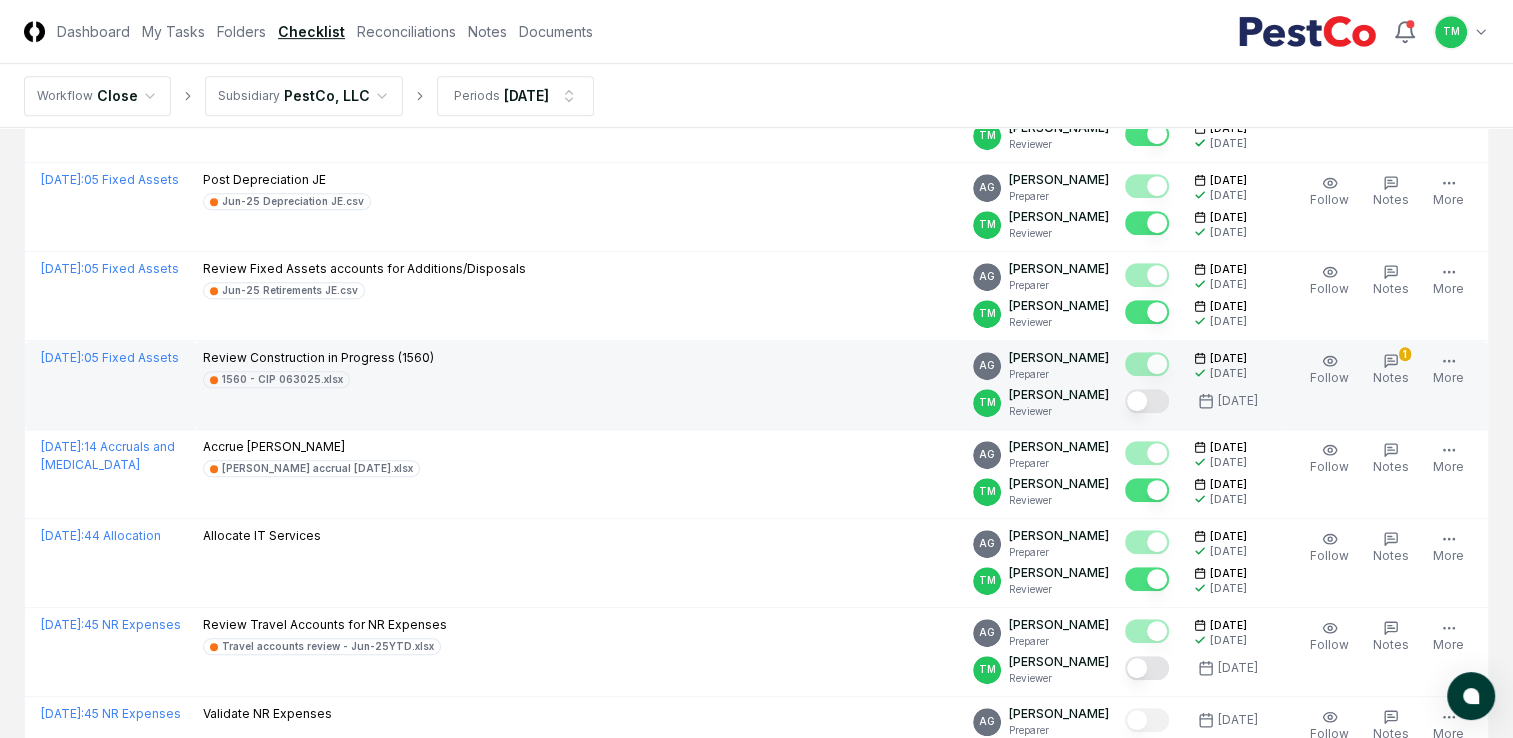 click at bounding box center [1147, 401] 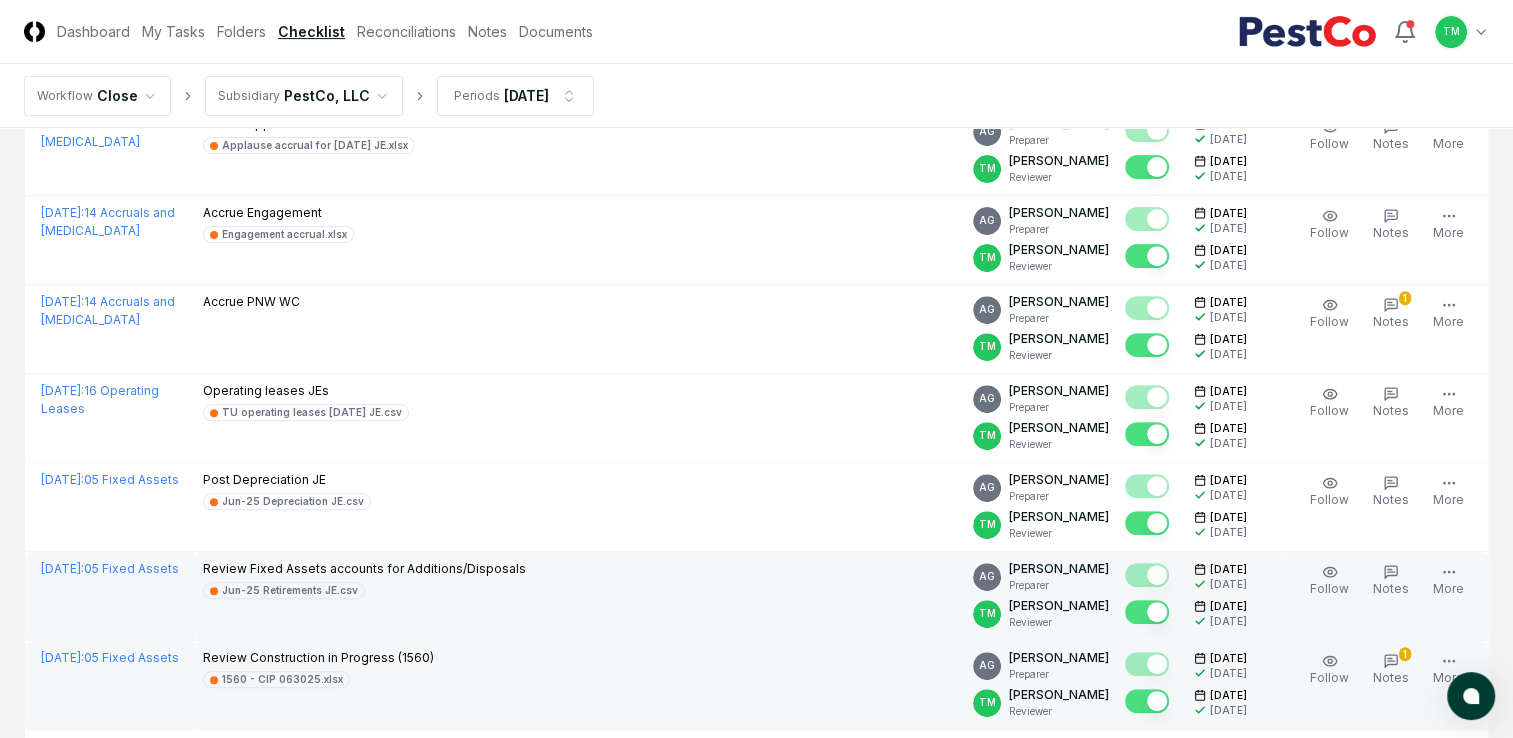 scroll, scrollTop: 1000, scrollLeft: 0, axis: vertical 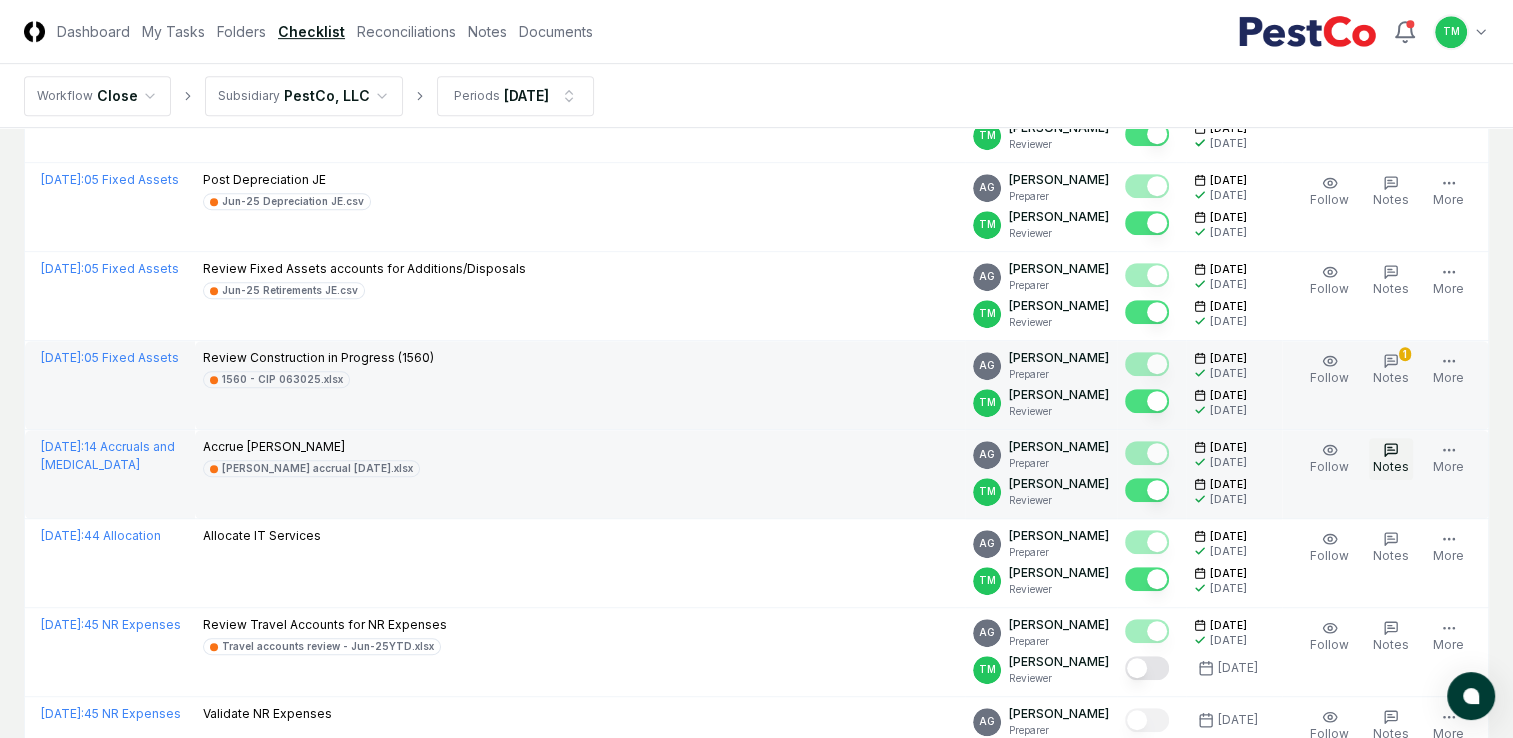 click on "Notes" at bounding box center [1391, 466] 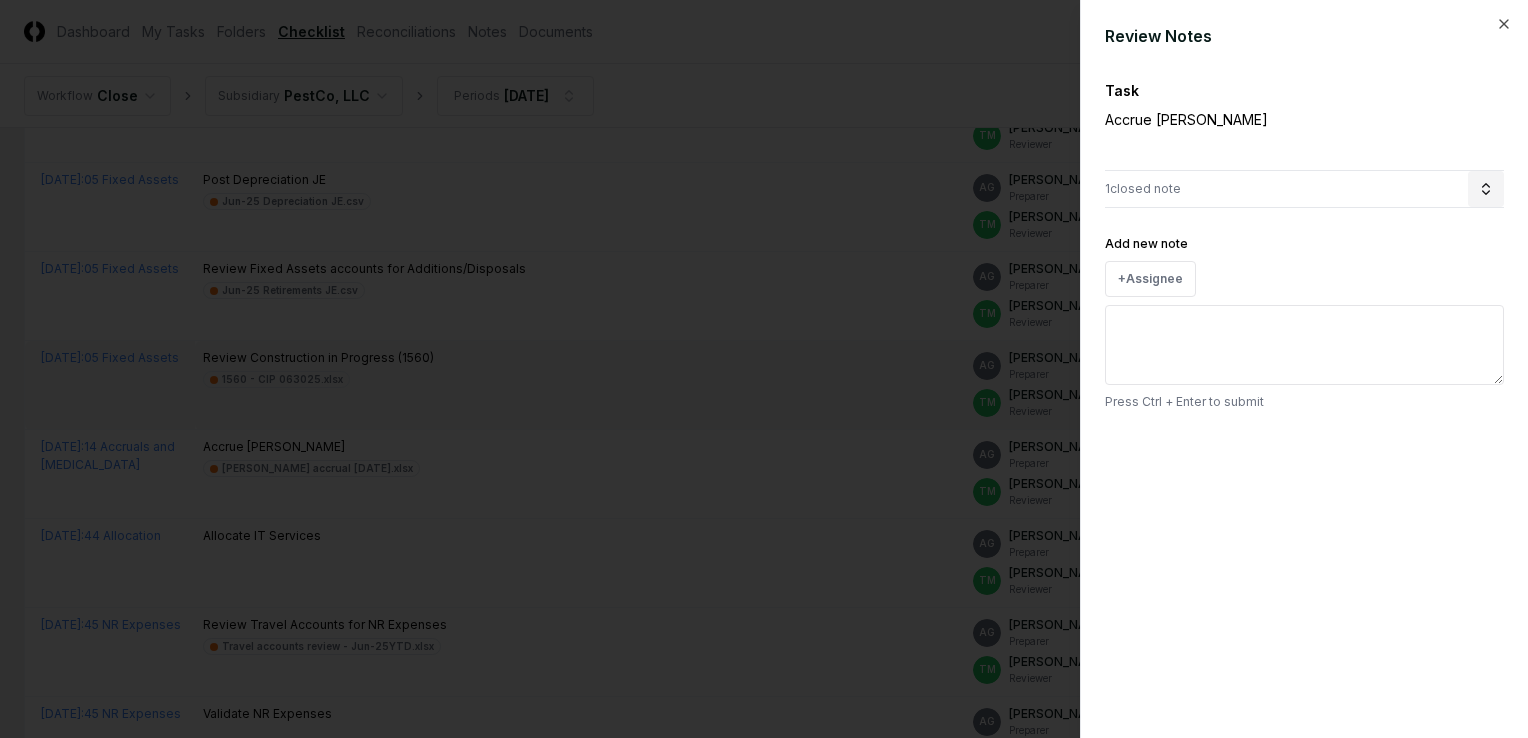 click 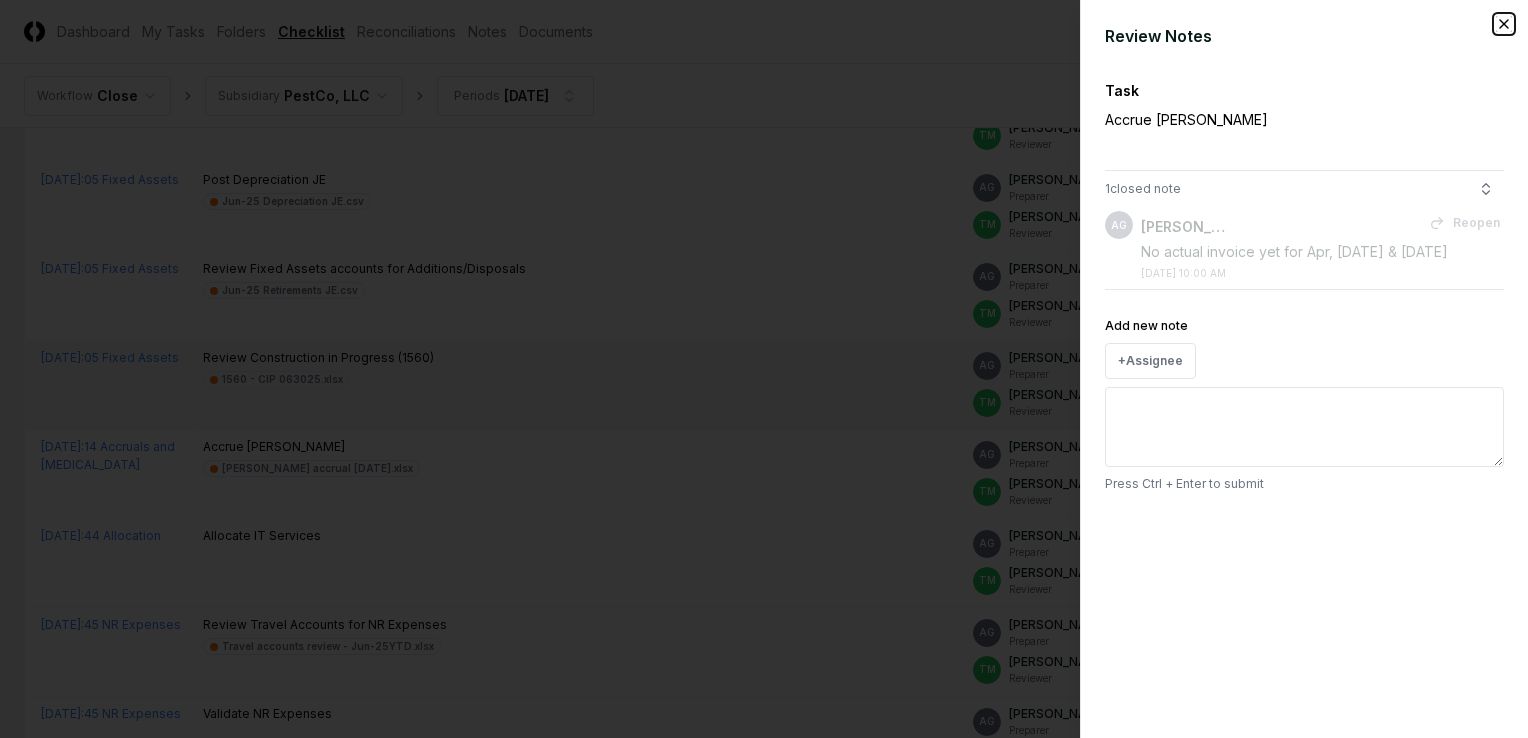 click 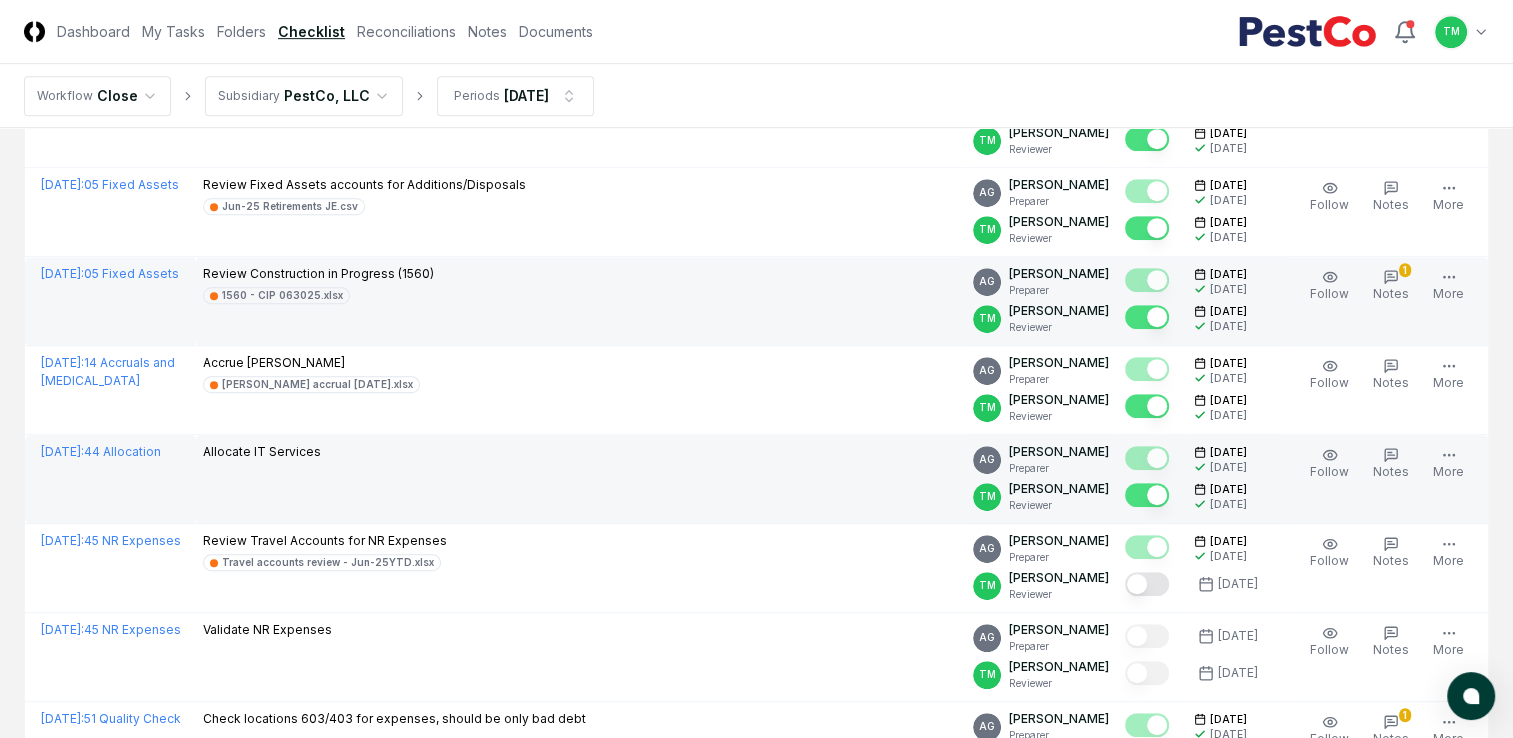 scroll, scrollTop: 1200, scrollLeft: 0, axis: vertical 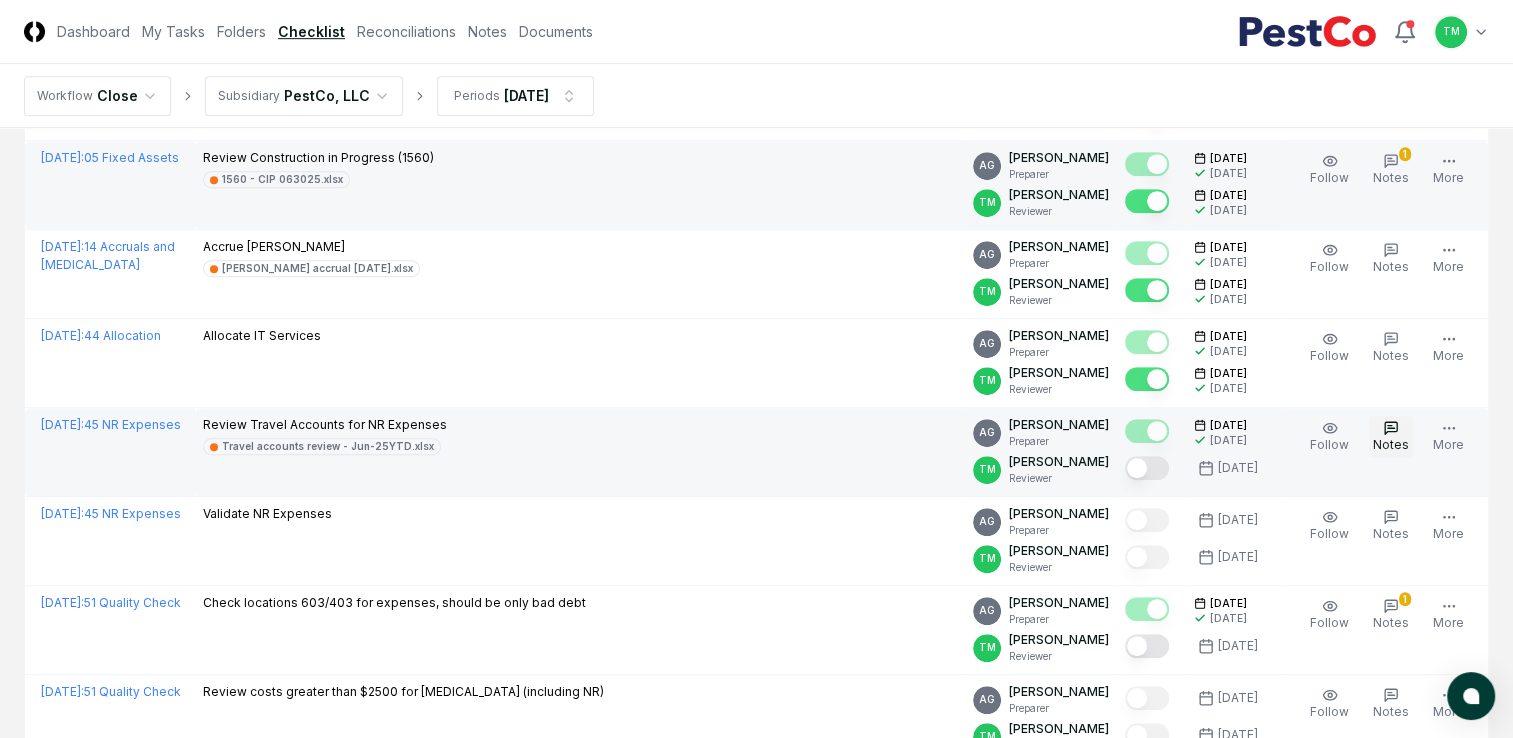 click on "Notes" at bounding box center (1391, 444) 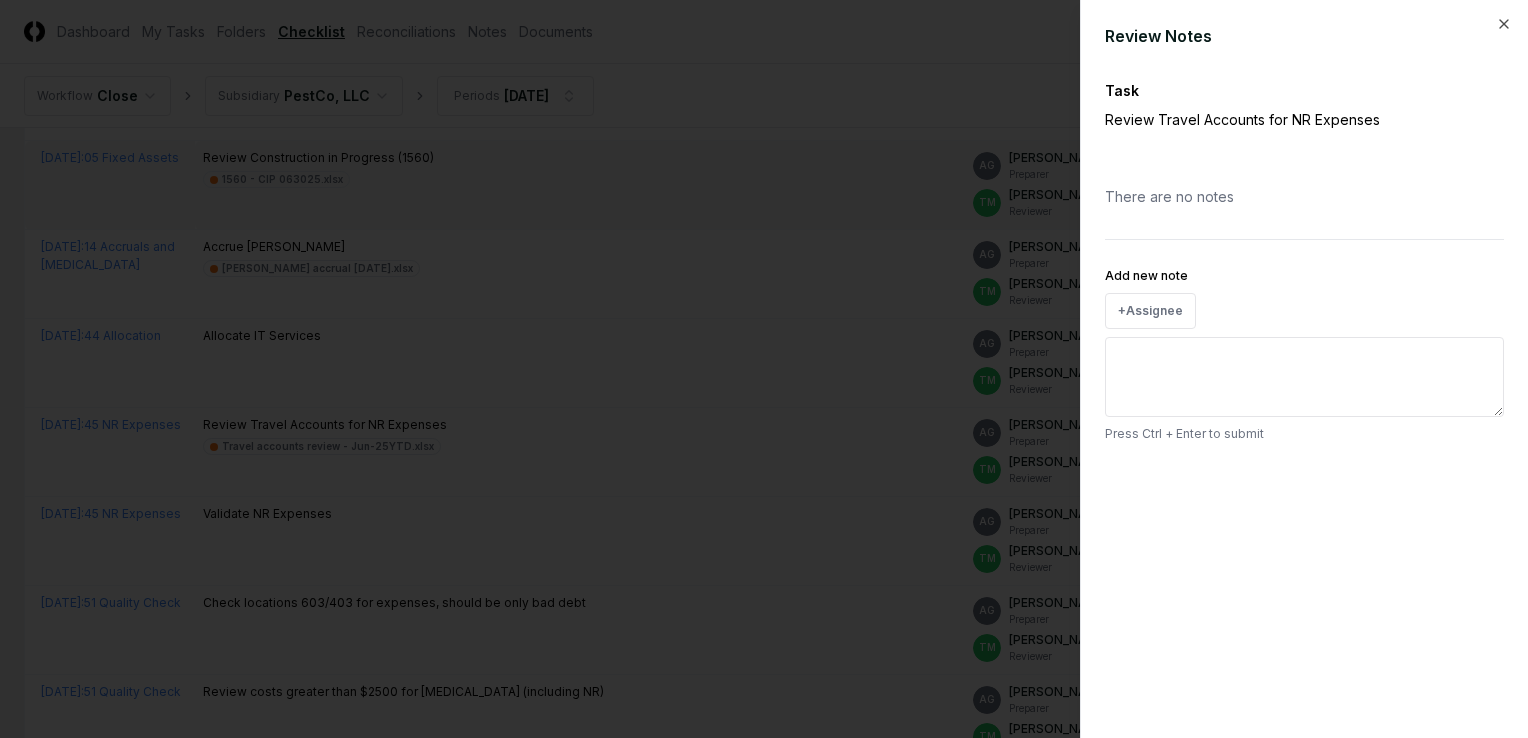 click on "Add new note" at bounding box center (1304, 377) 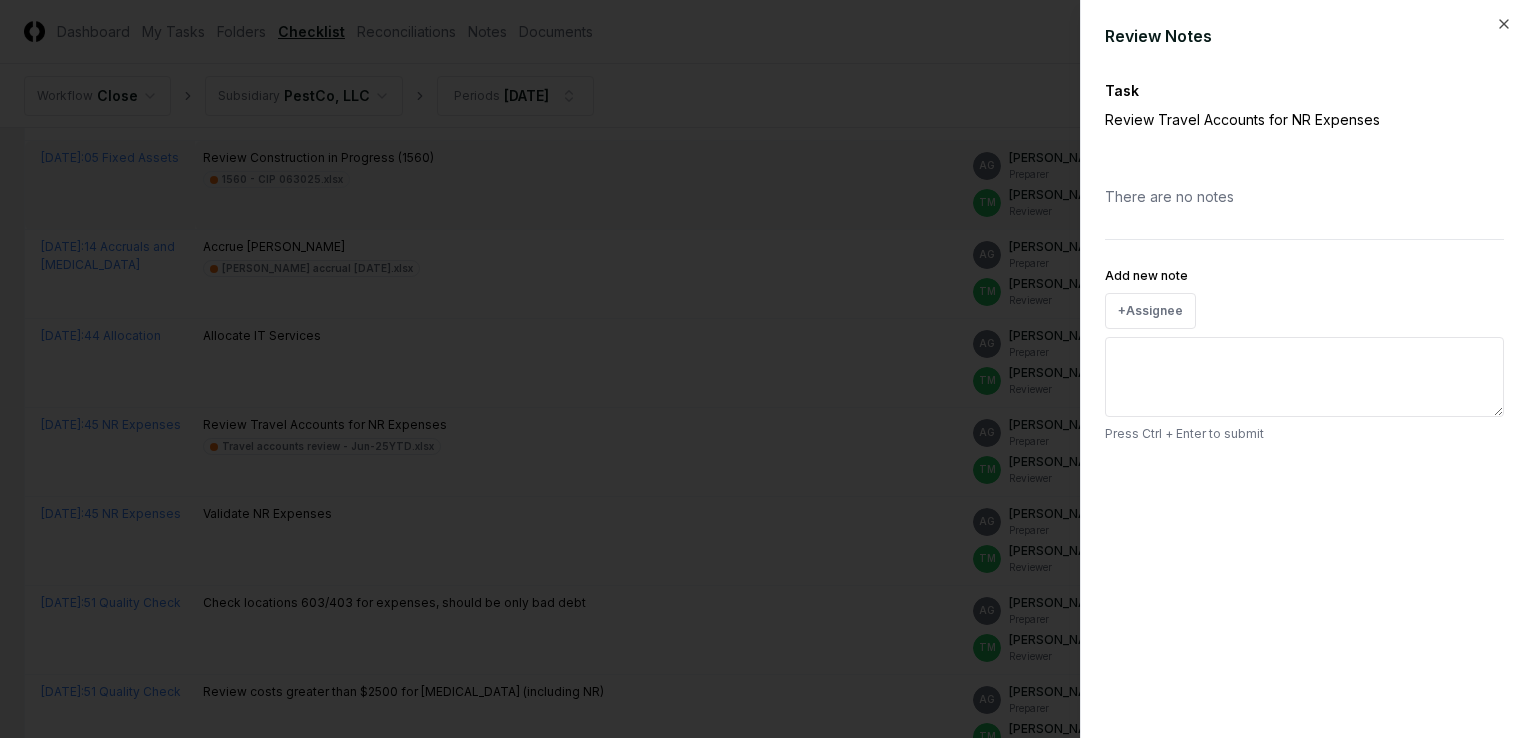 type on "*" 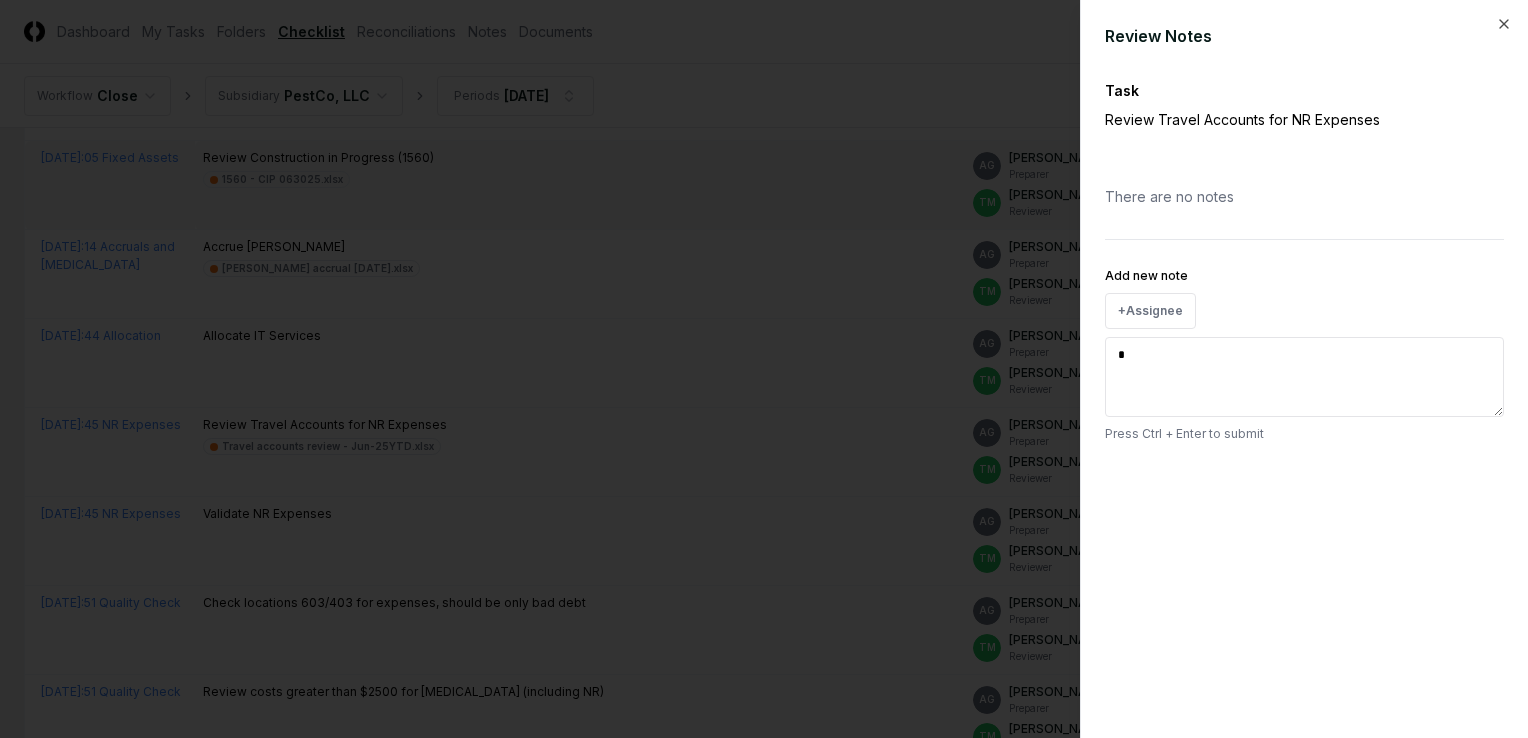 type on "**" 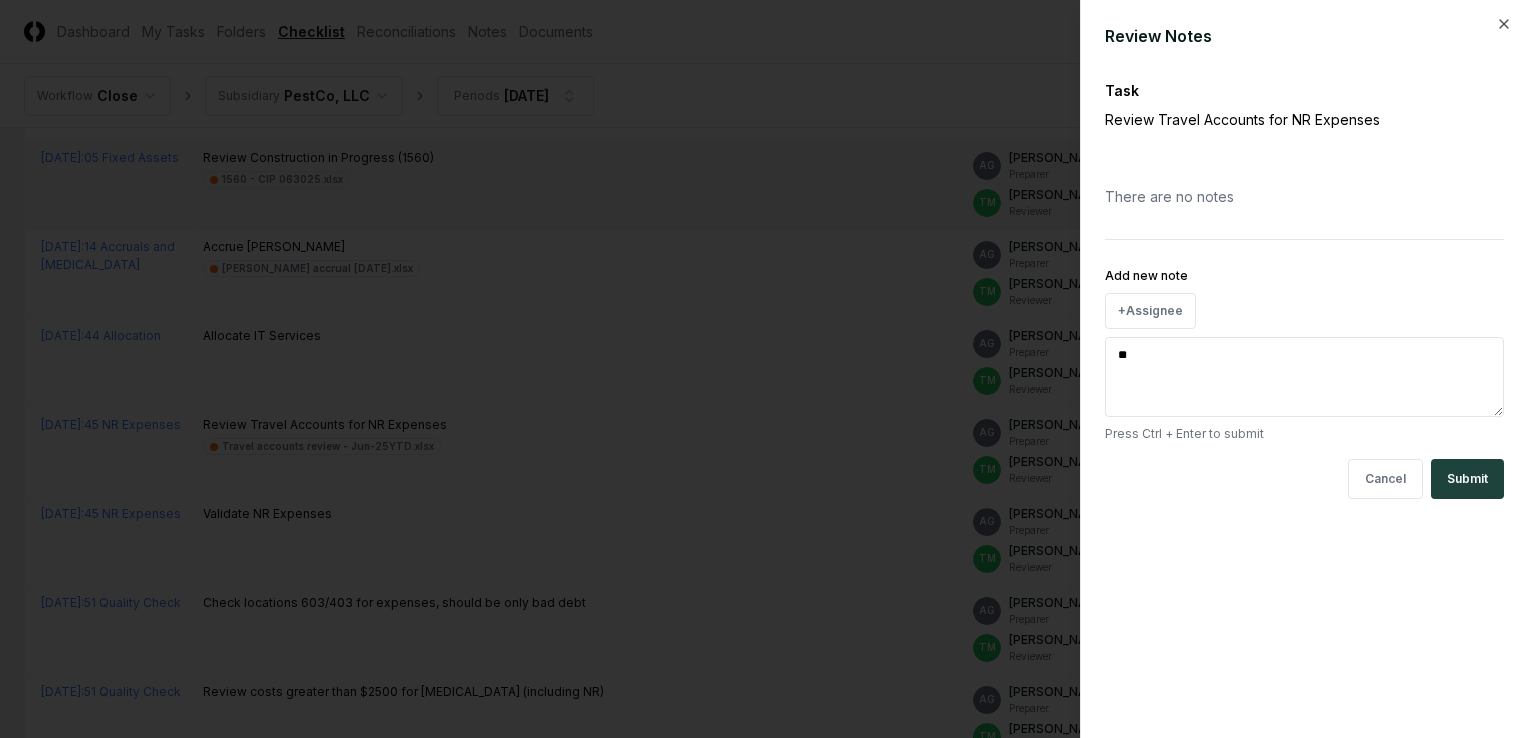 type on "*" 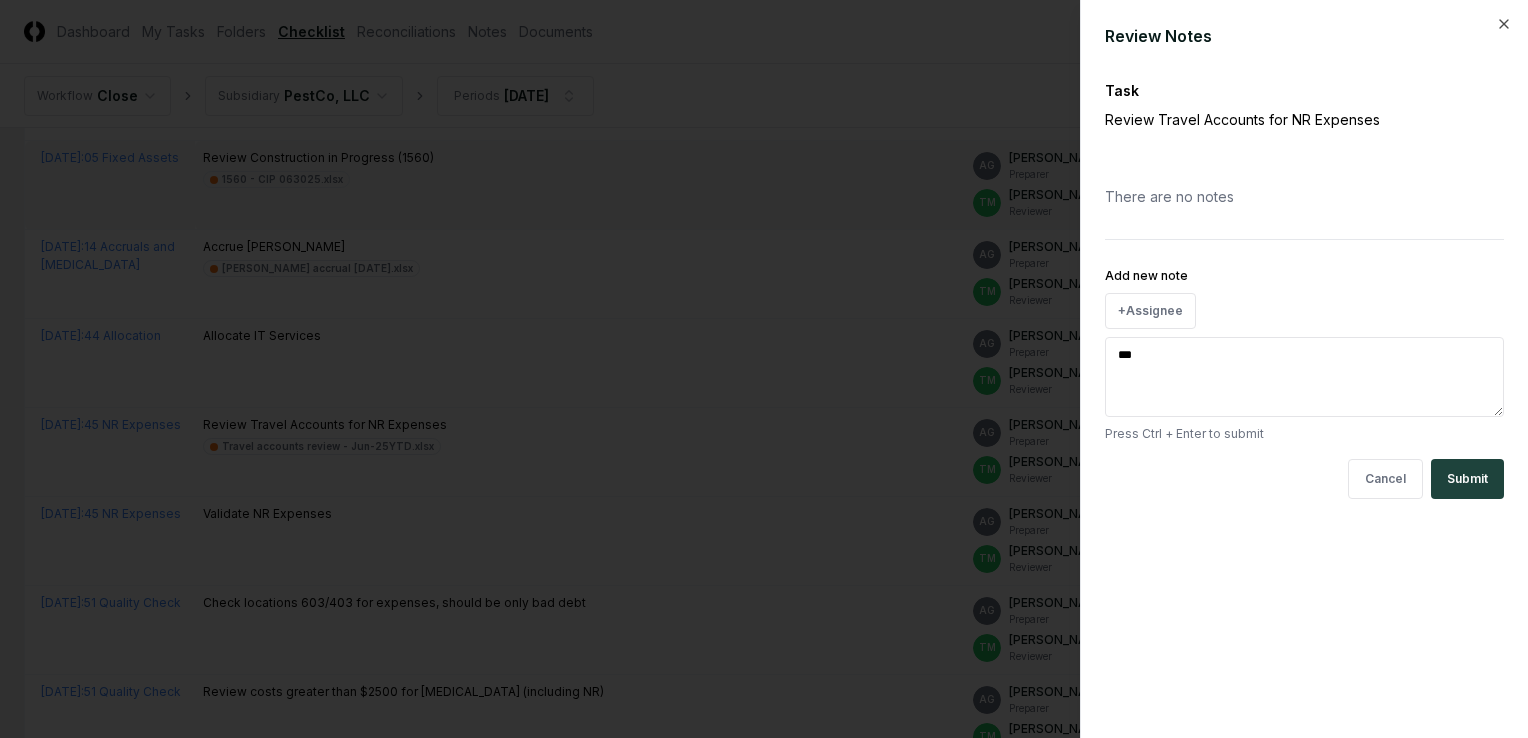 type on "***" 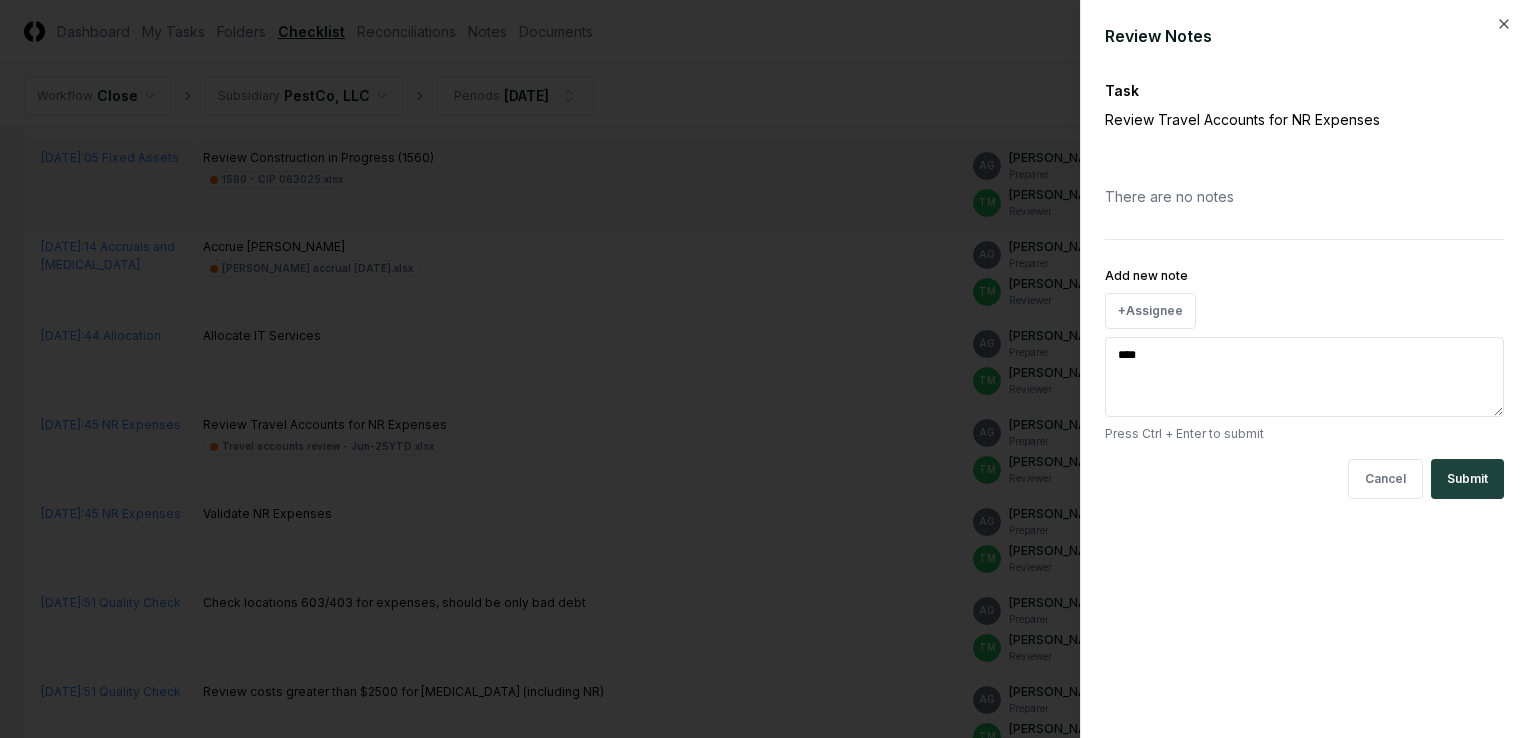type on "*" 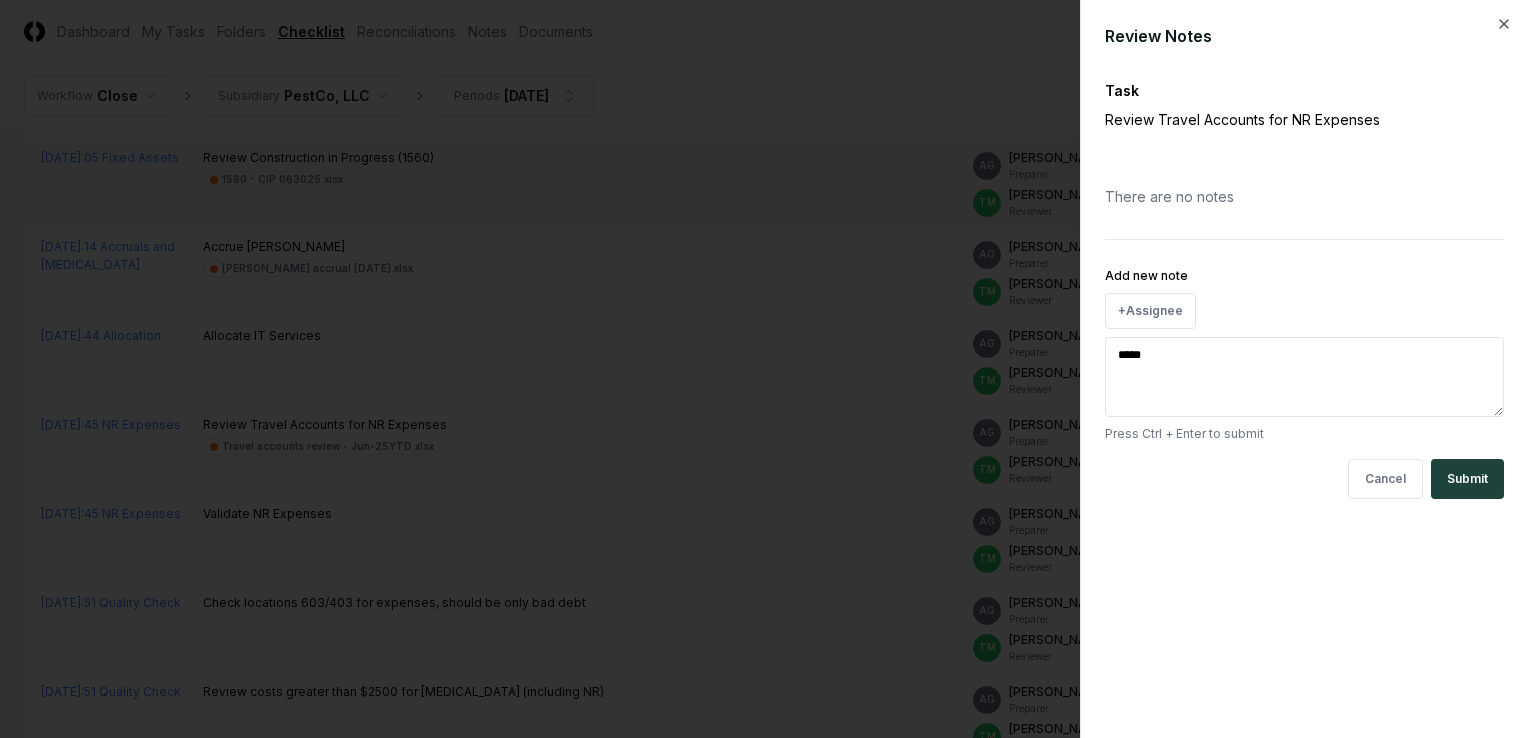 type on "*" 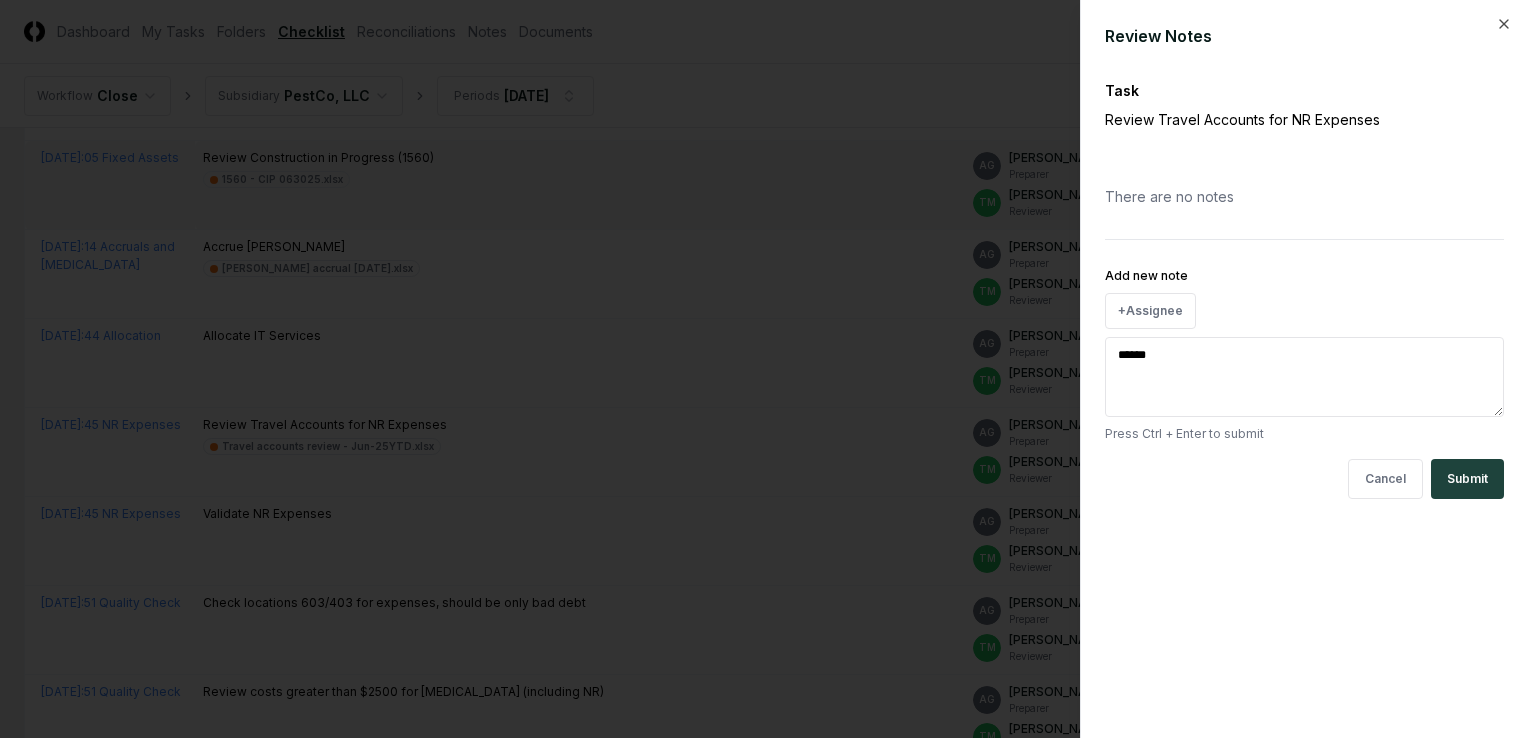 type on "*" 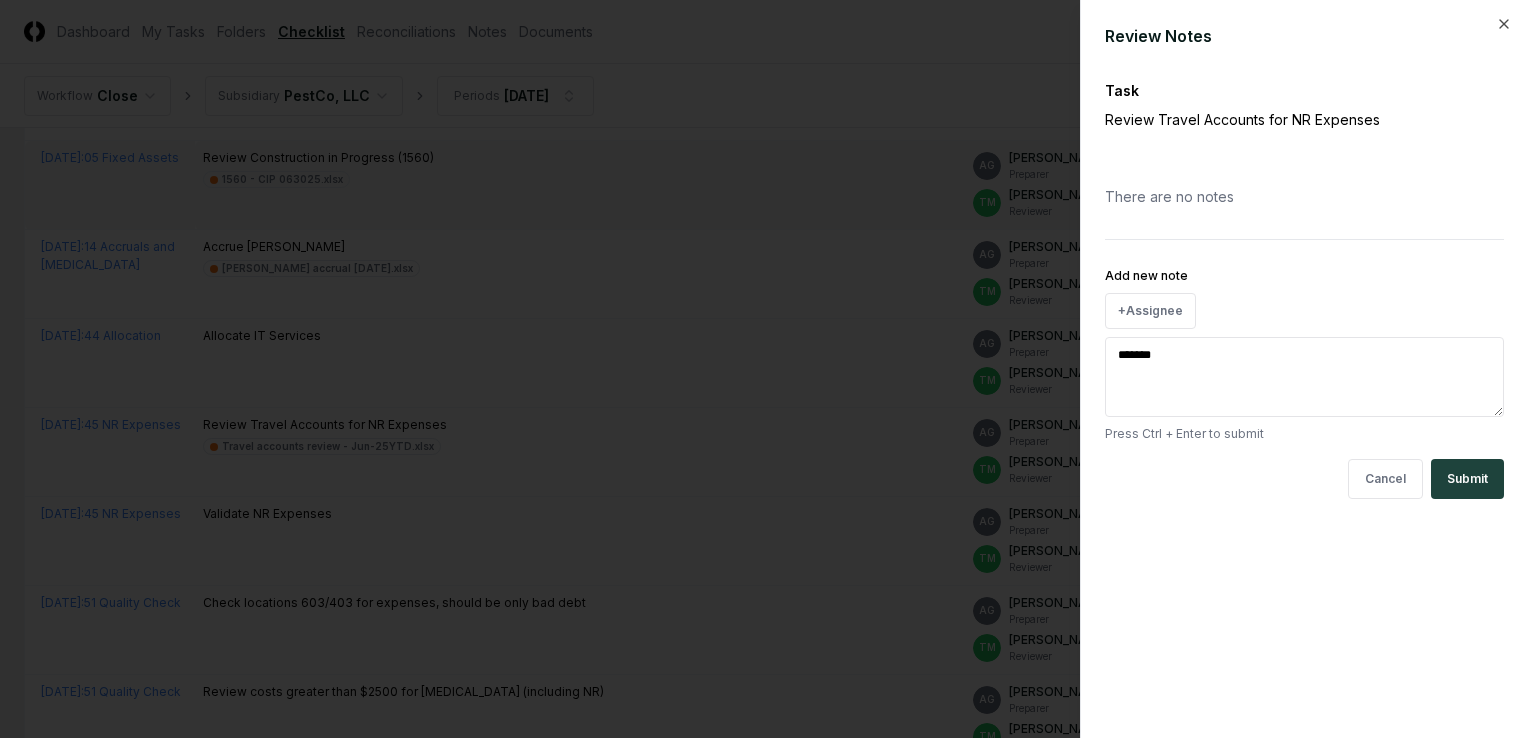 type on "*" 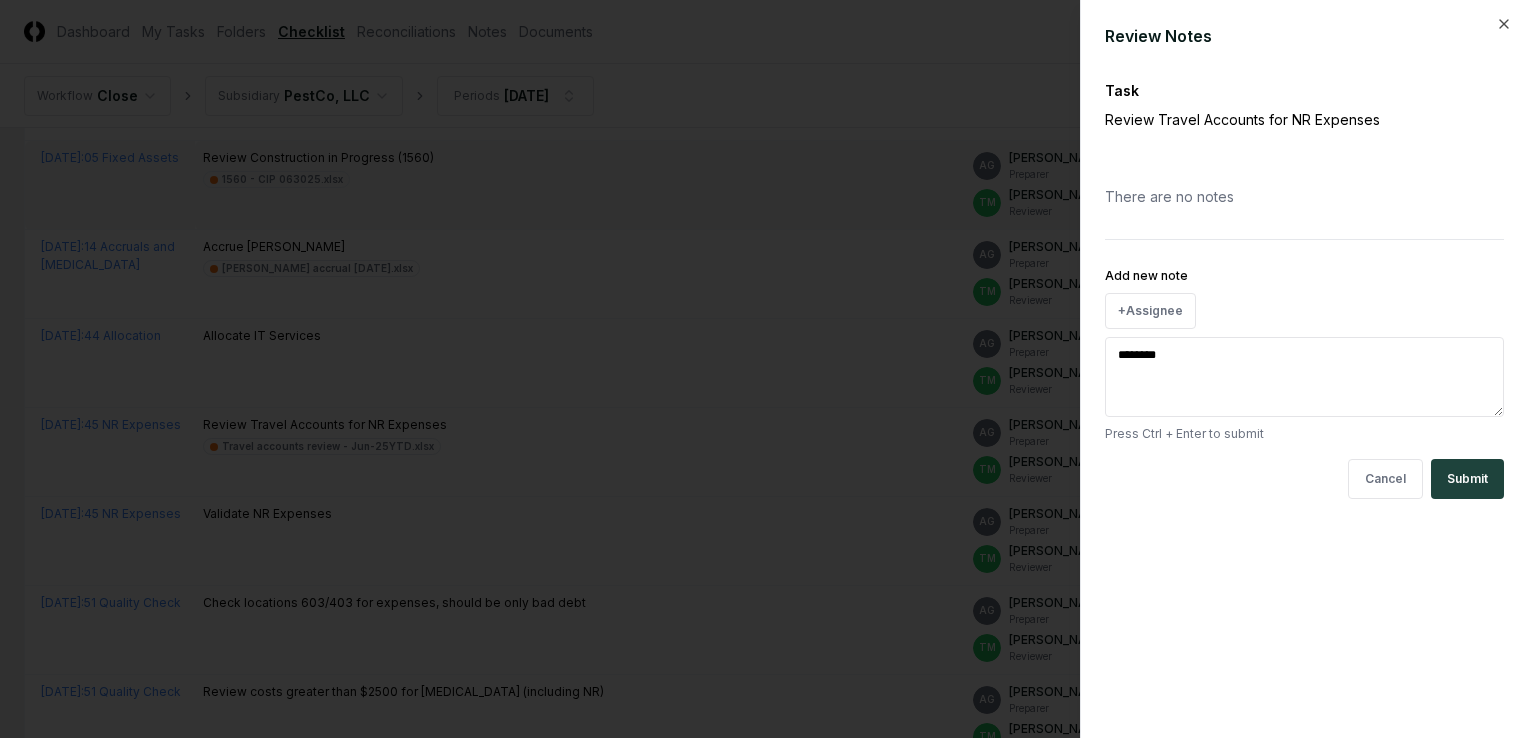 type on "*" 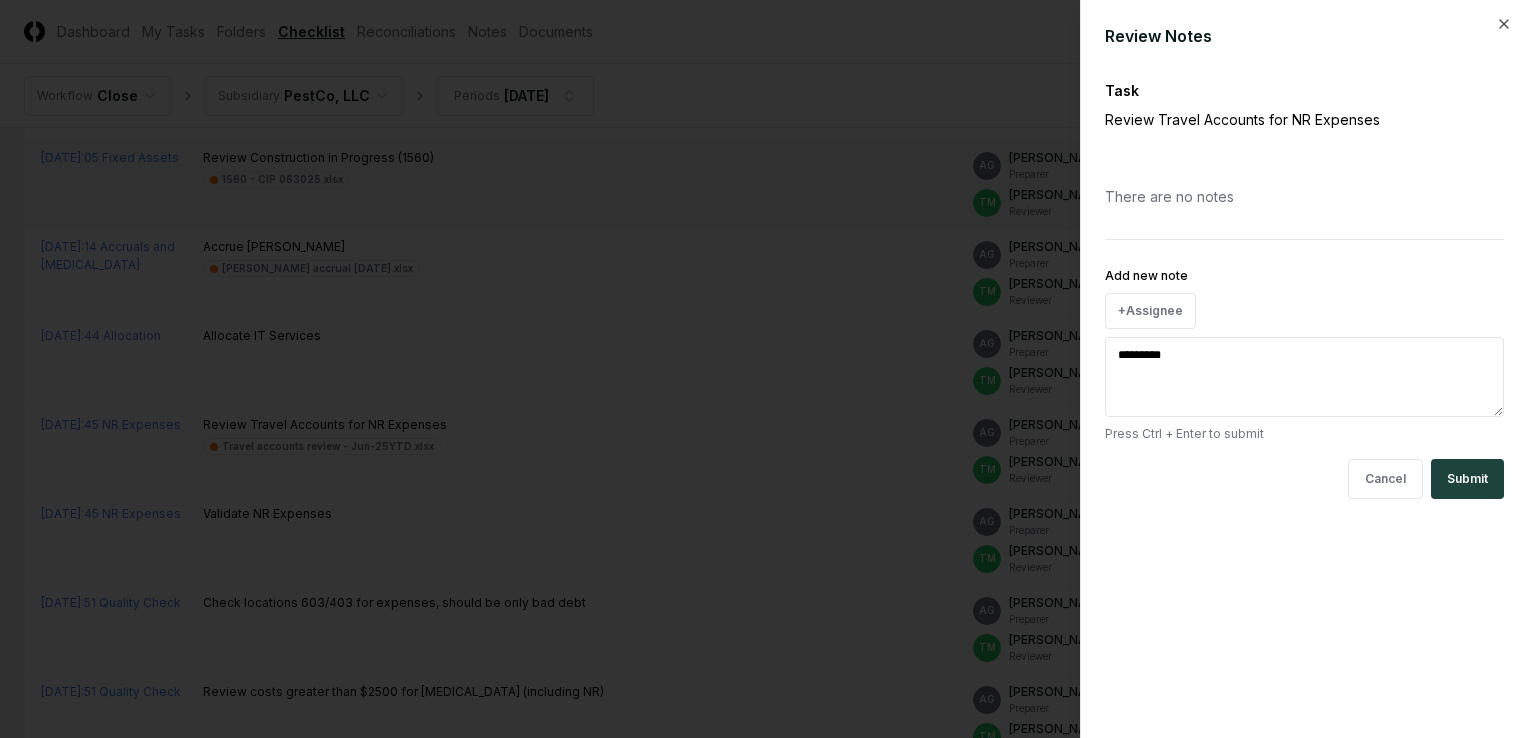type on "*" 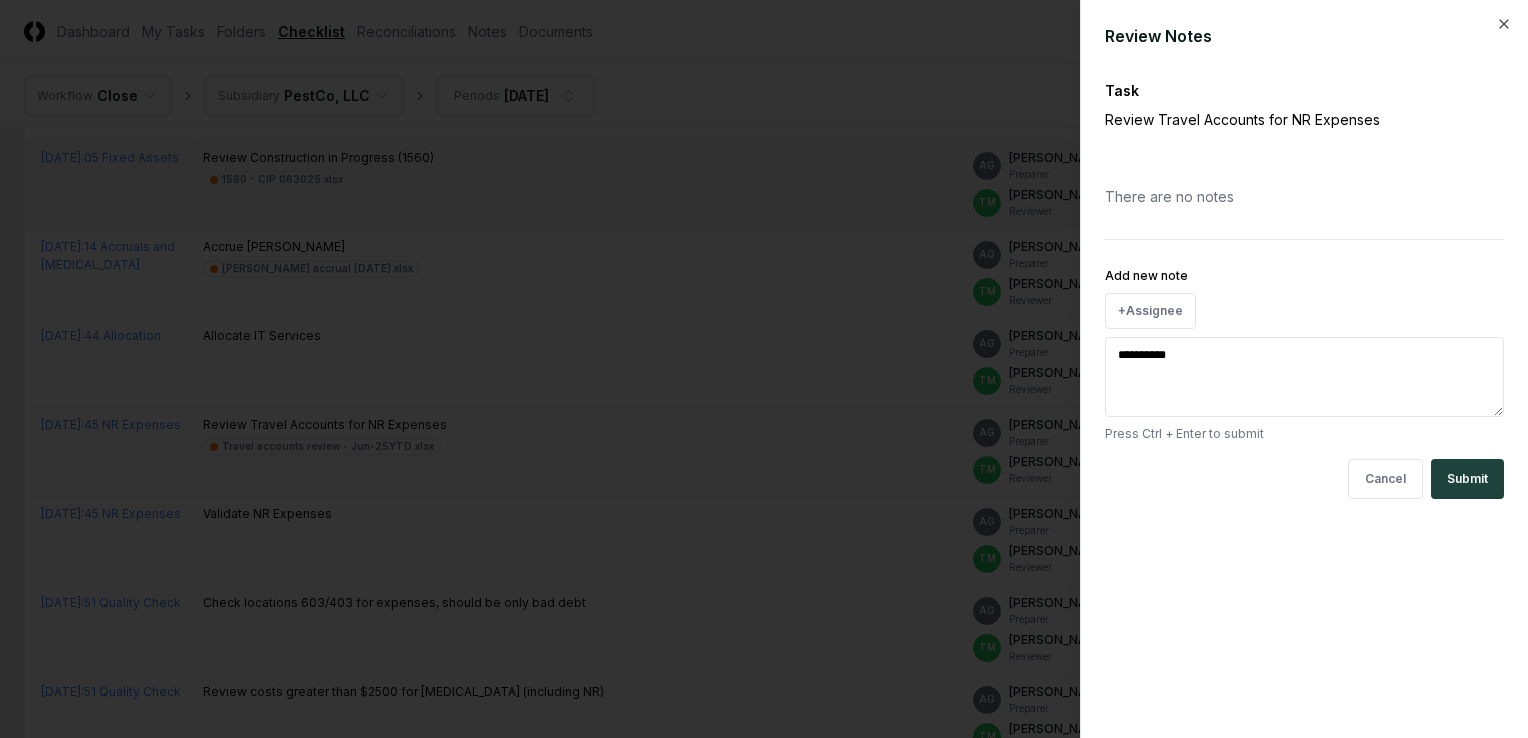 type on "*" 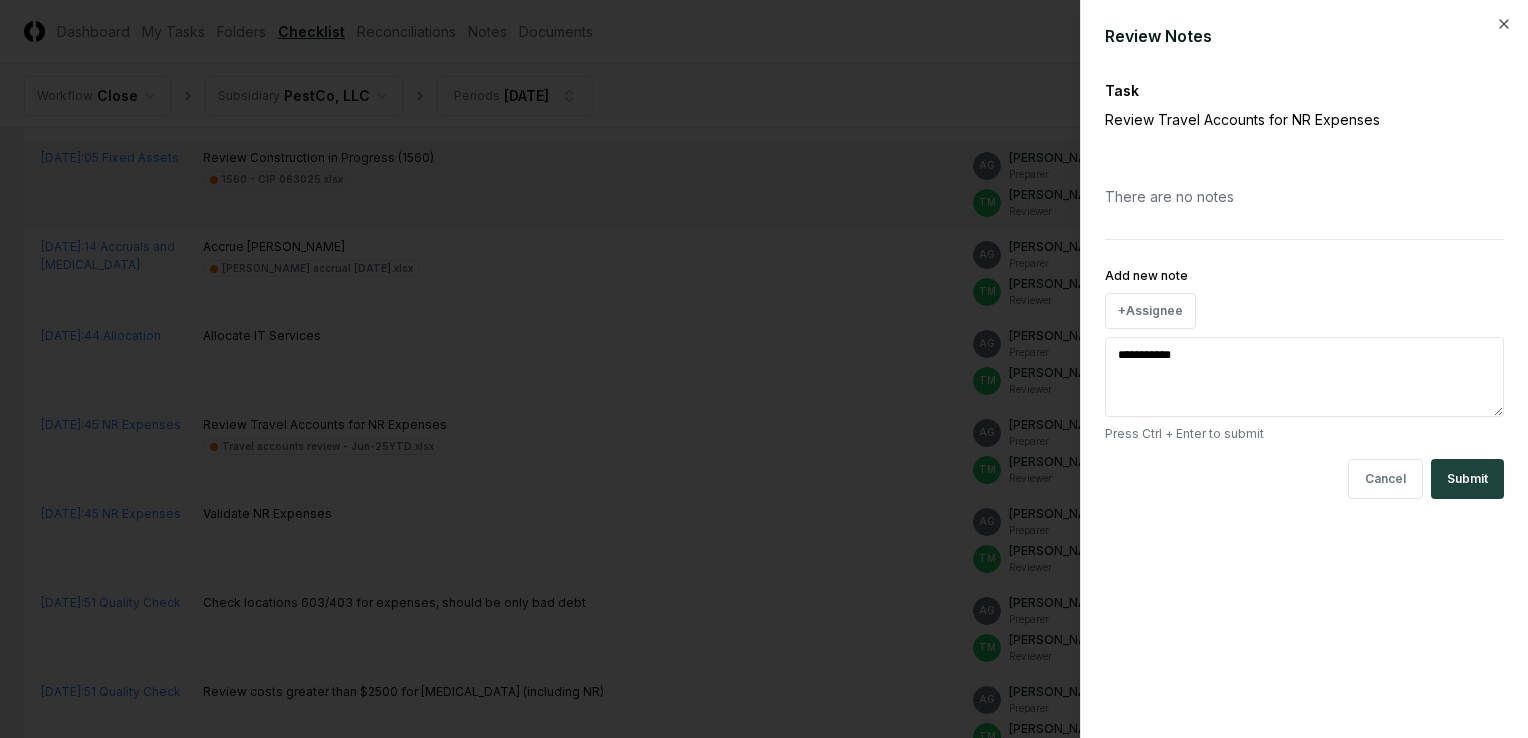 type on "*" 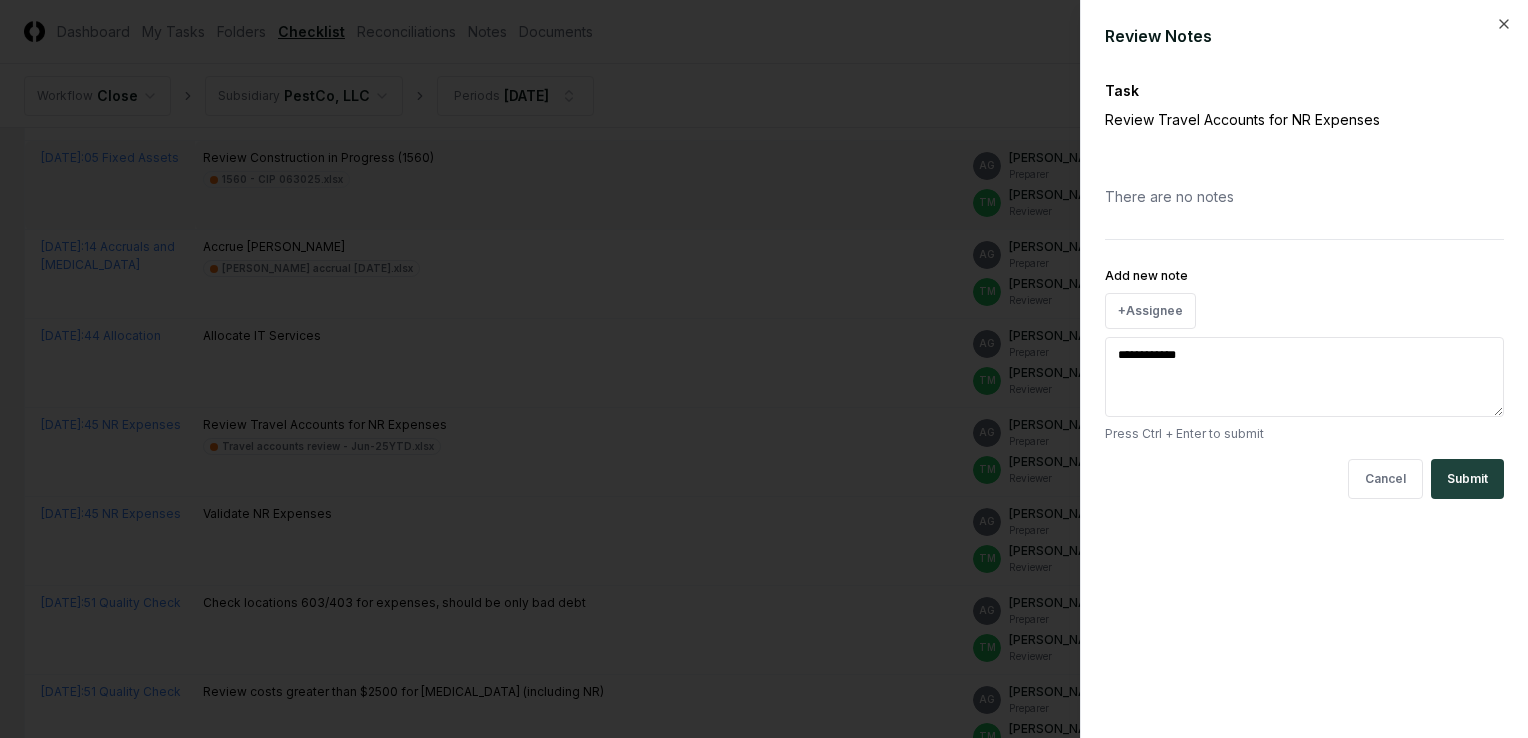 type on "*" 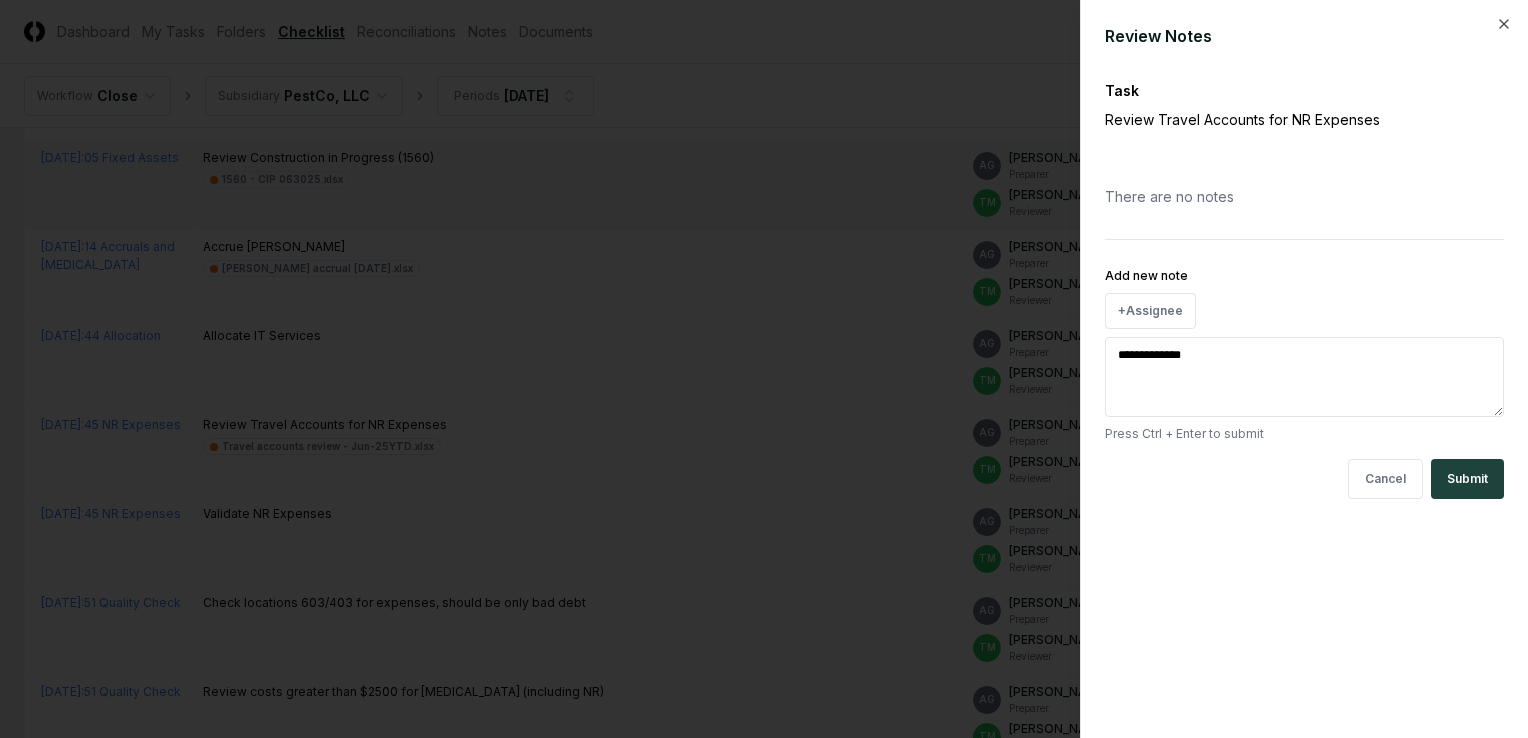 type on "*" 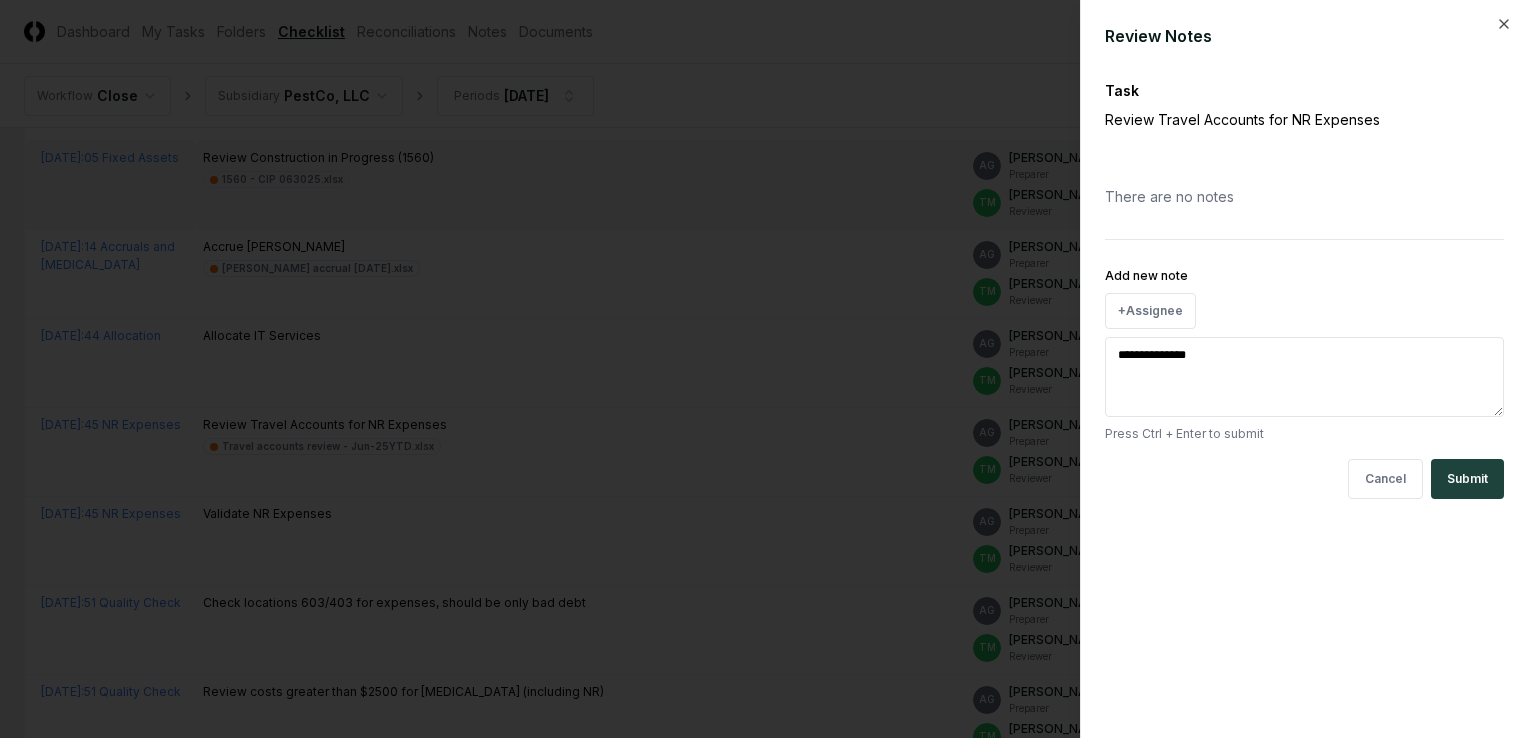 type on "*" 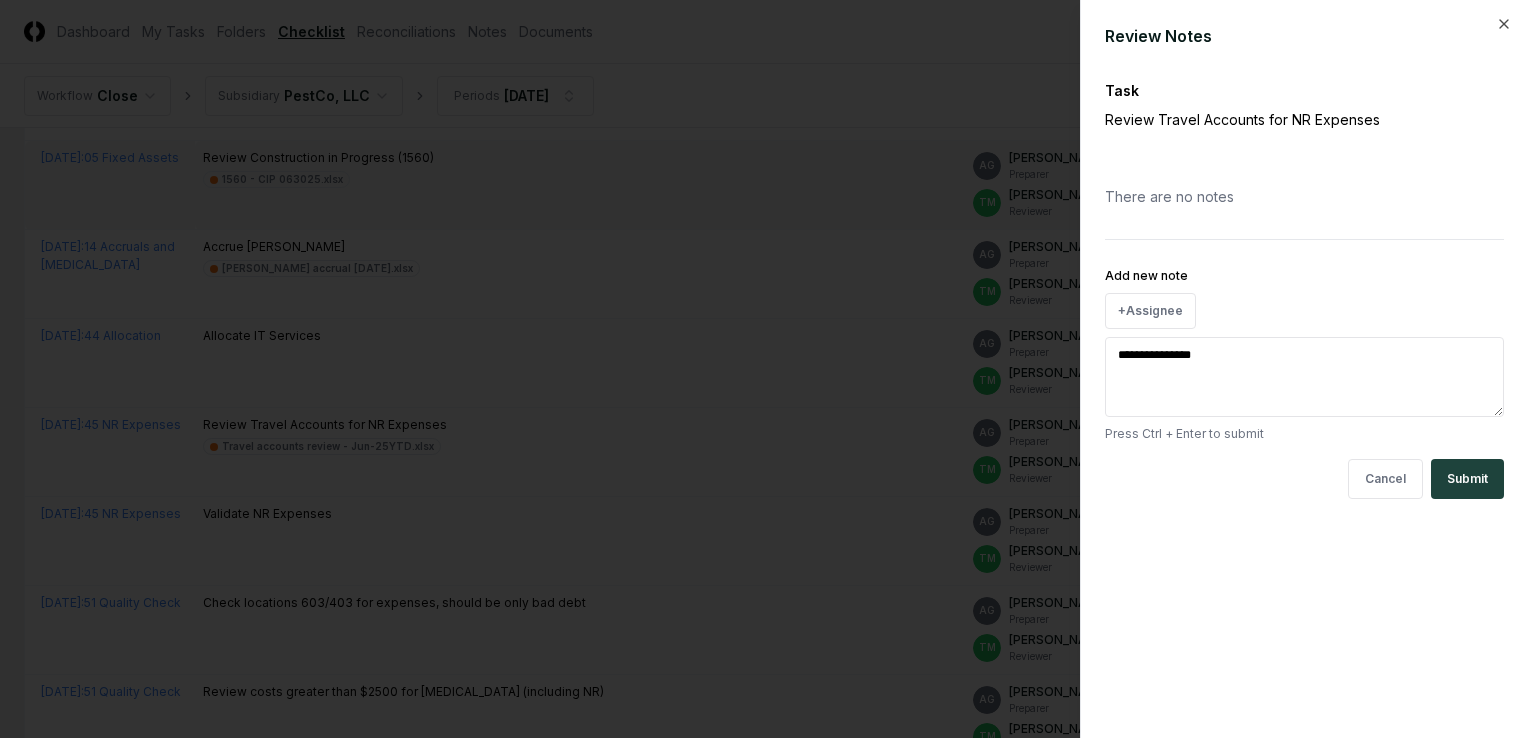 type on "*" 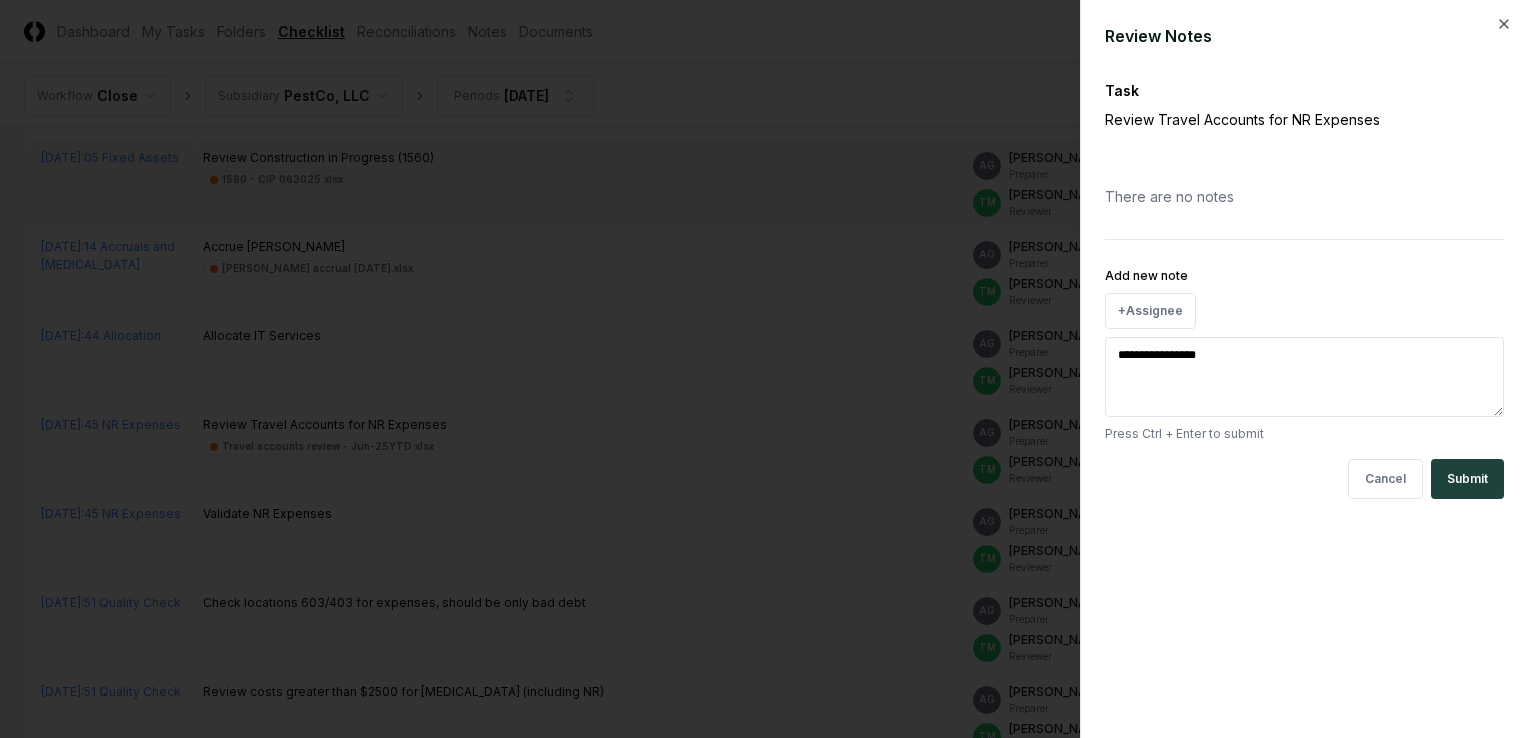 type on "*" 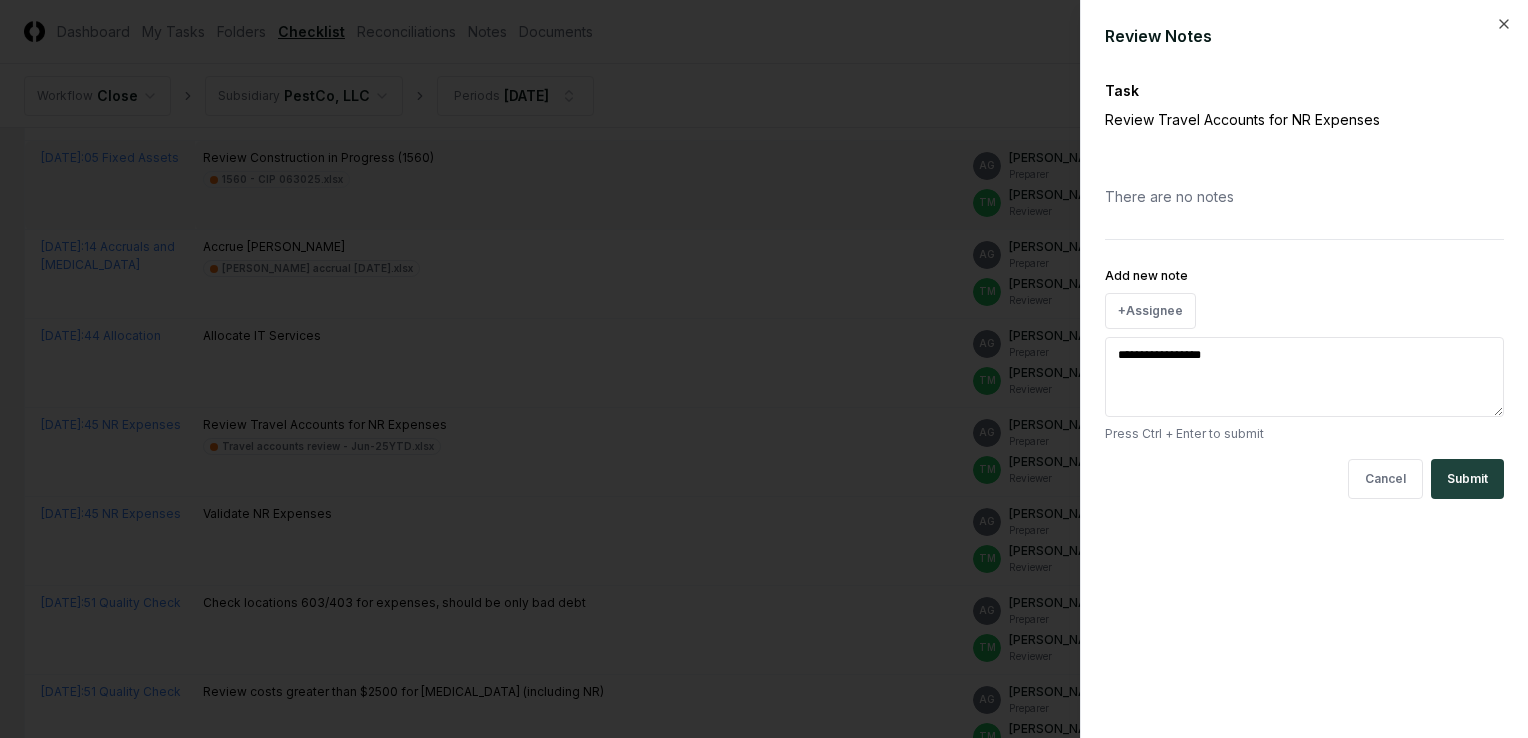 type on "*" 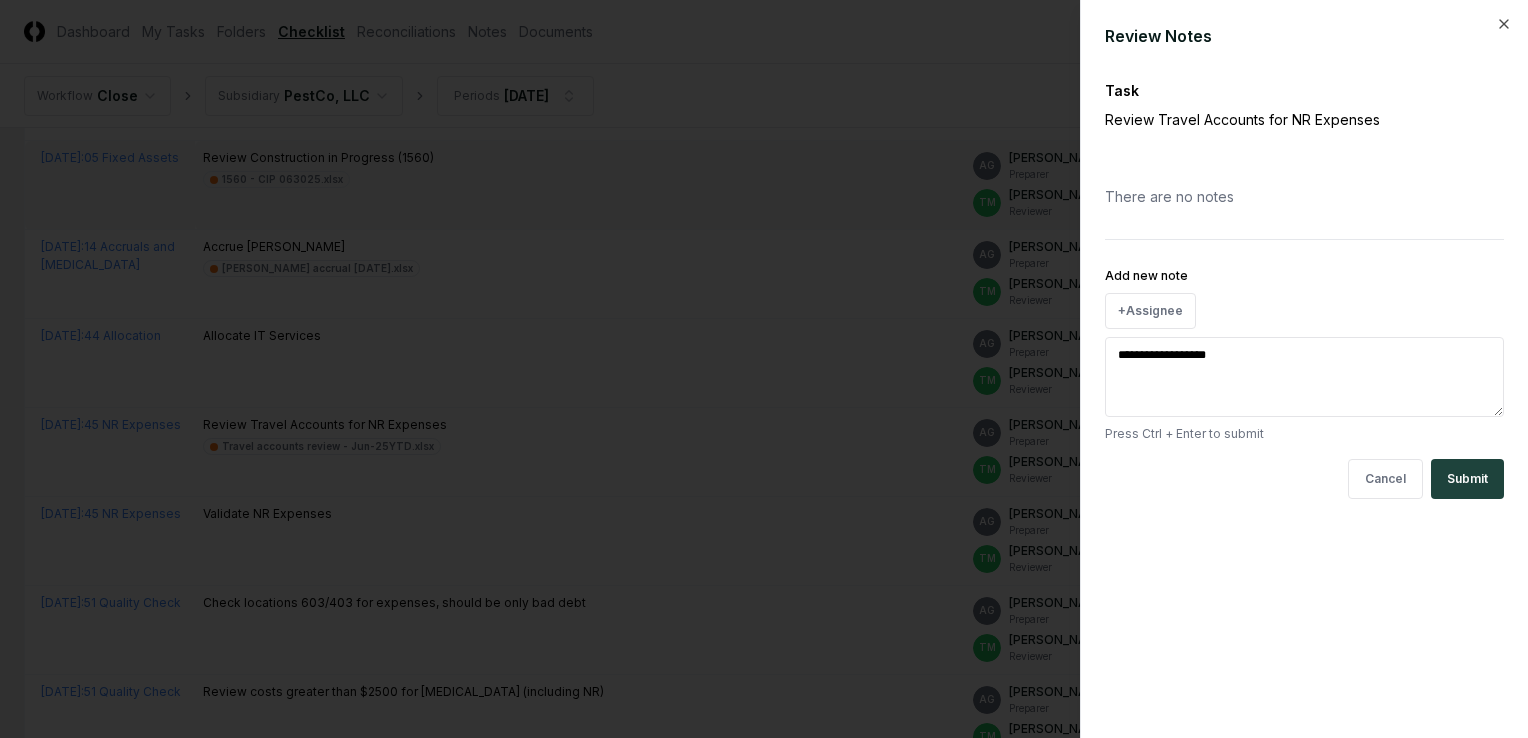 type on "*" 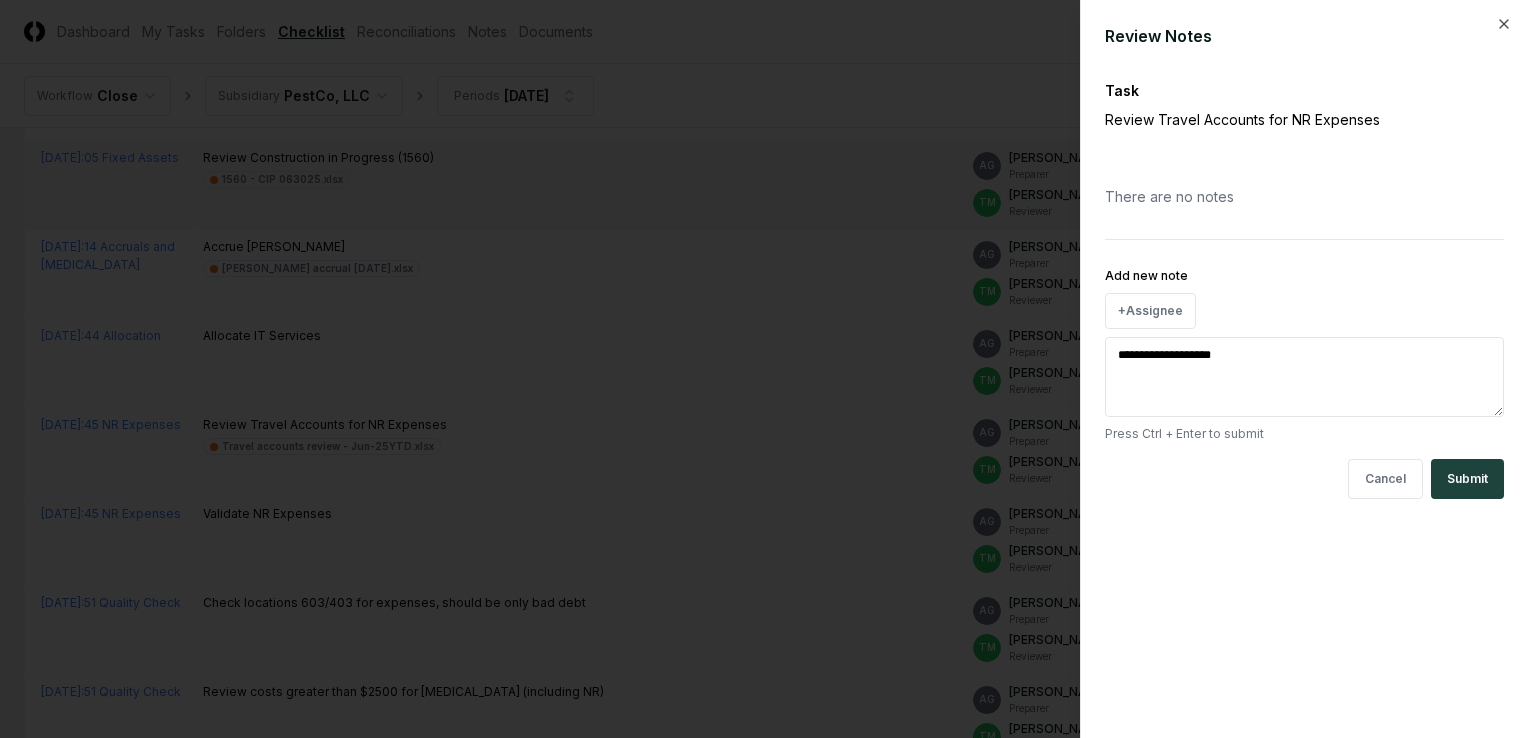 type on "*" 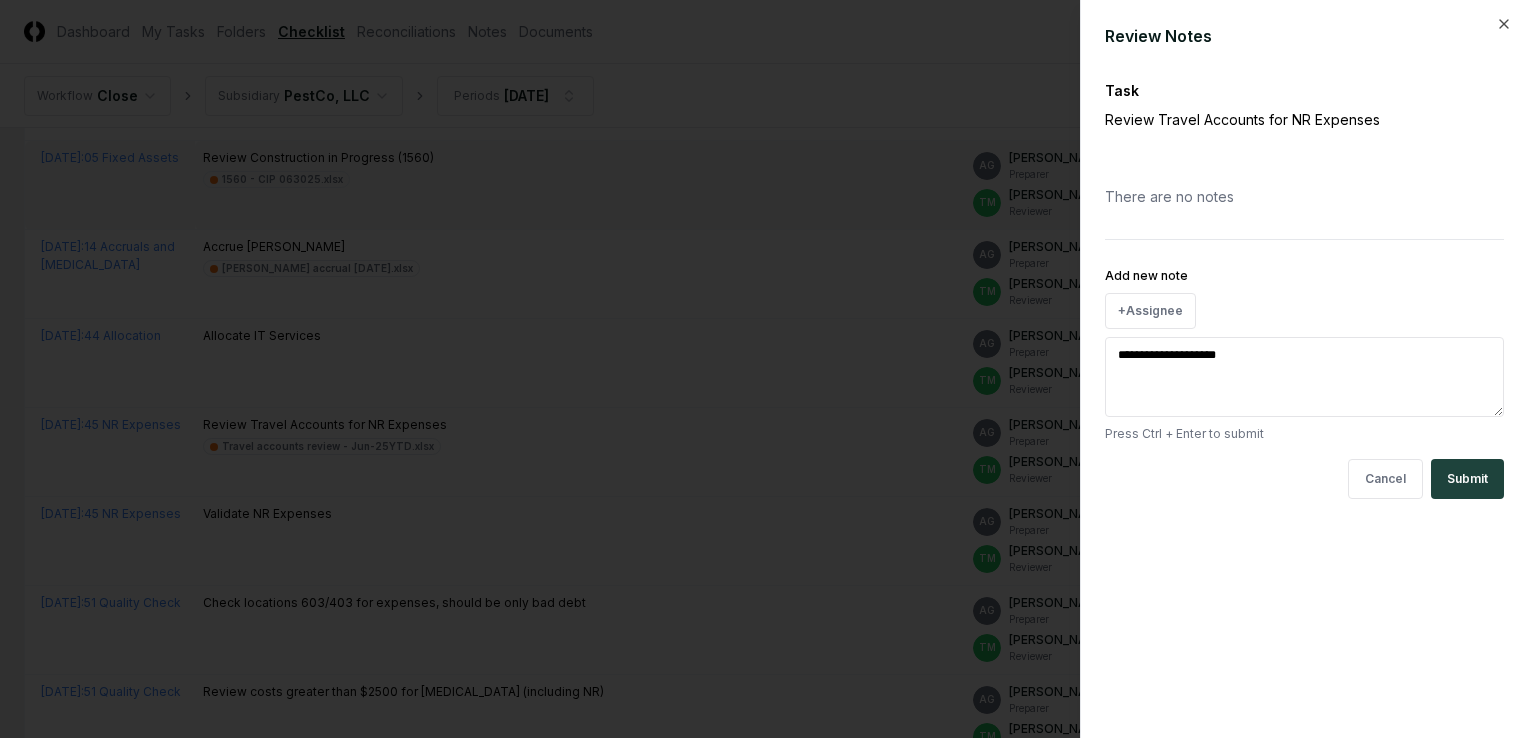type on "*" 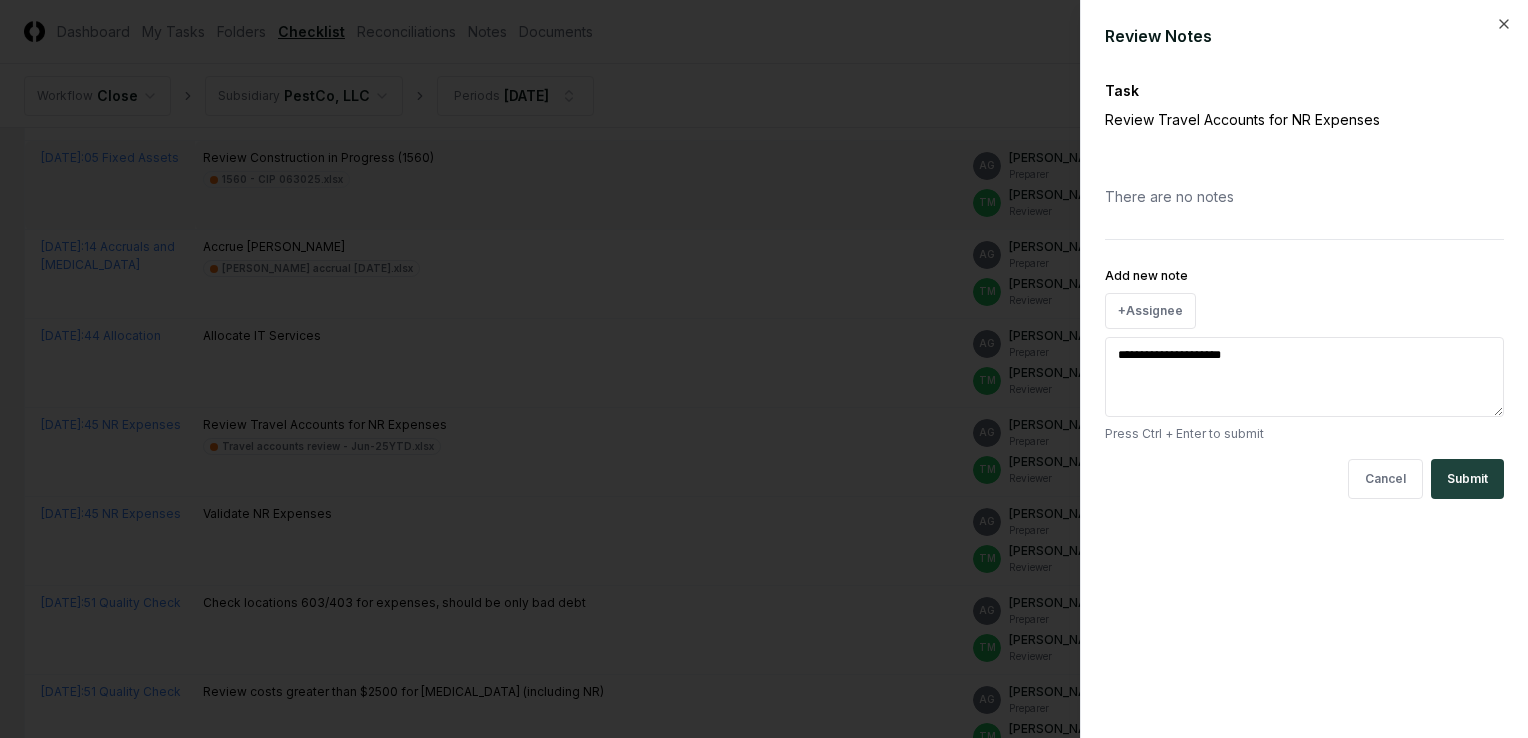 type on "*" 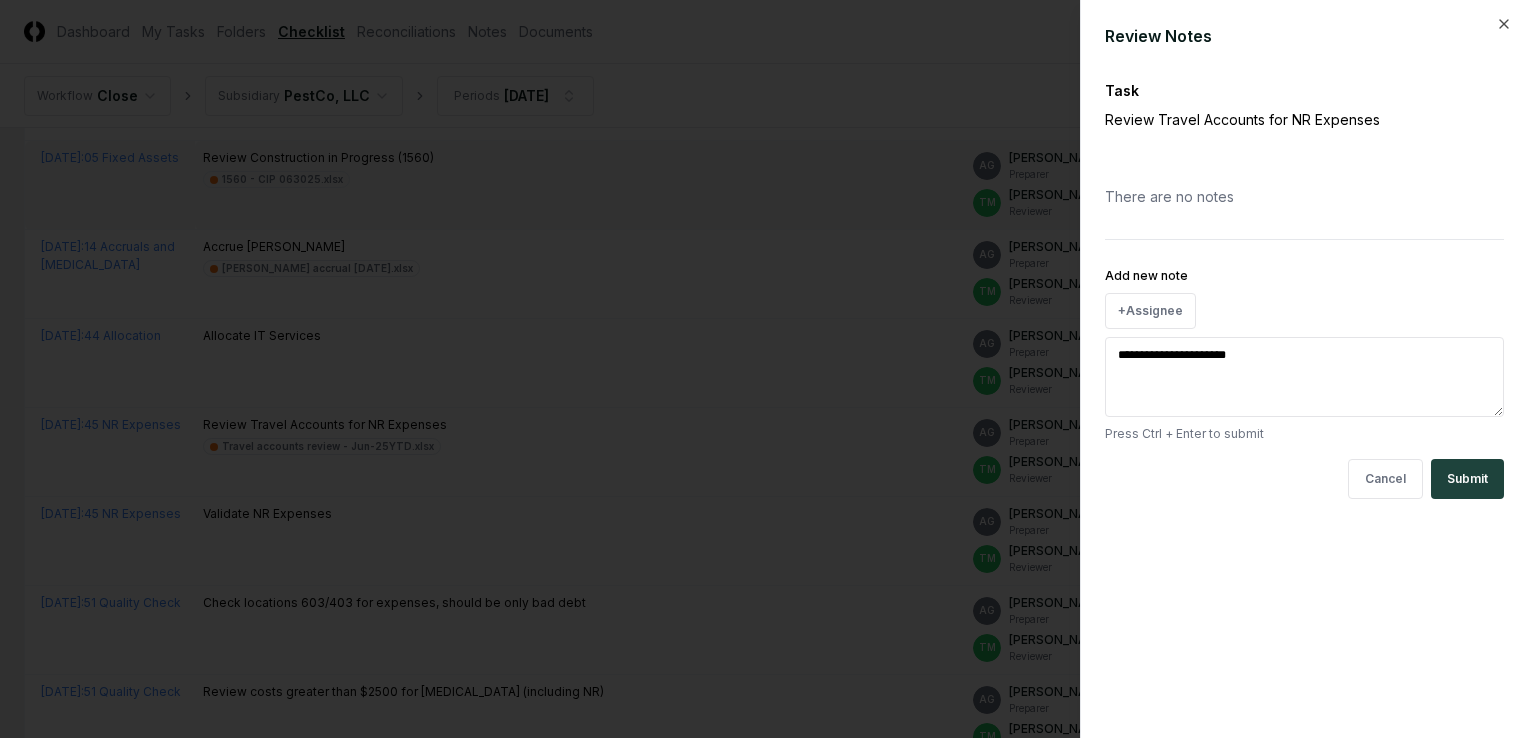 type on "*" 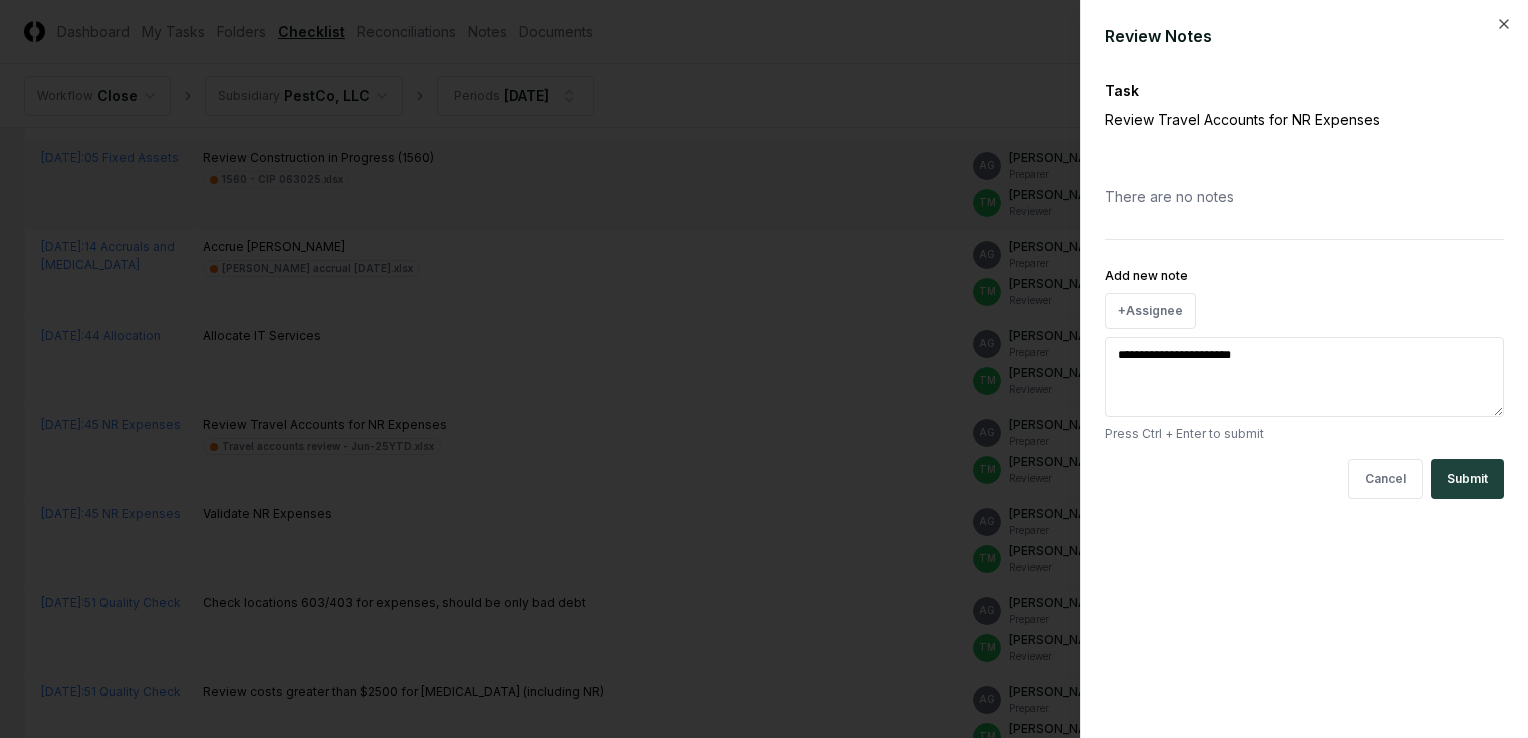 type on "*" 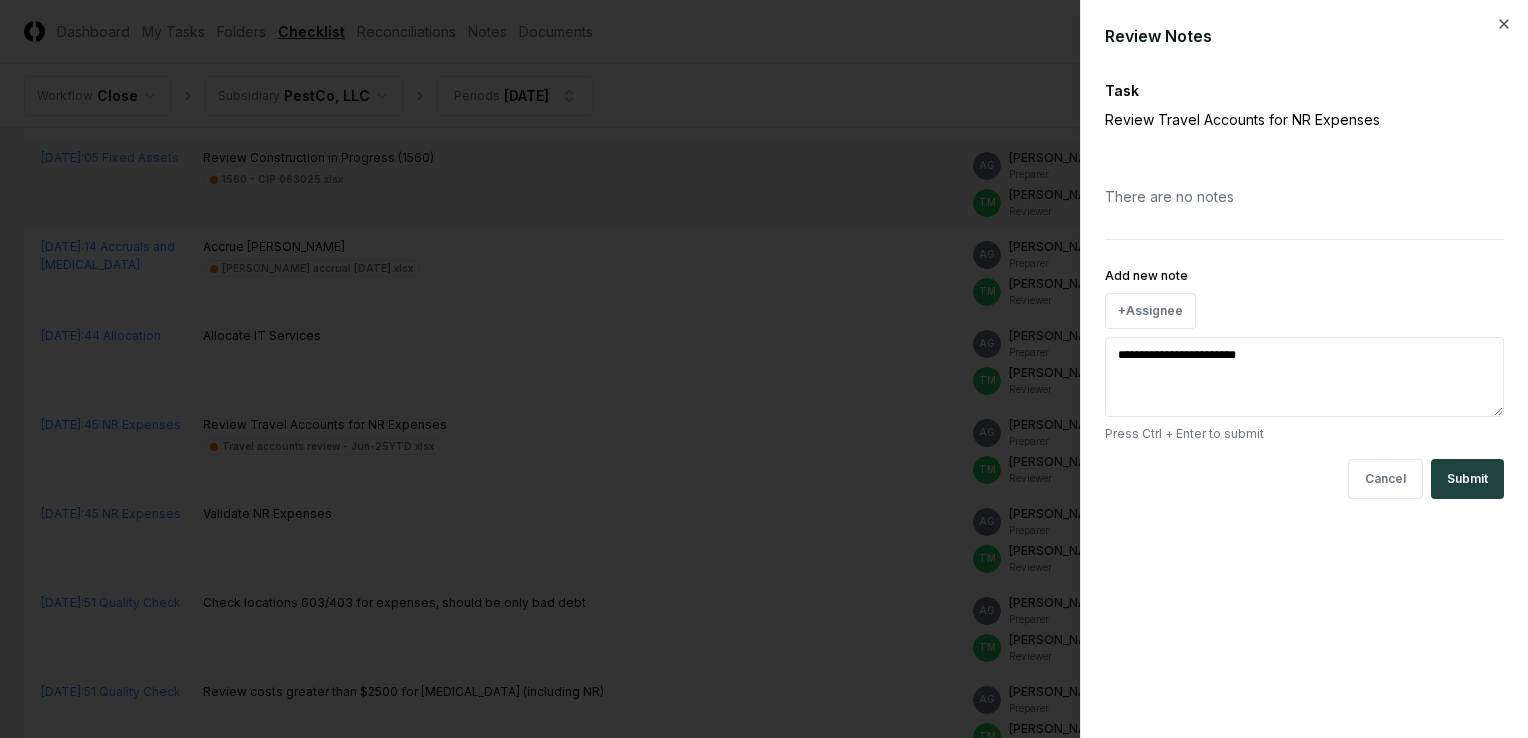 type on "*" 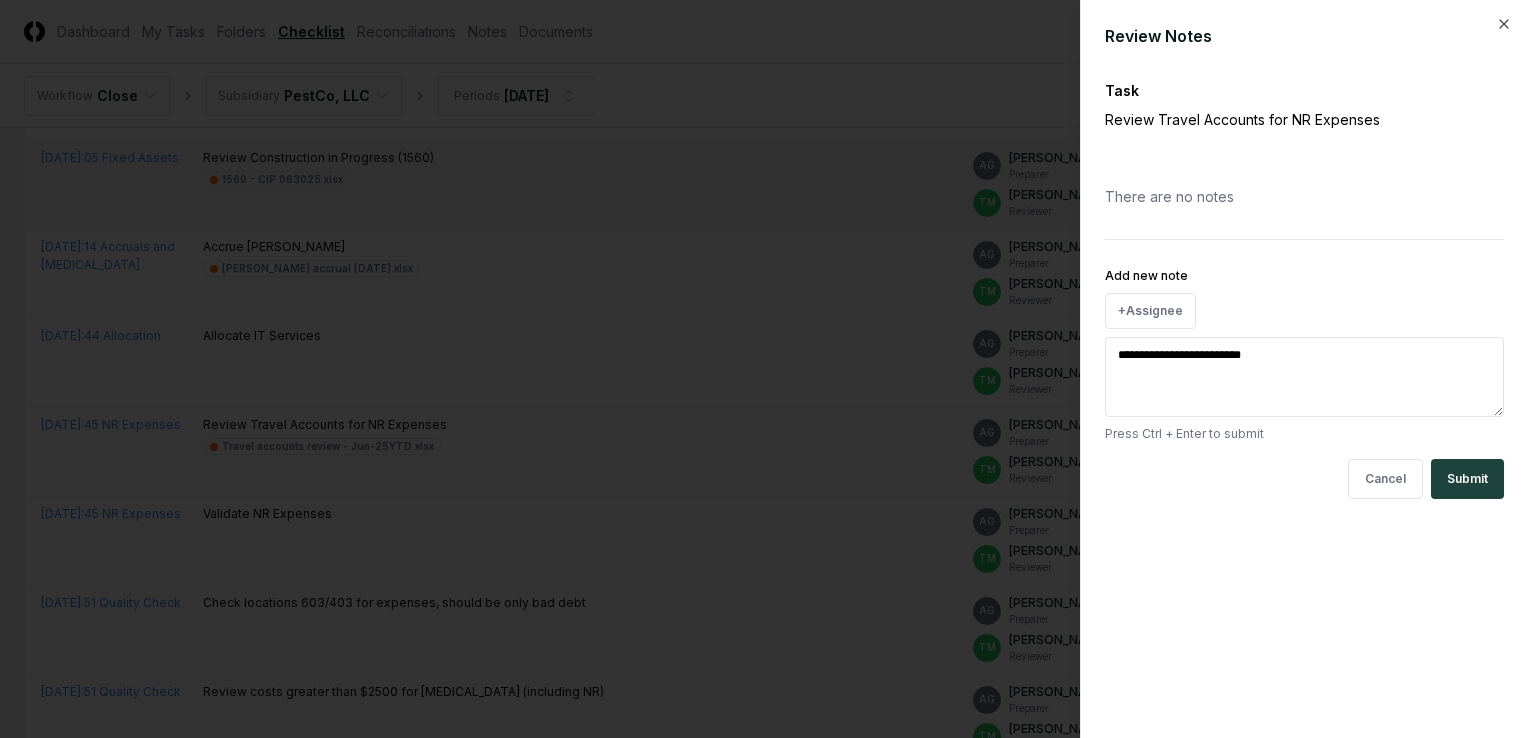 type on "*" 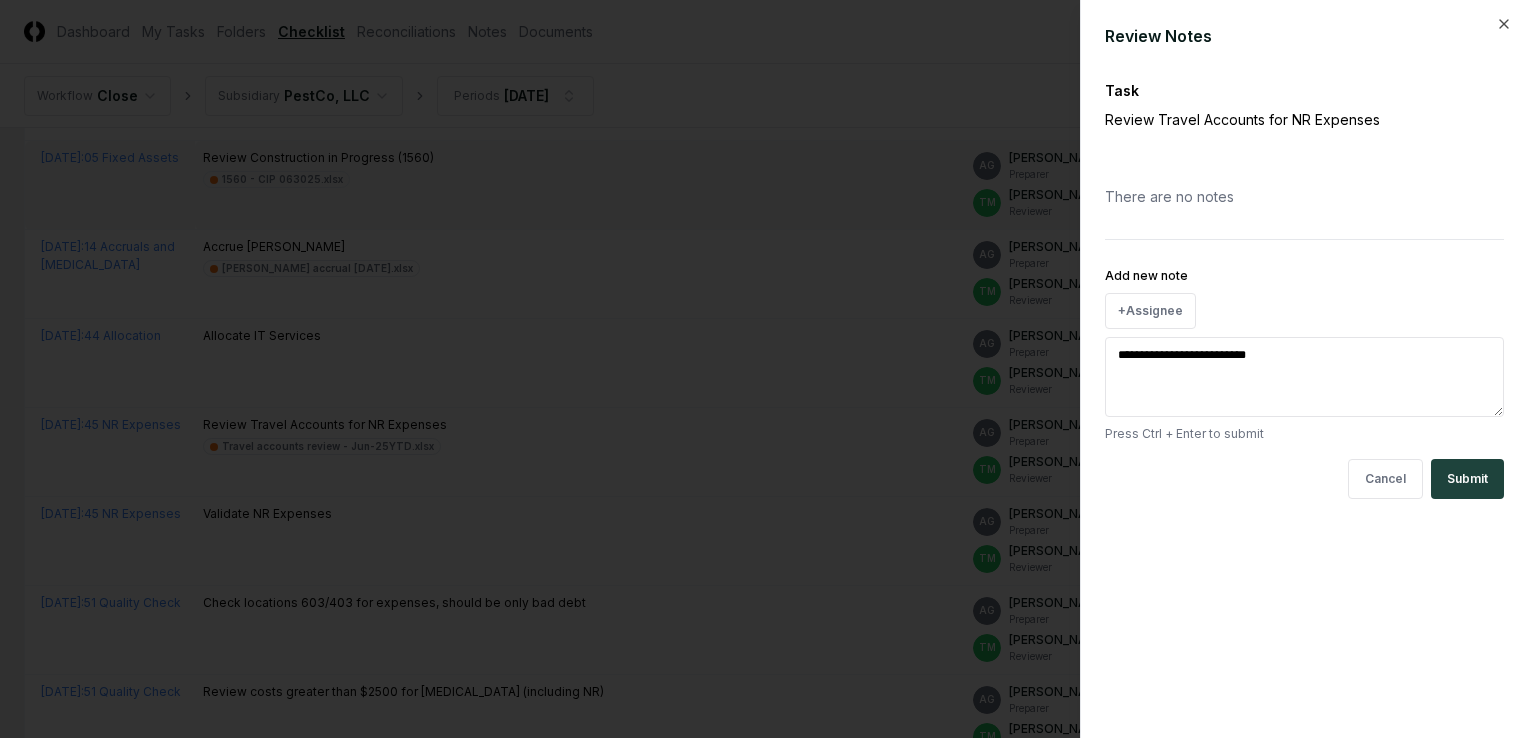 type on "*" 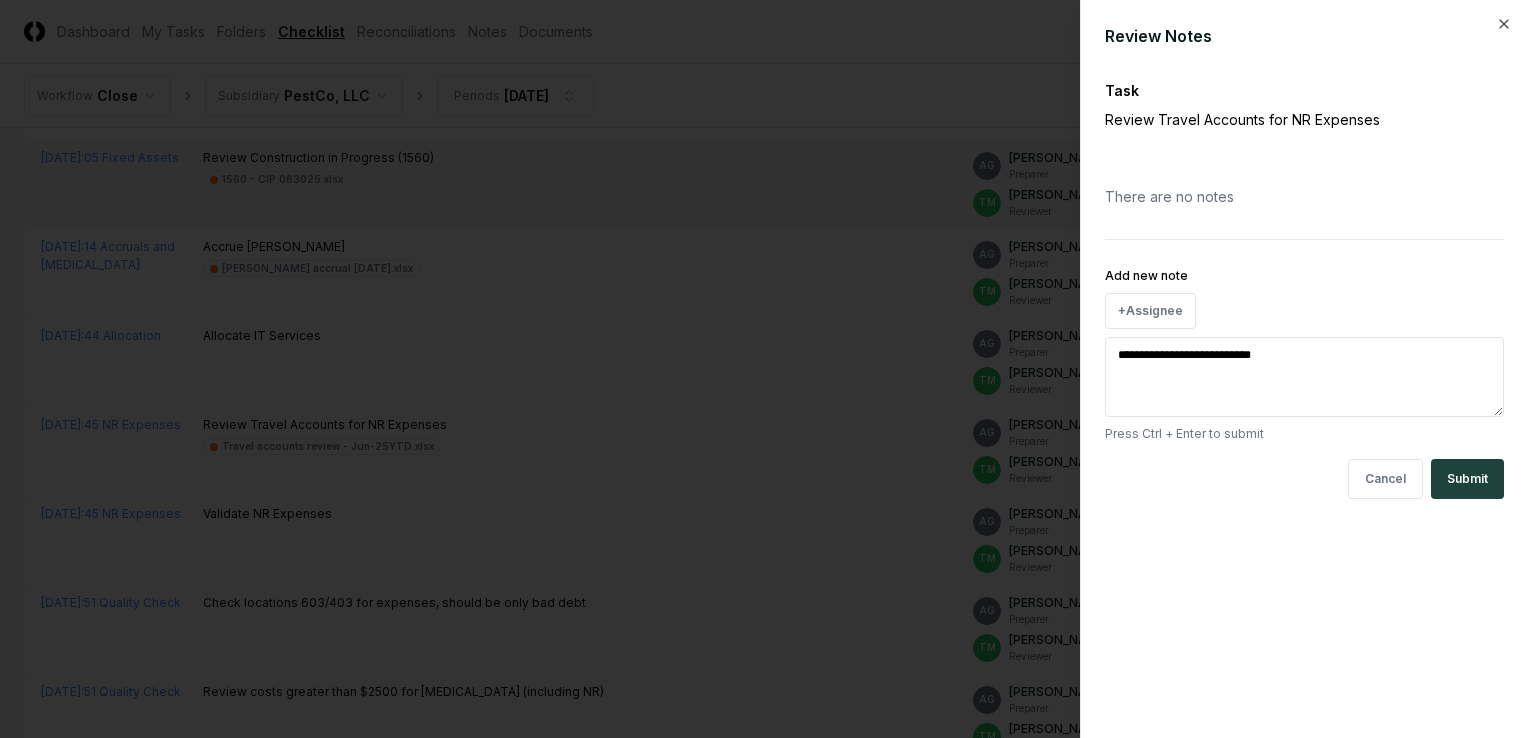 type on "*" 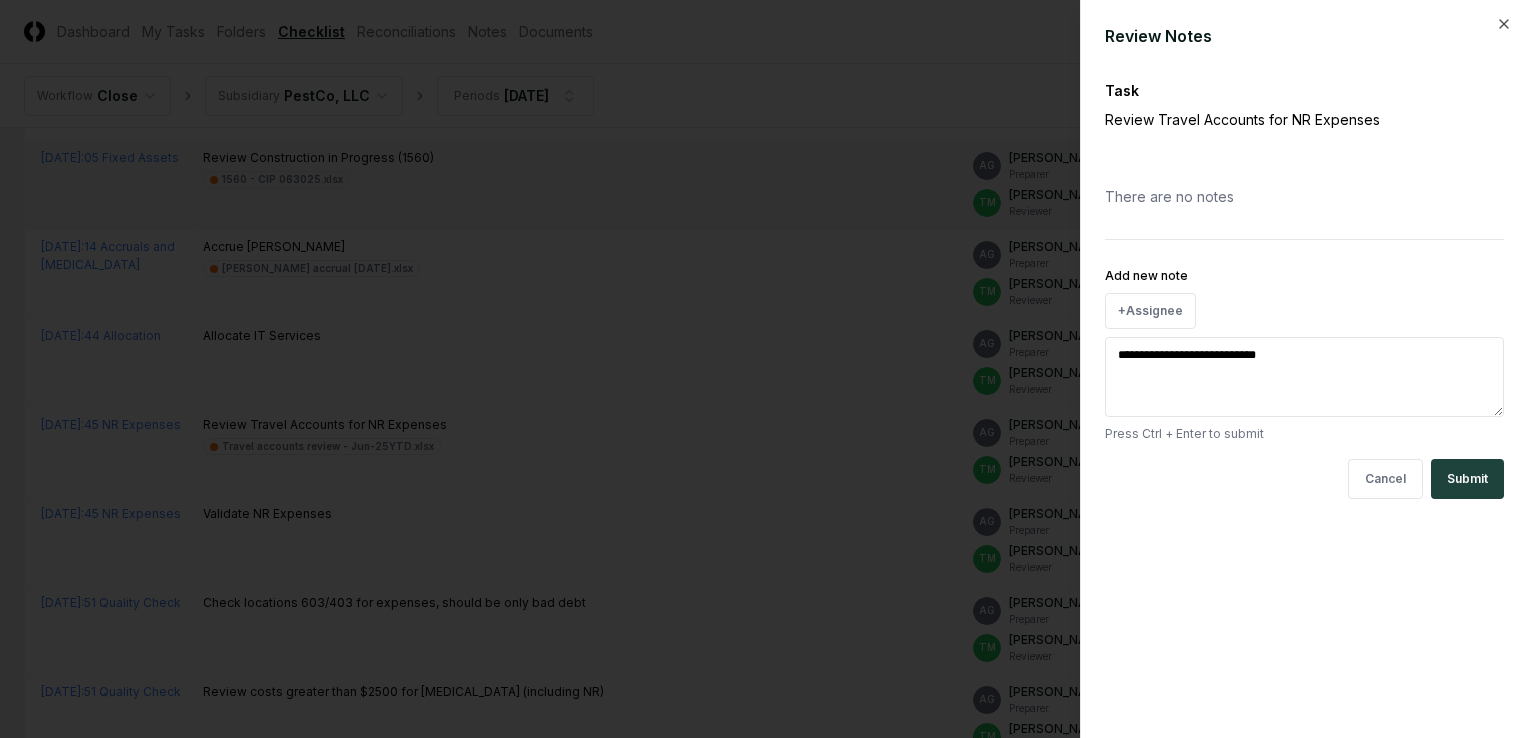 type on "*" 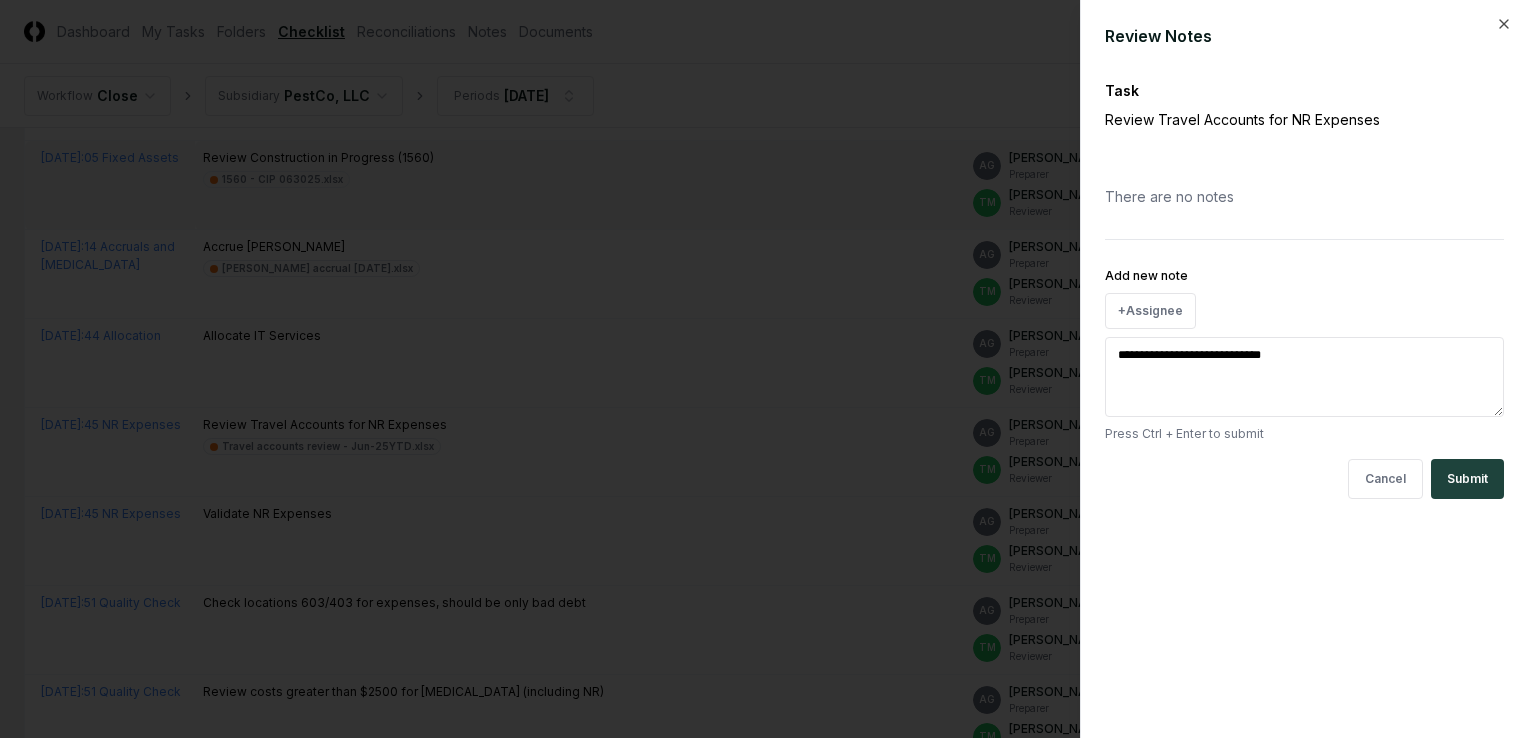 type on "*" 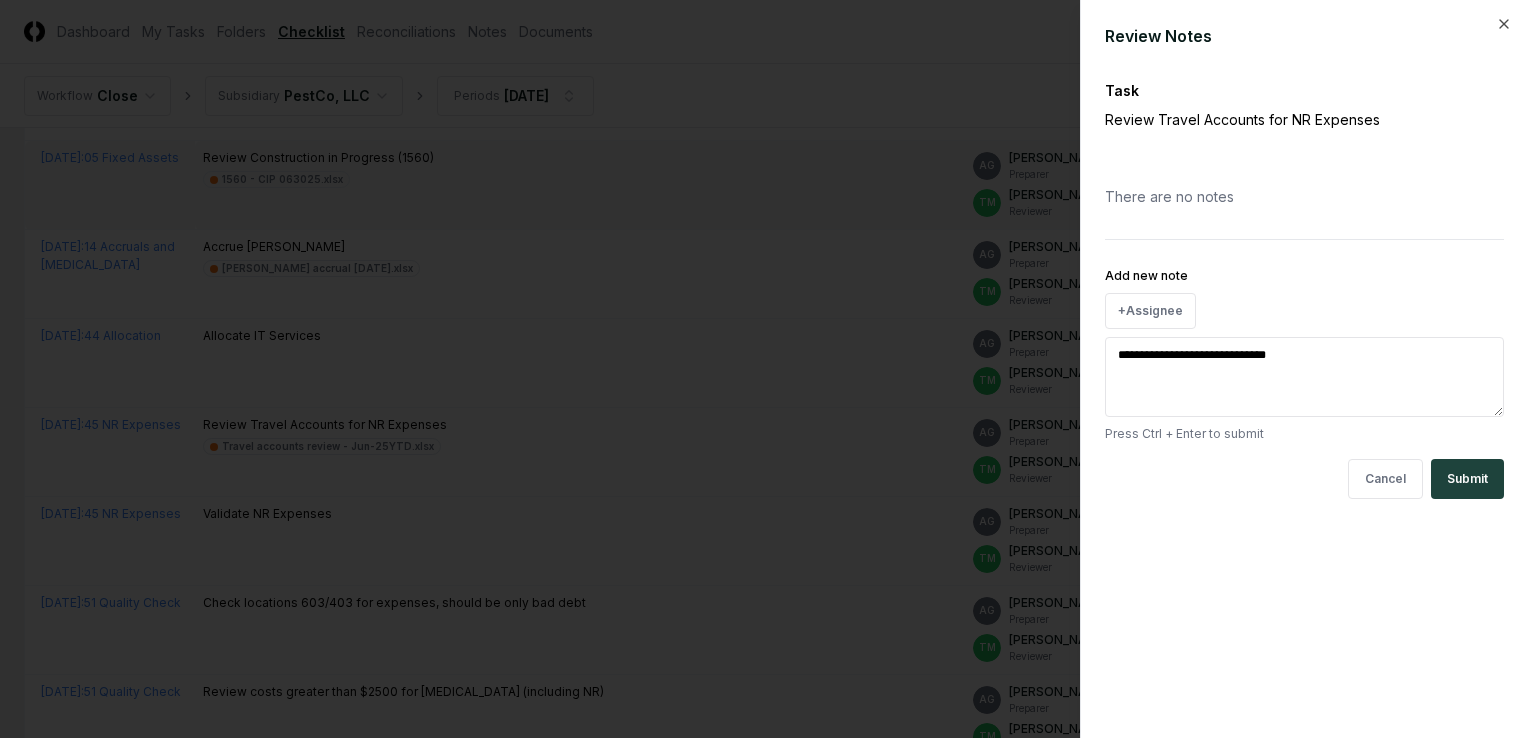 type on "**********" 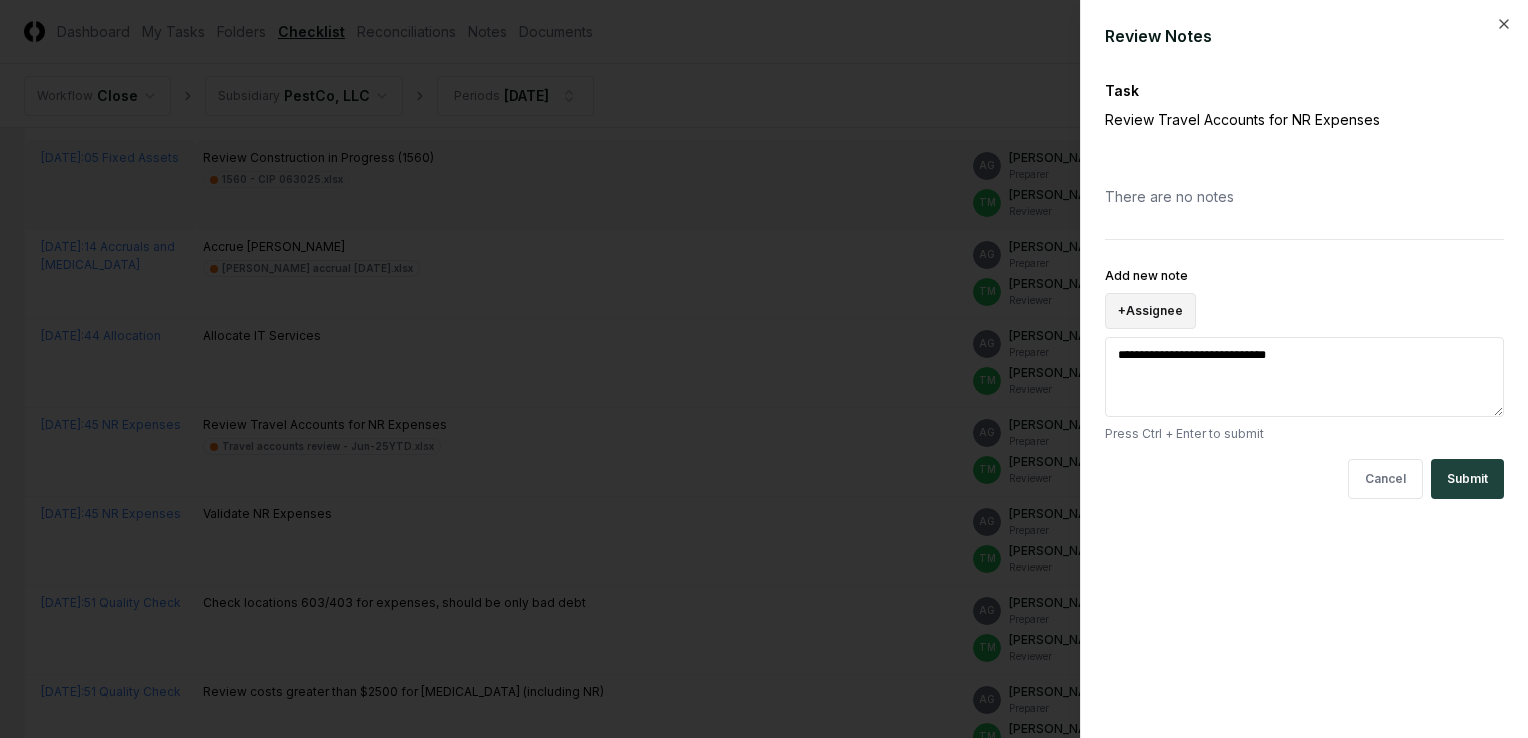 click on "+  Assignee" at bounding box center [1150, 311] 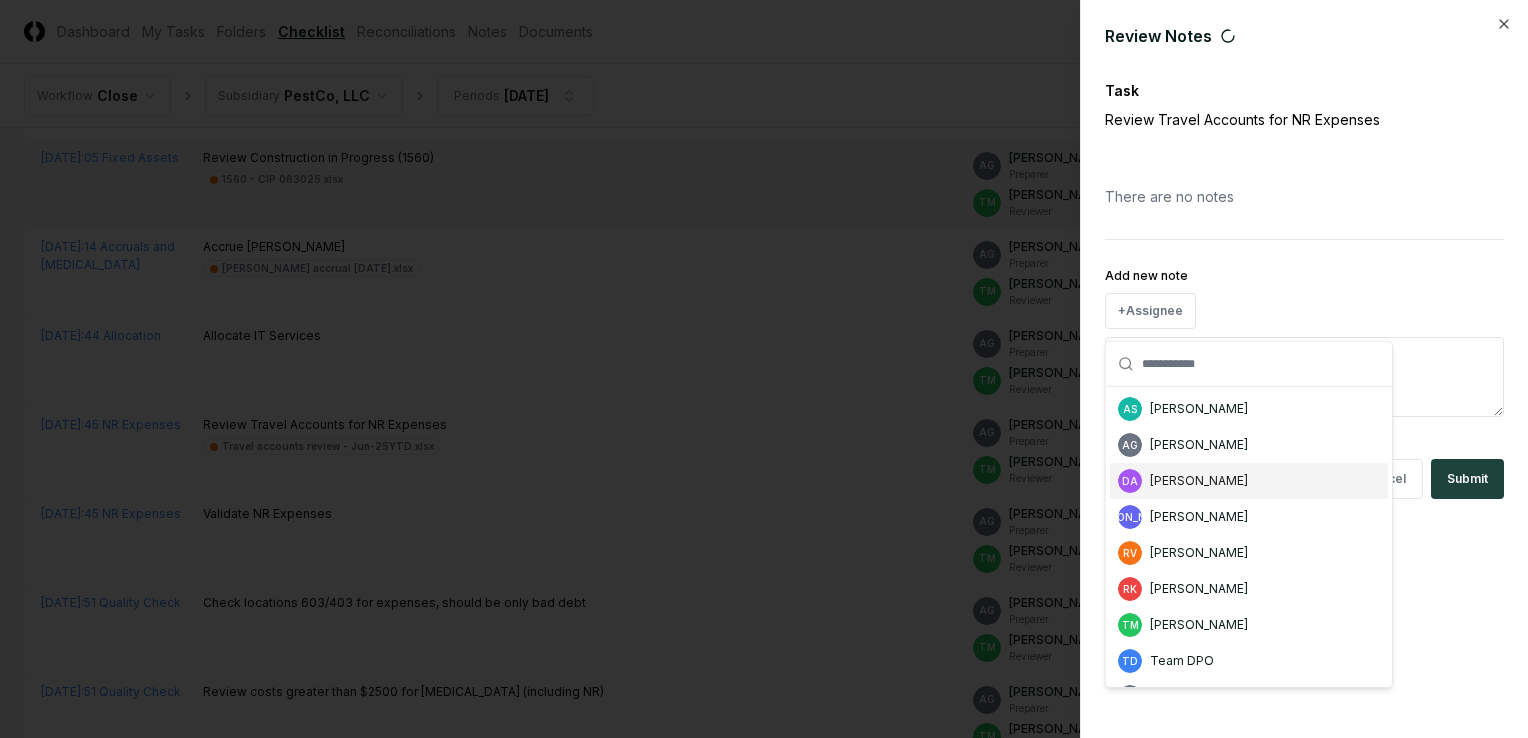 click on "[PERSON_NAME]" at bounding box center (1199, 445) 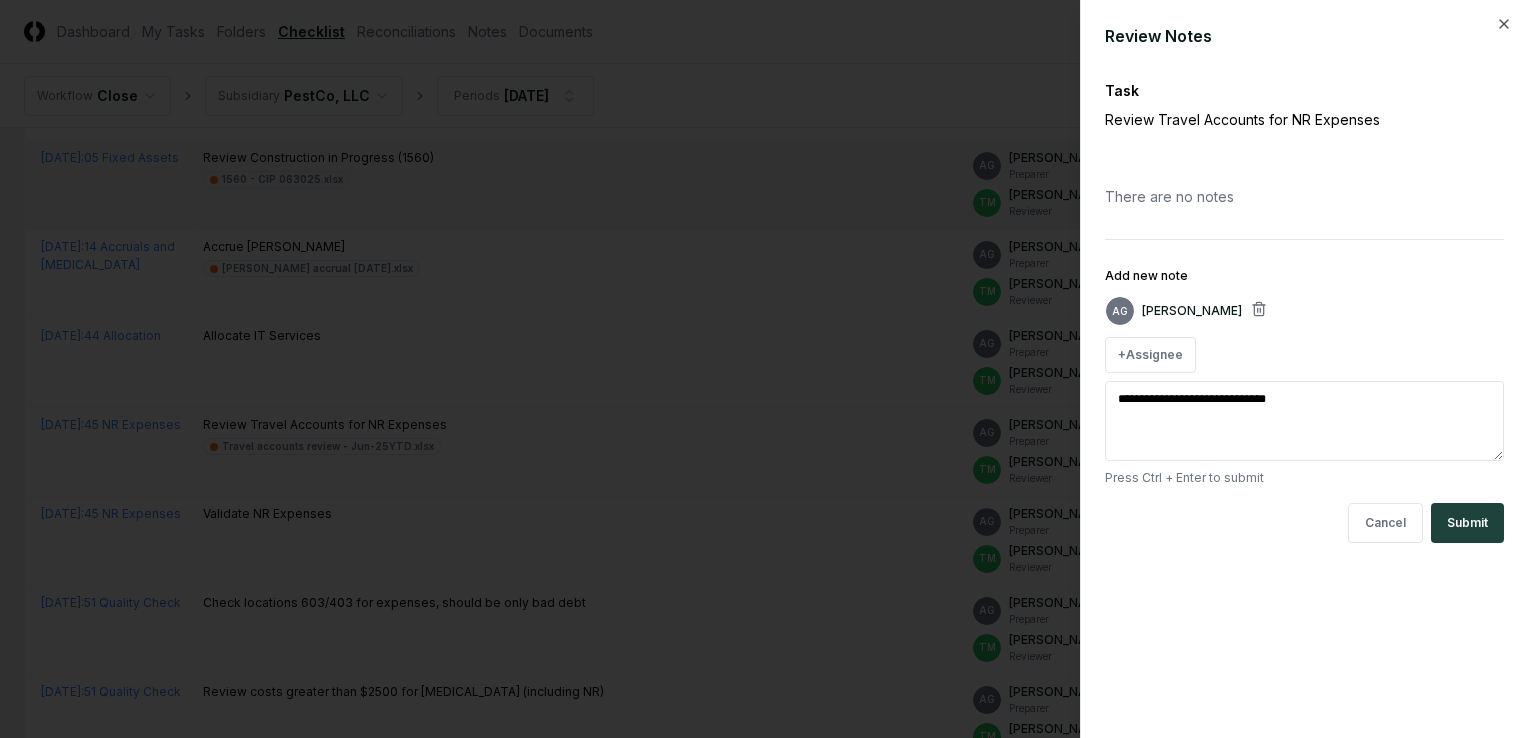 click on "**********" at bounding box center [1304, 421] 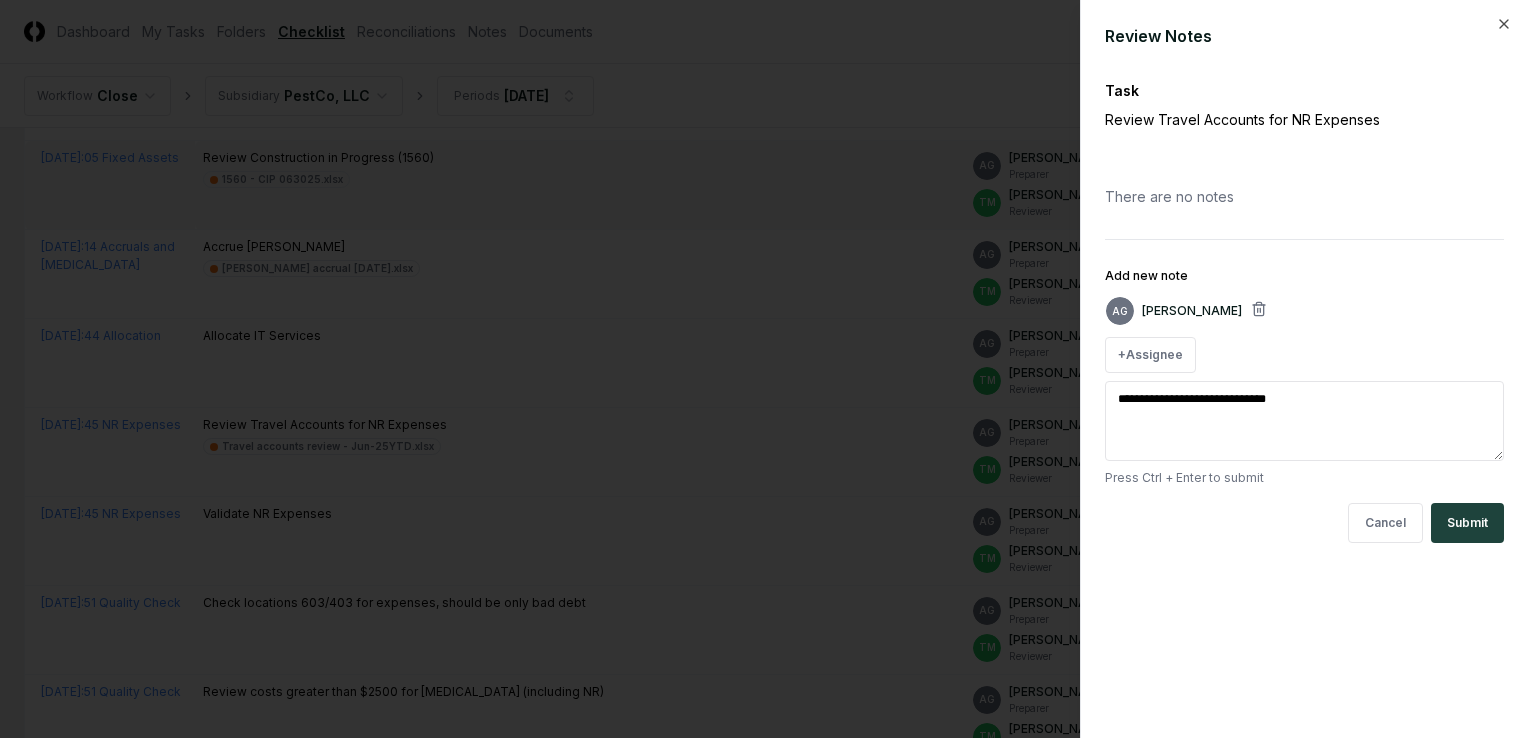 type on "*" 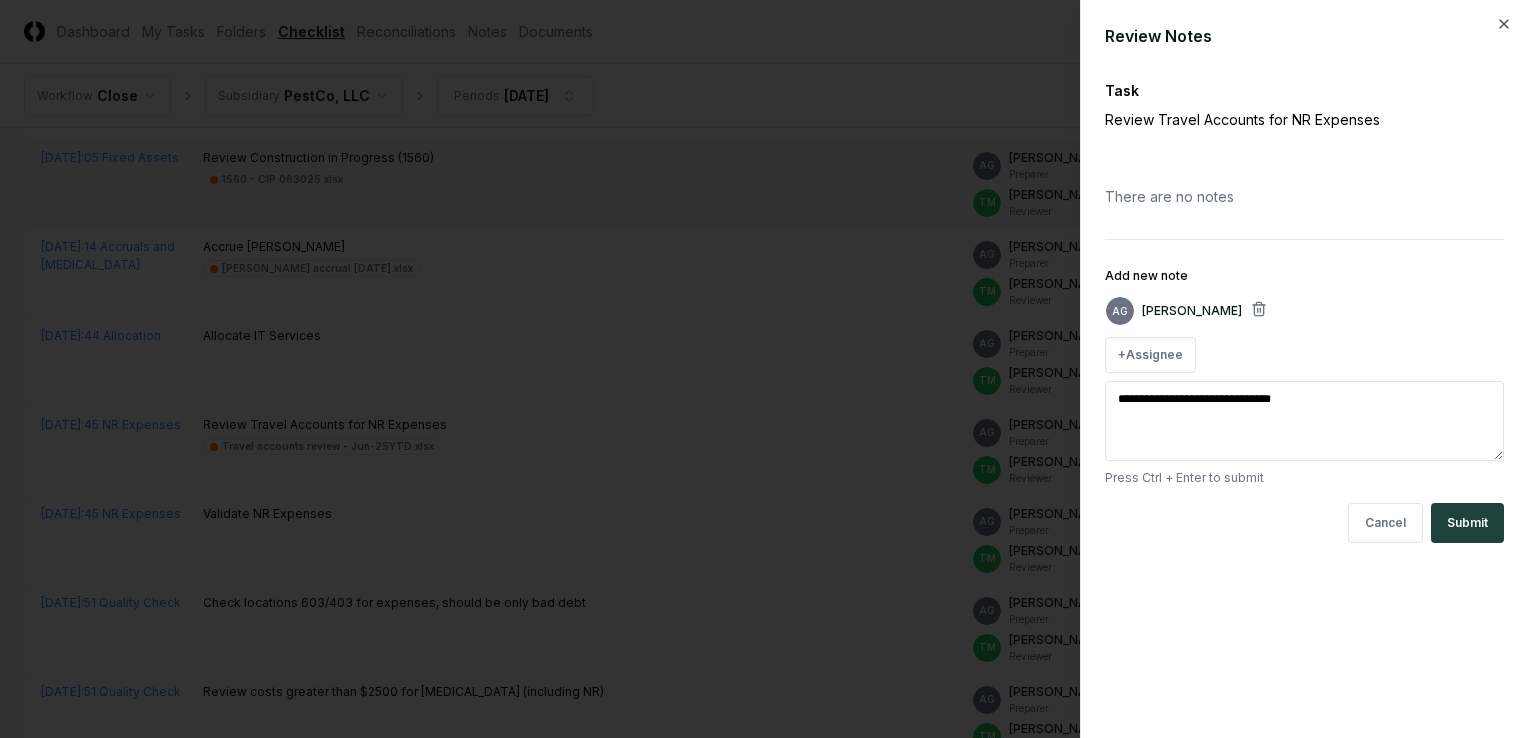 type on "**********" 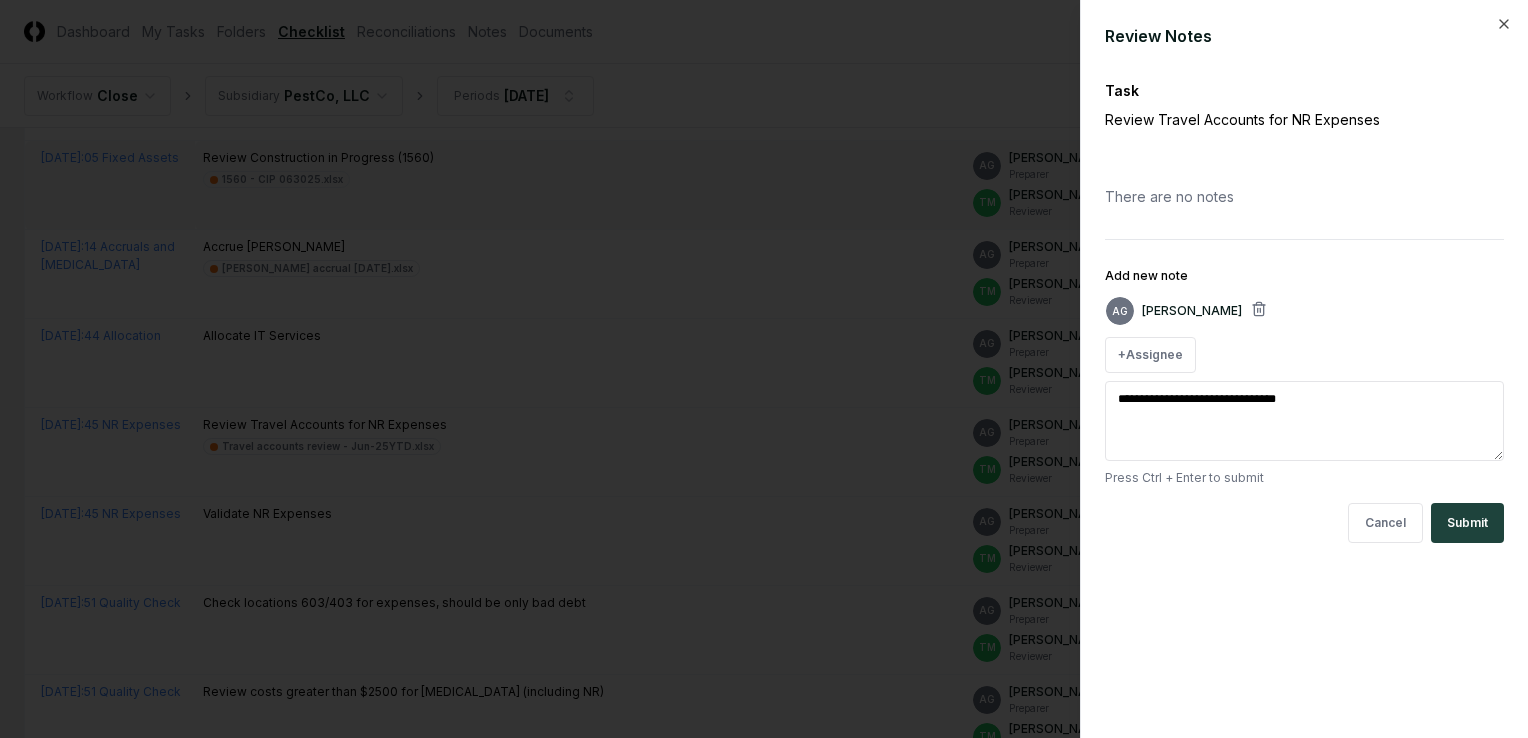 type on "*" 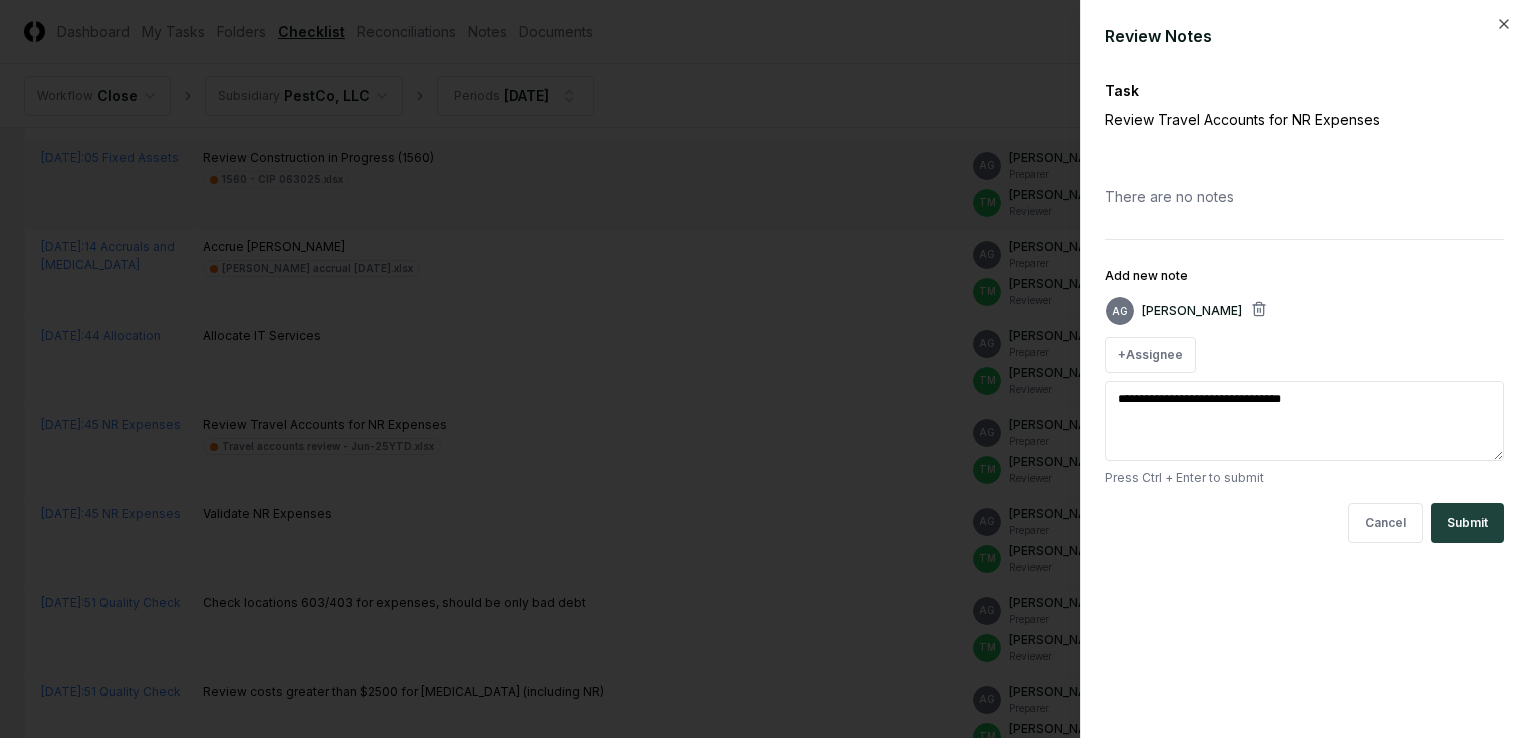 type on "*" 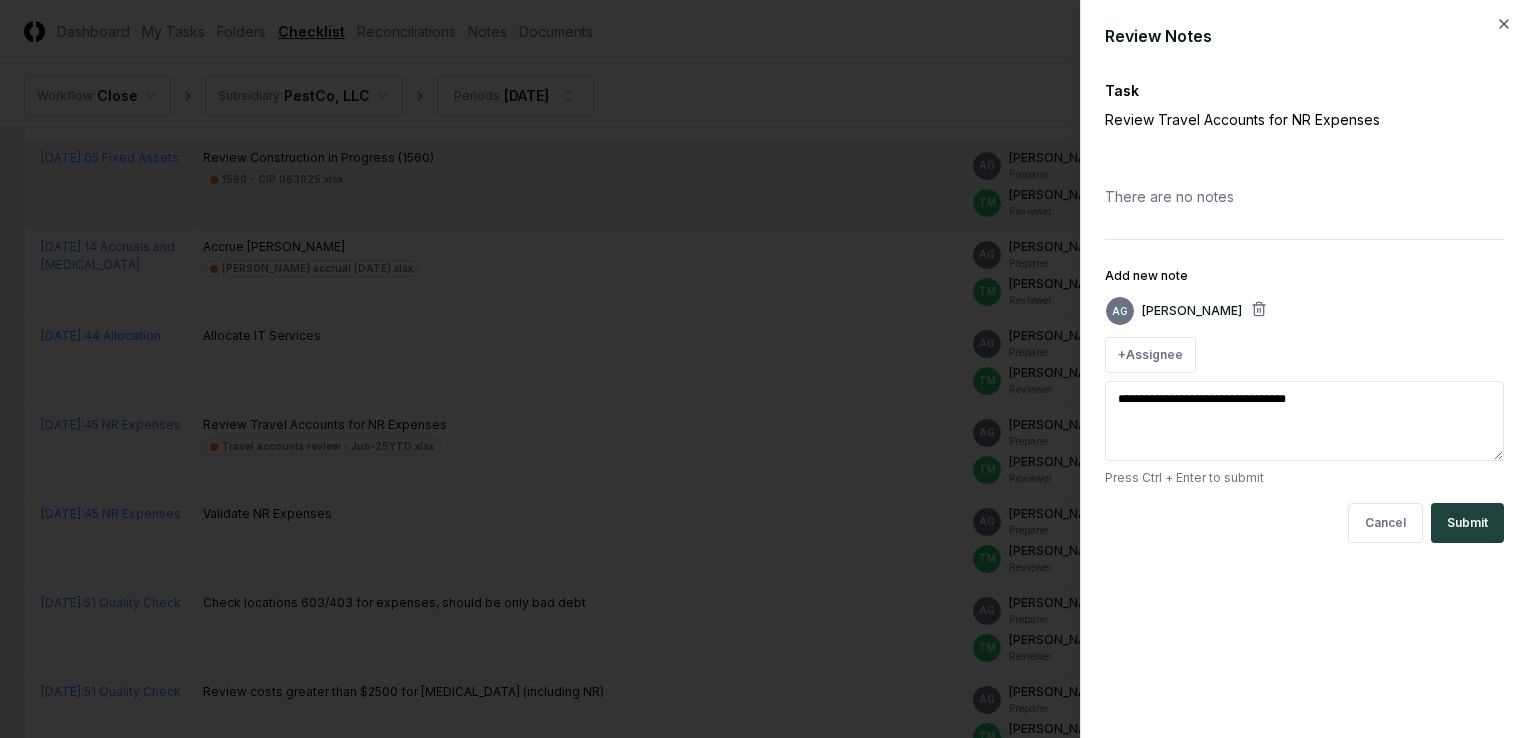 type on "*" 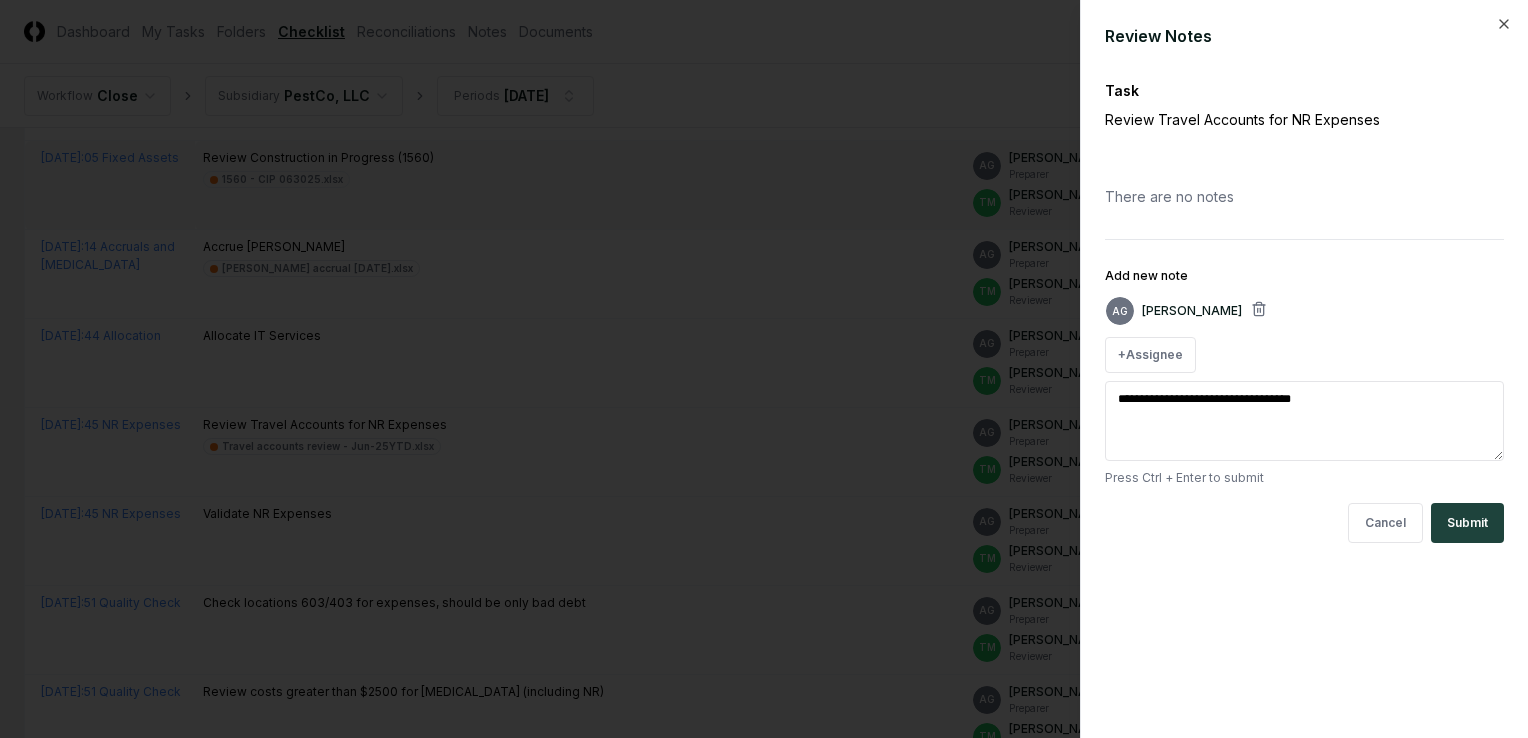 type on "*" 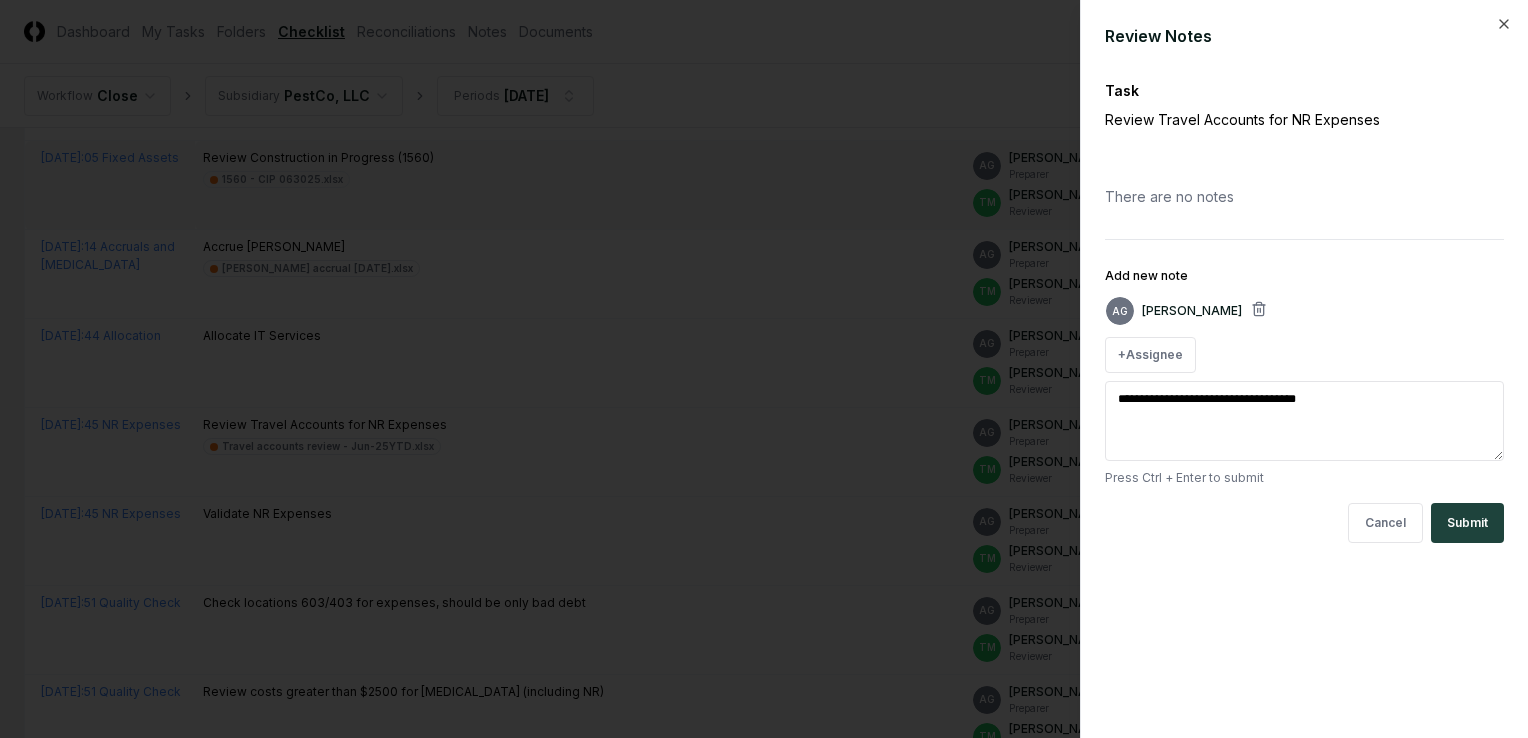 type on "*" 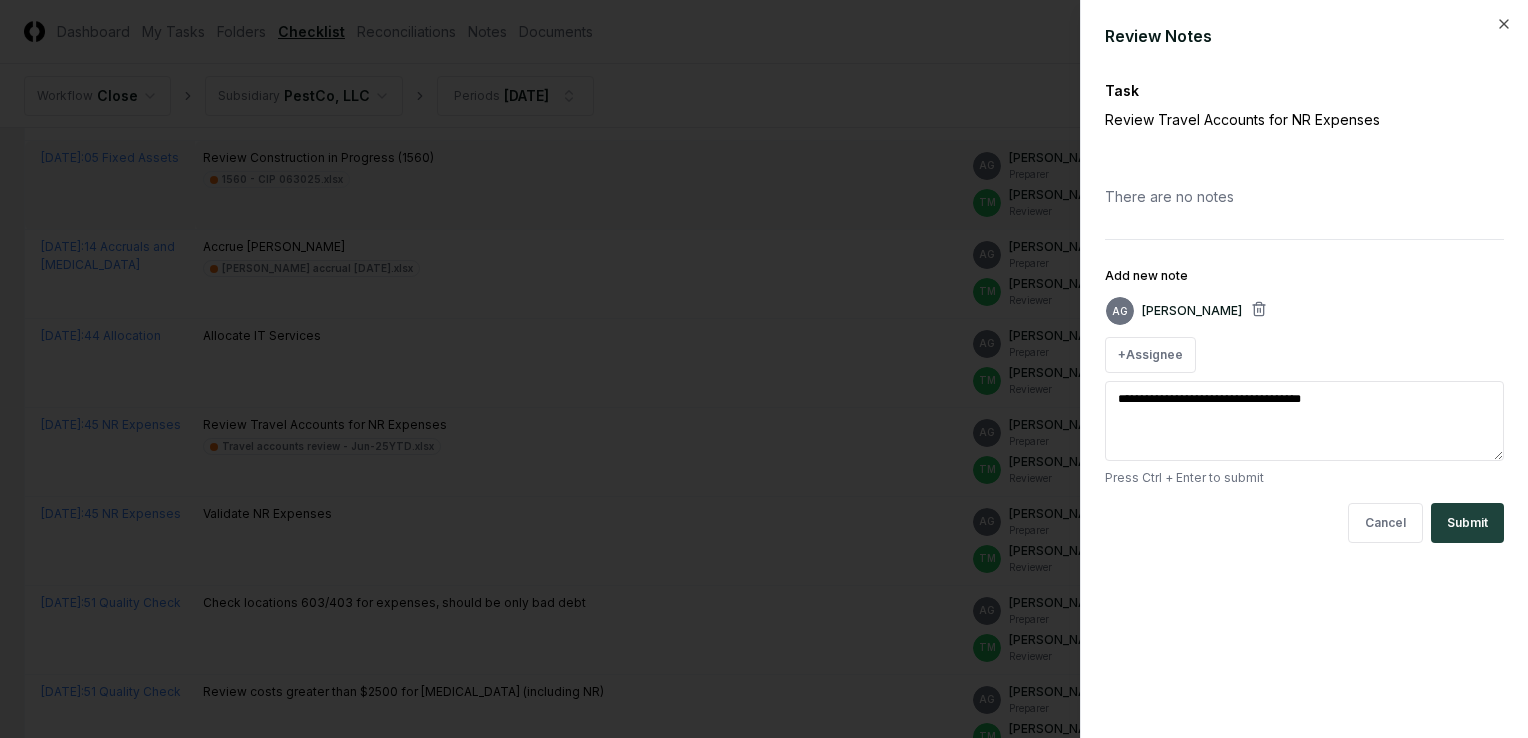 type on "**********" 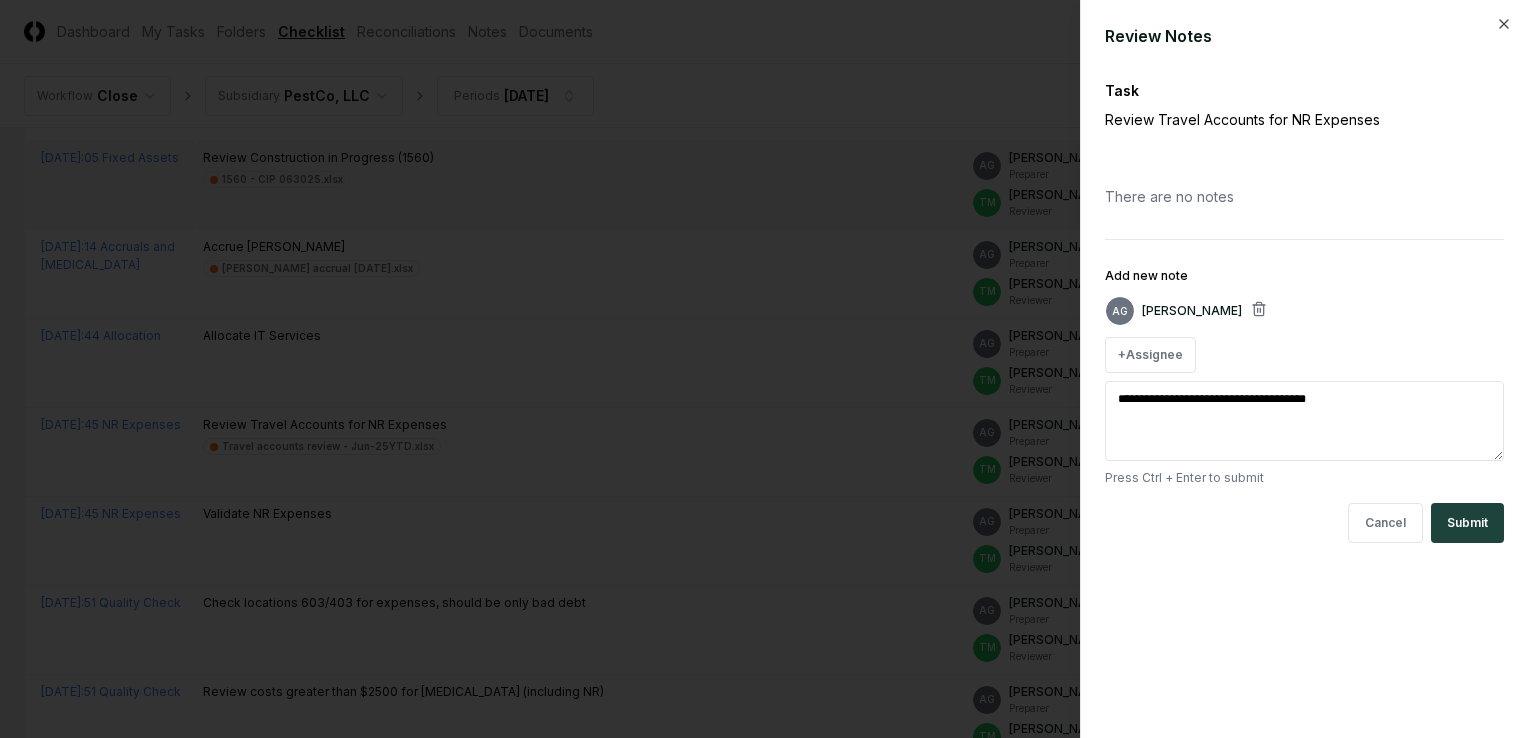 type on "*" 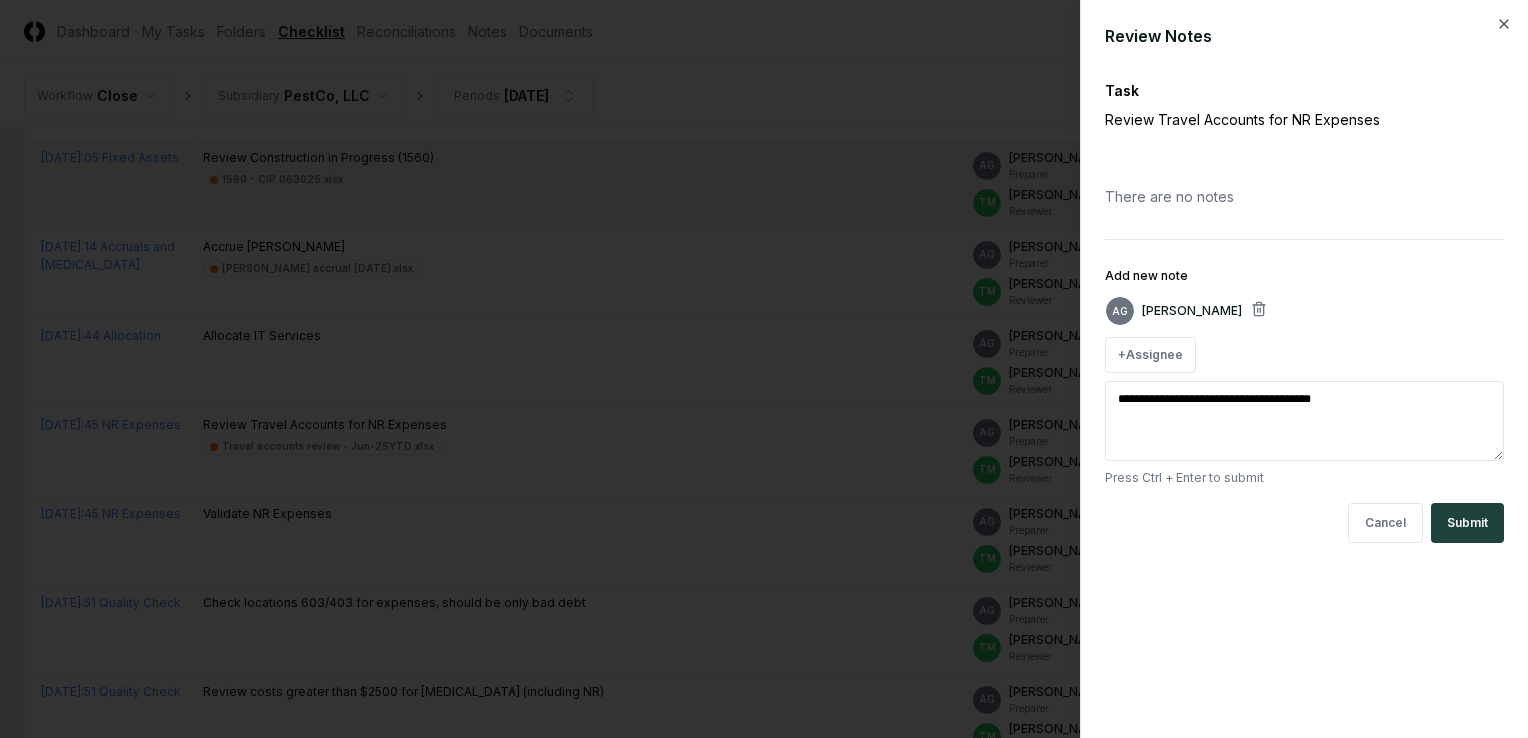 type on "*" 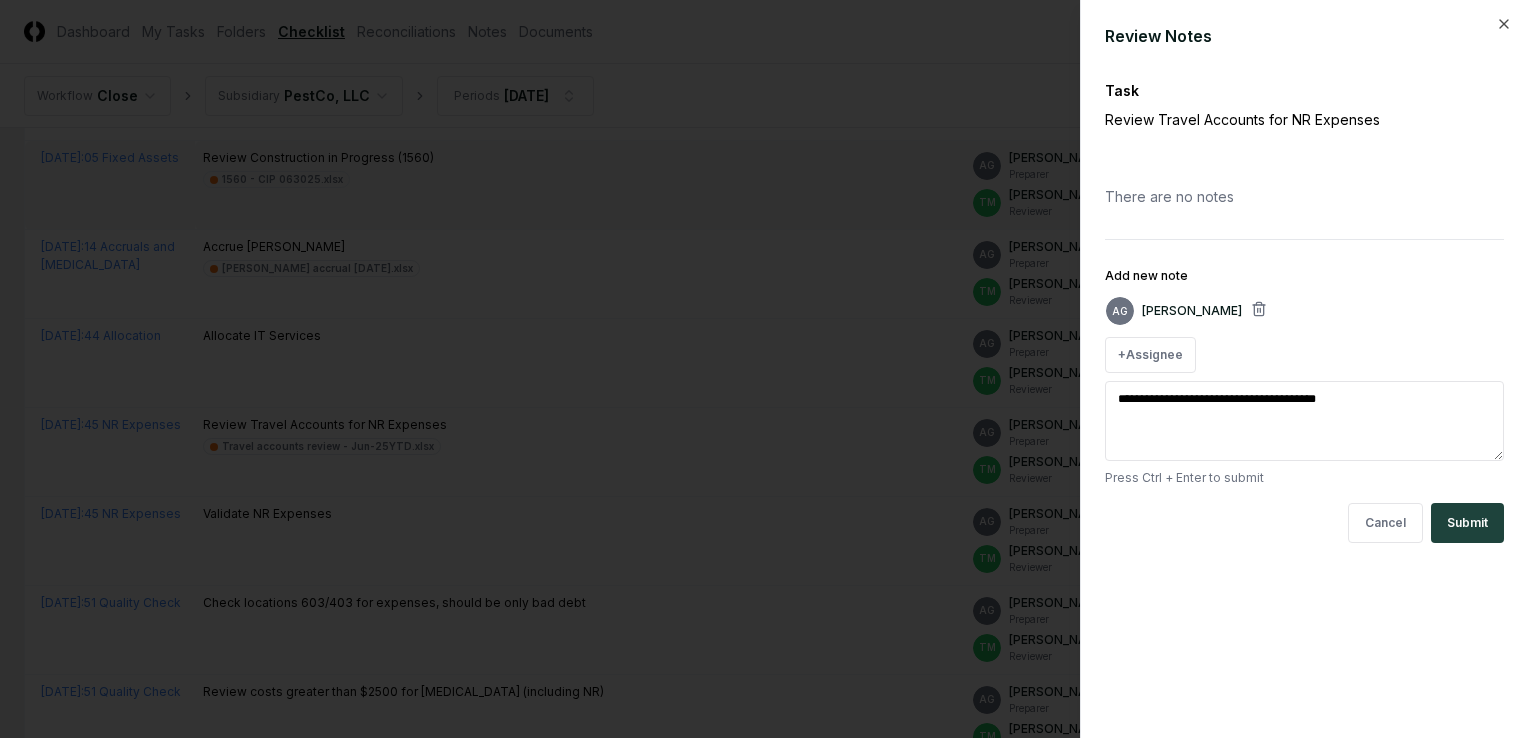 type on "**********" 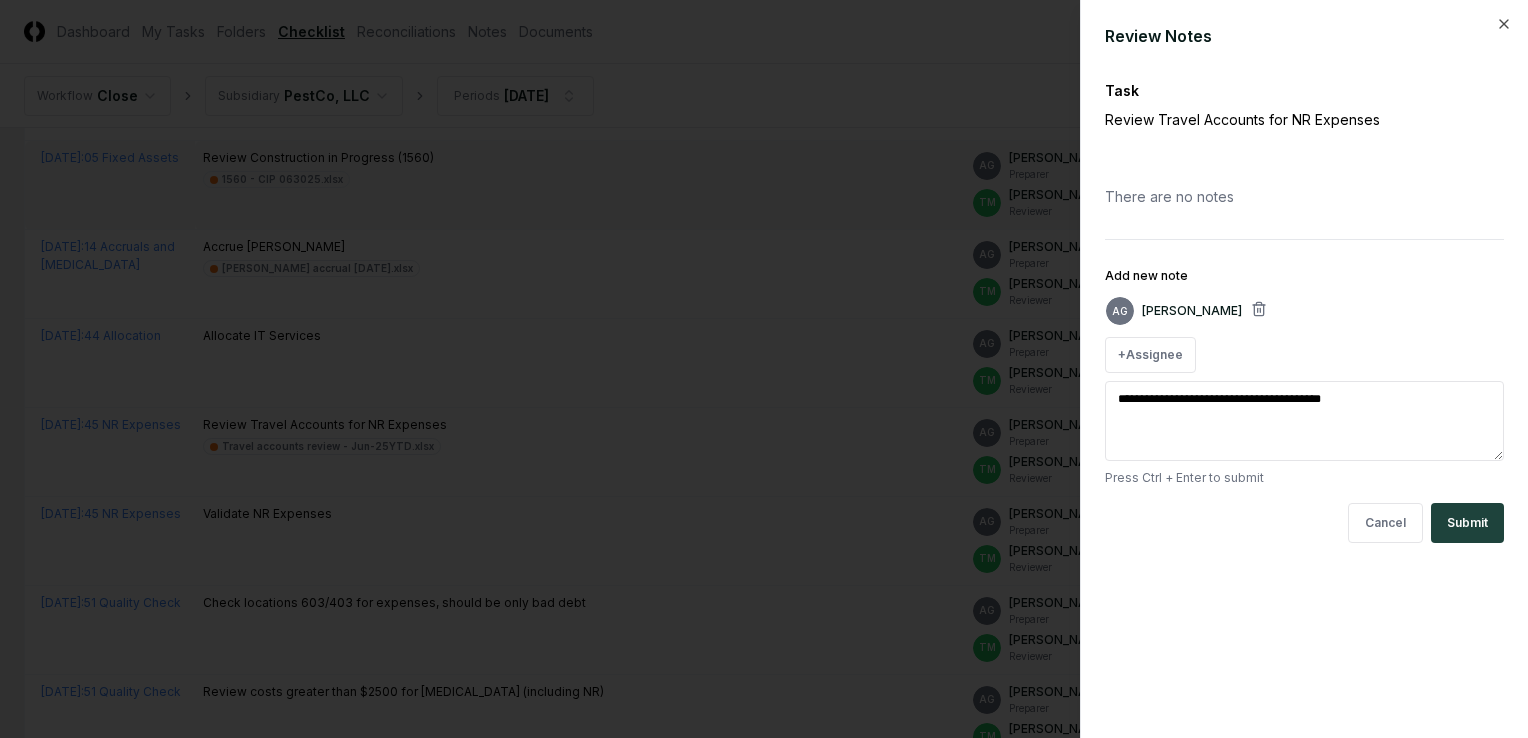 type on "*" 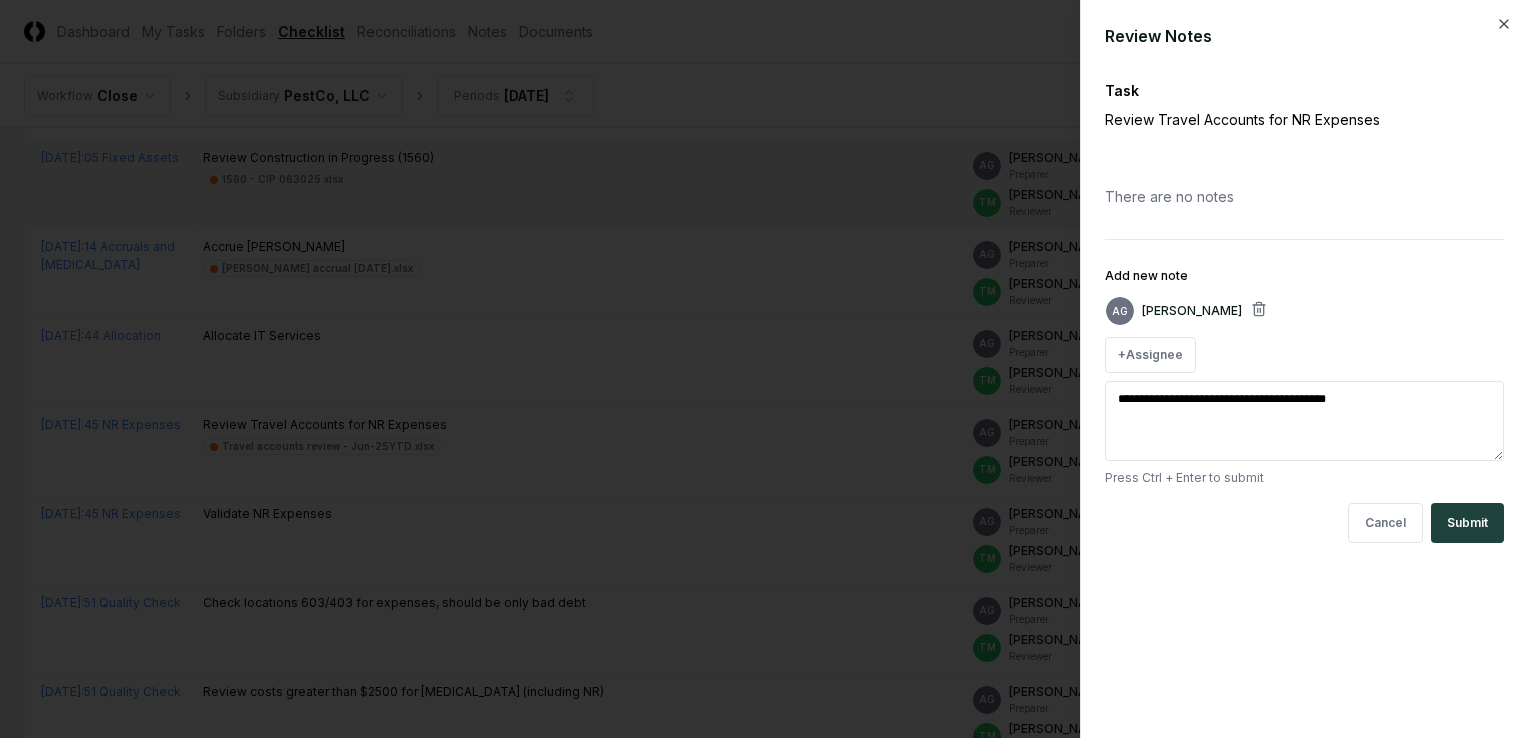 type on "*" 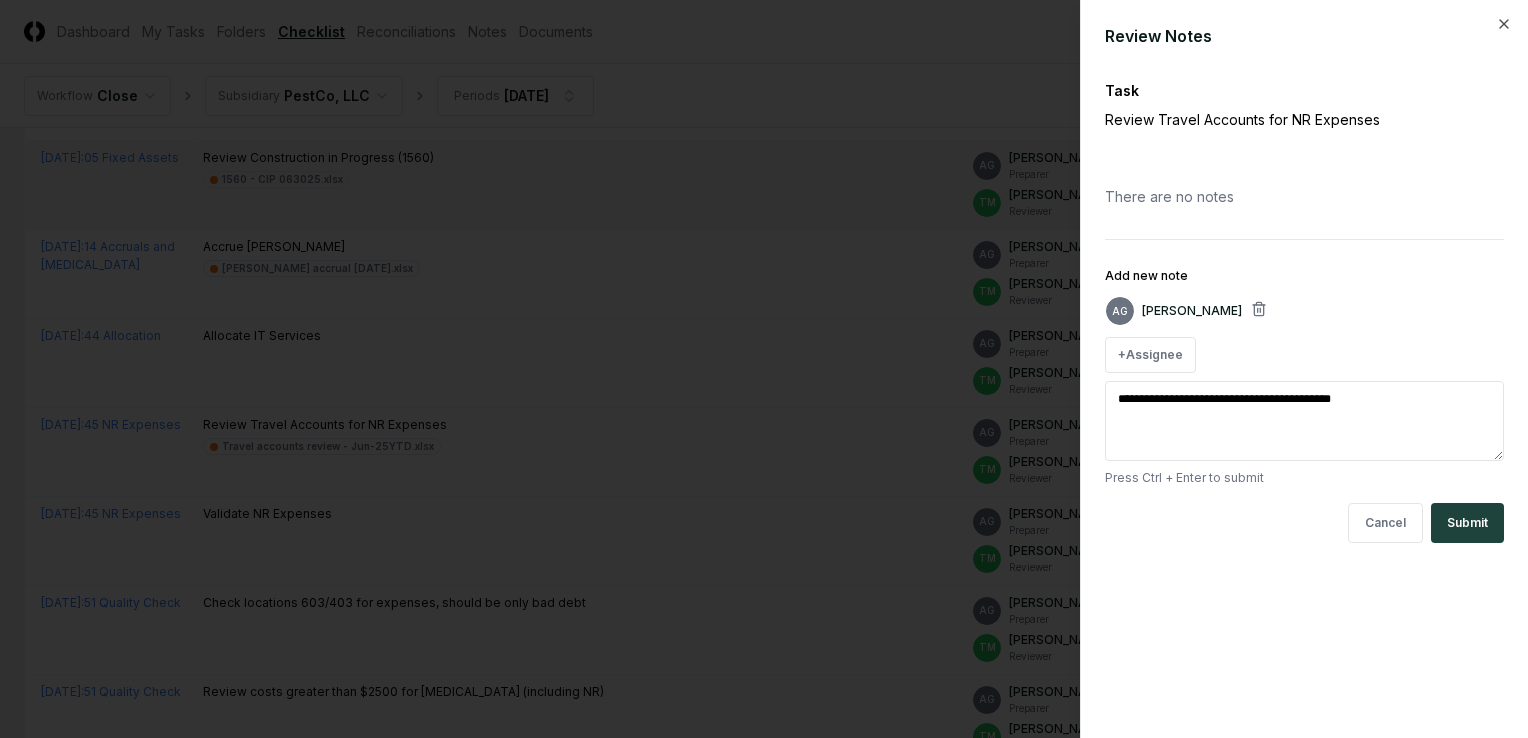 type on "*" 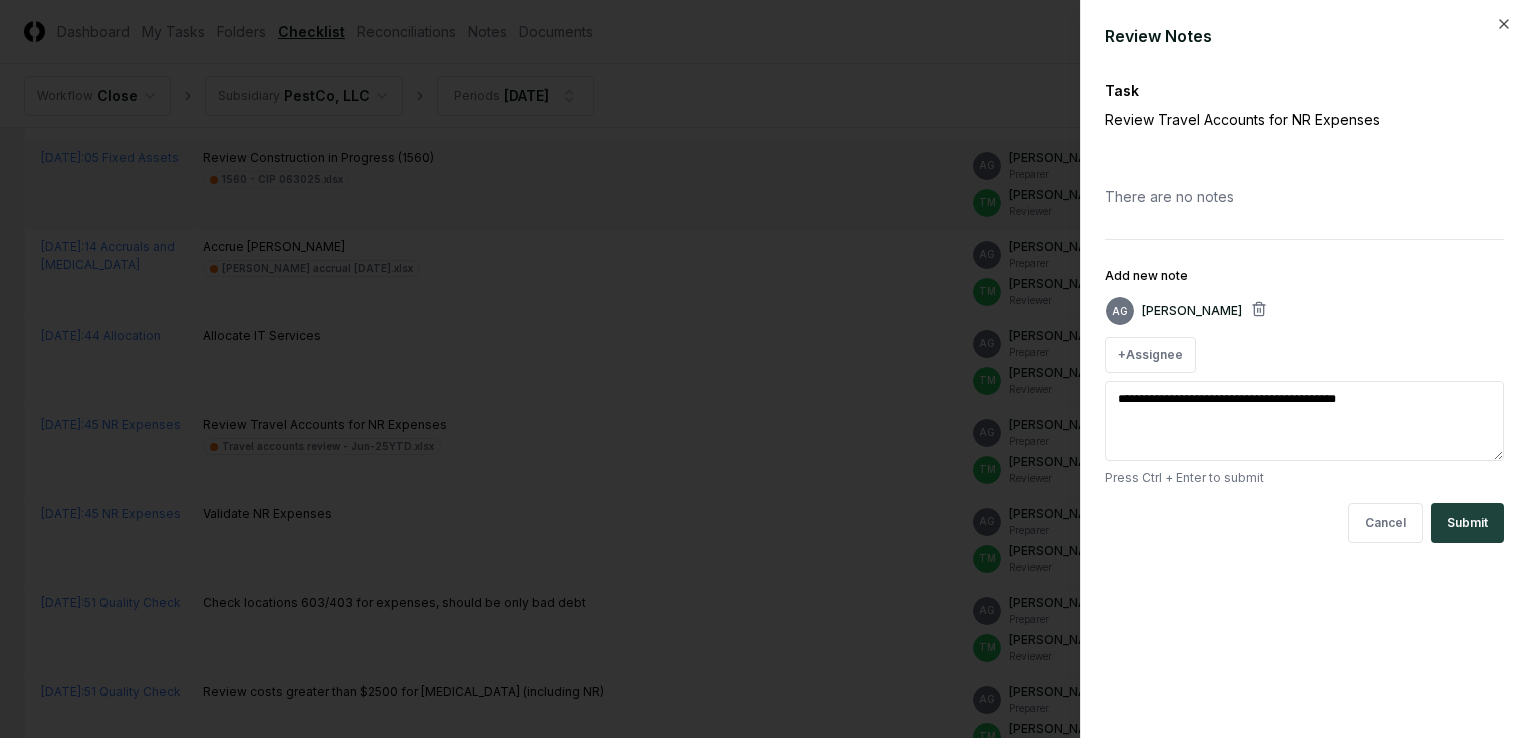 type on "*" 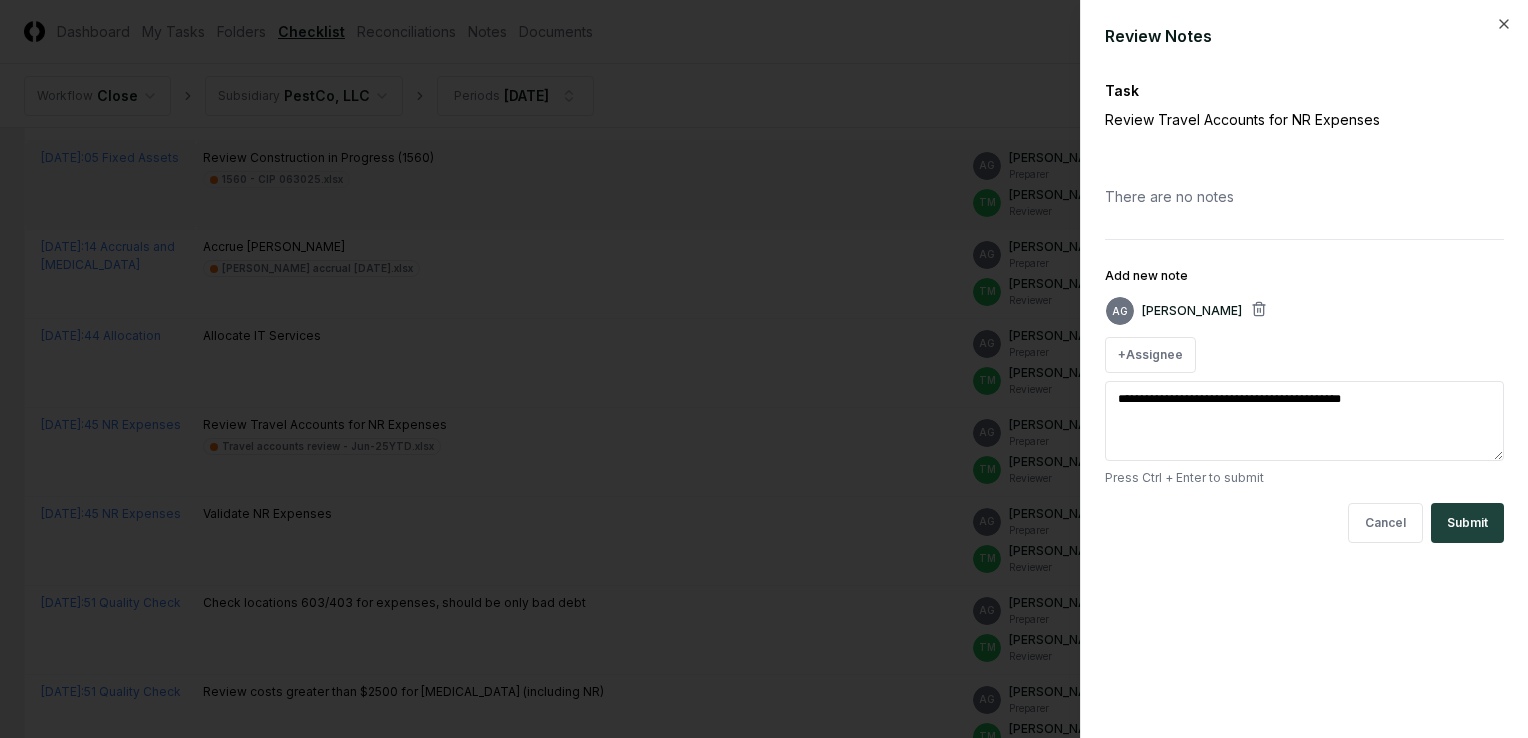 type on "**********" 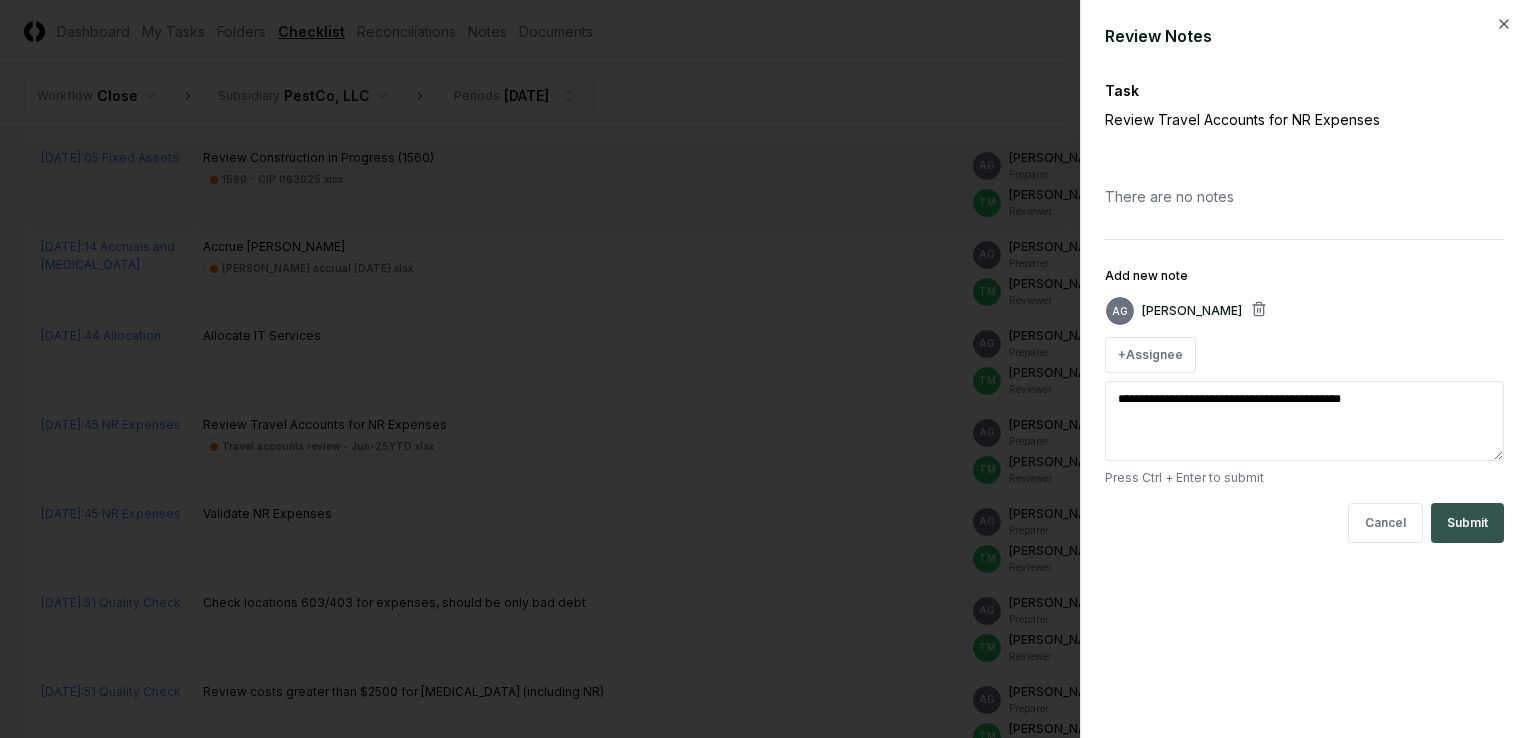 click on "Submit" at bounding box center [1467, 523] 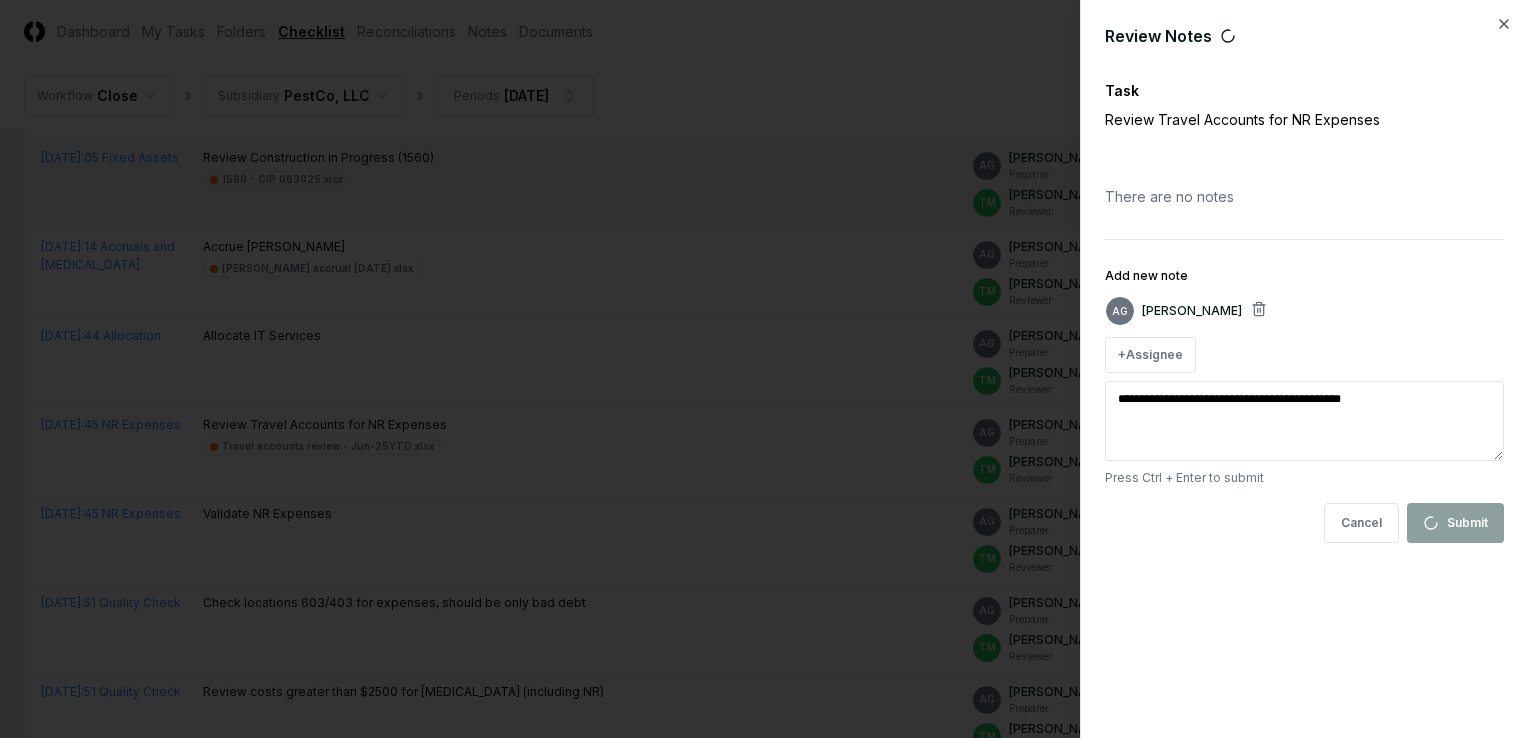 type on "*" 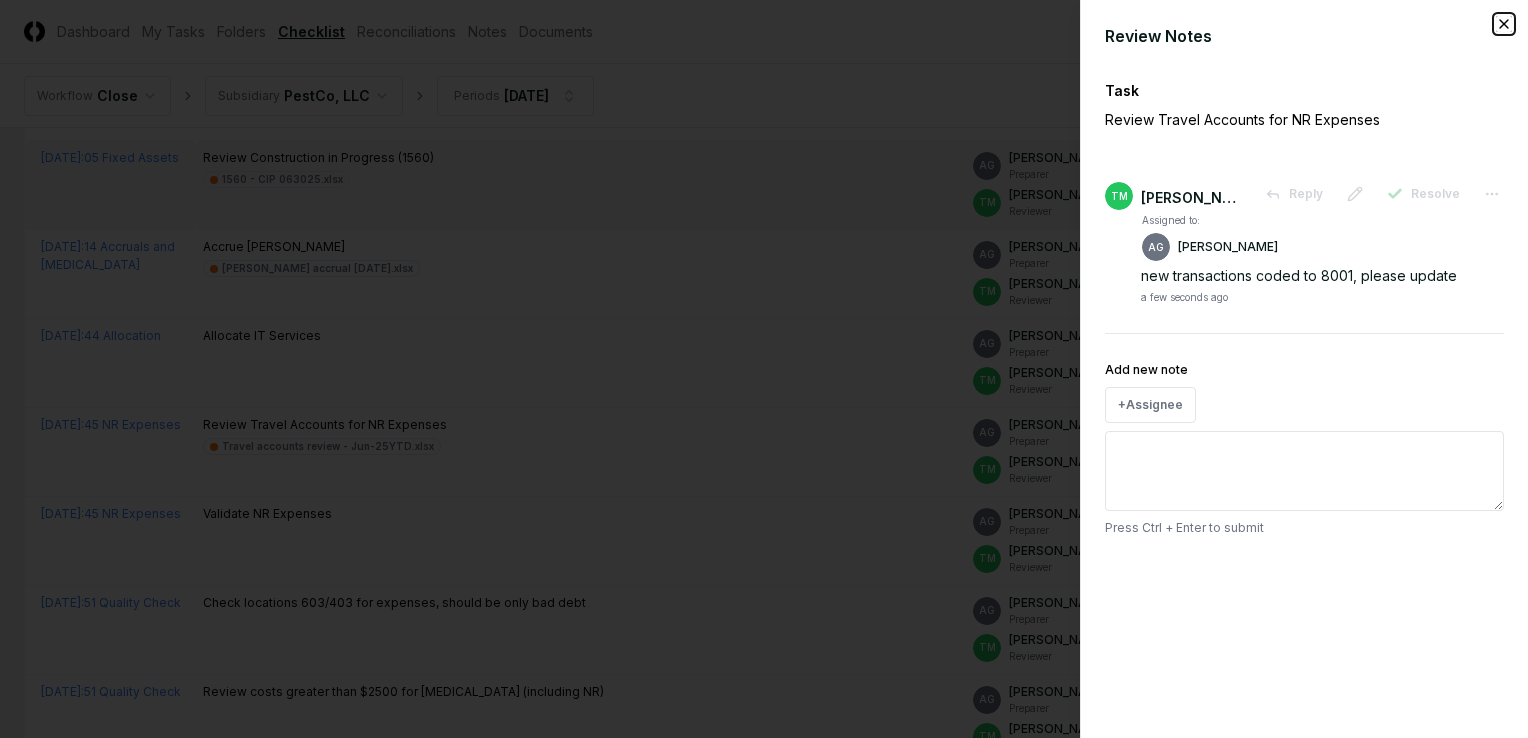 click 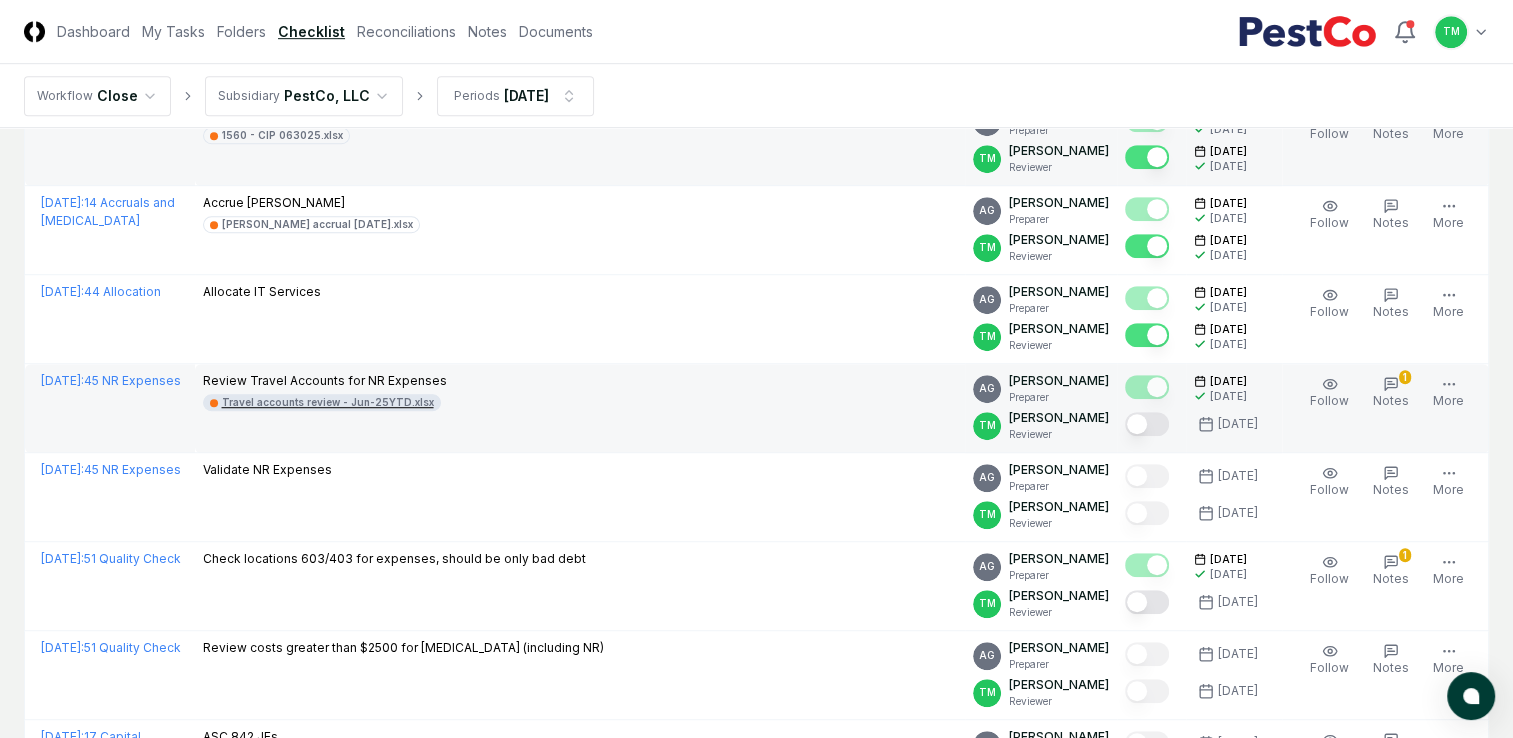 scroll, scrollTop: 1300, scrollLeft: 0, axis: vertical 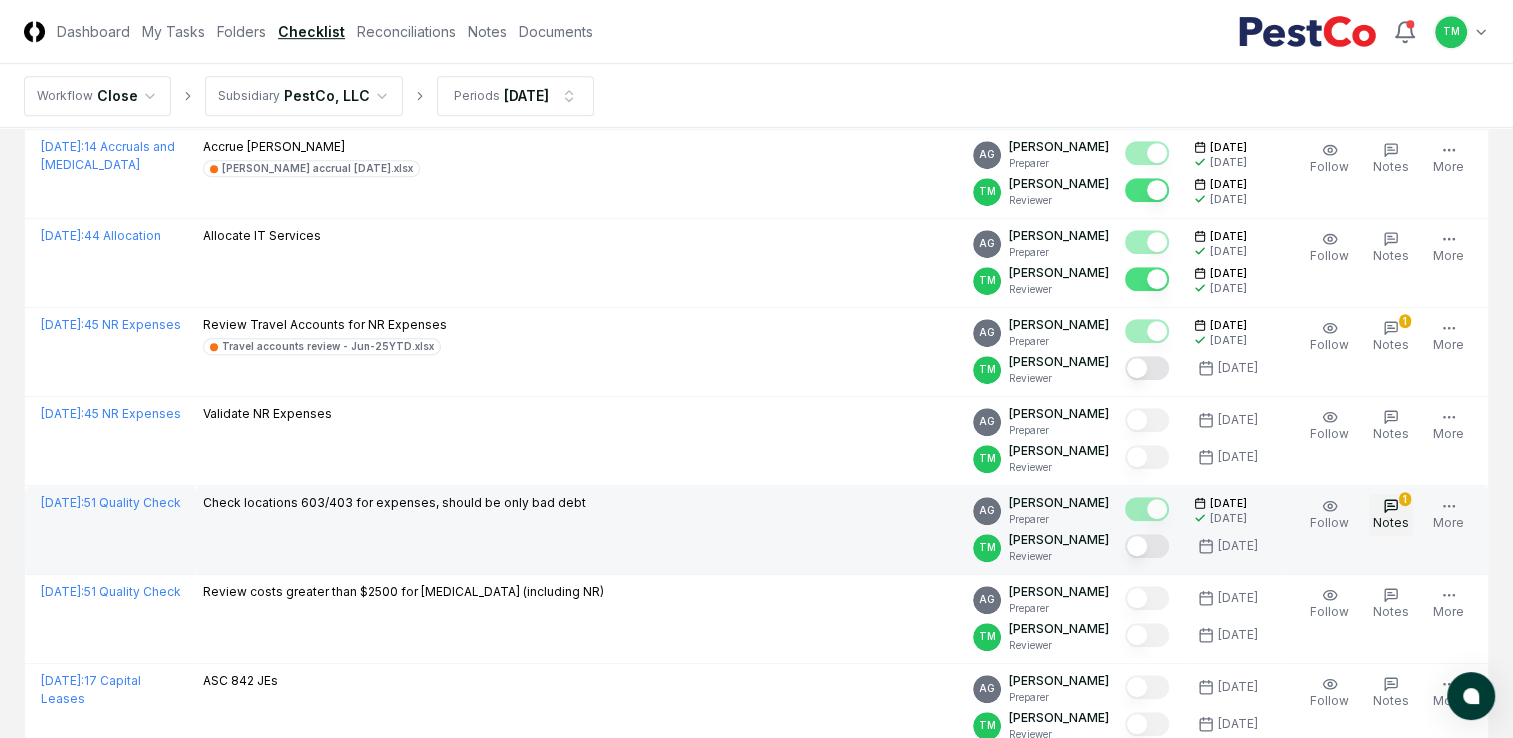 click on "Notes" at bounding box center [1391, 522] 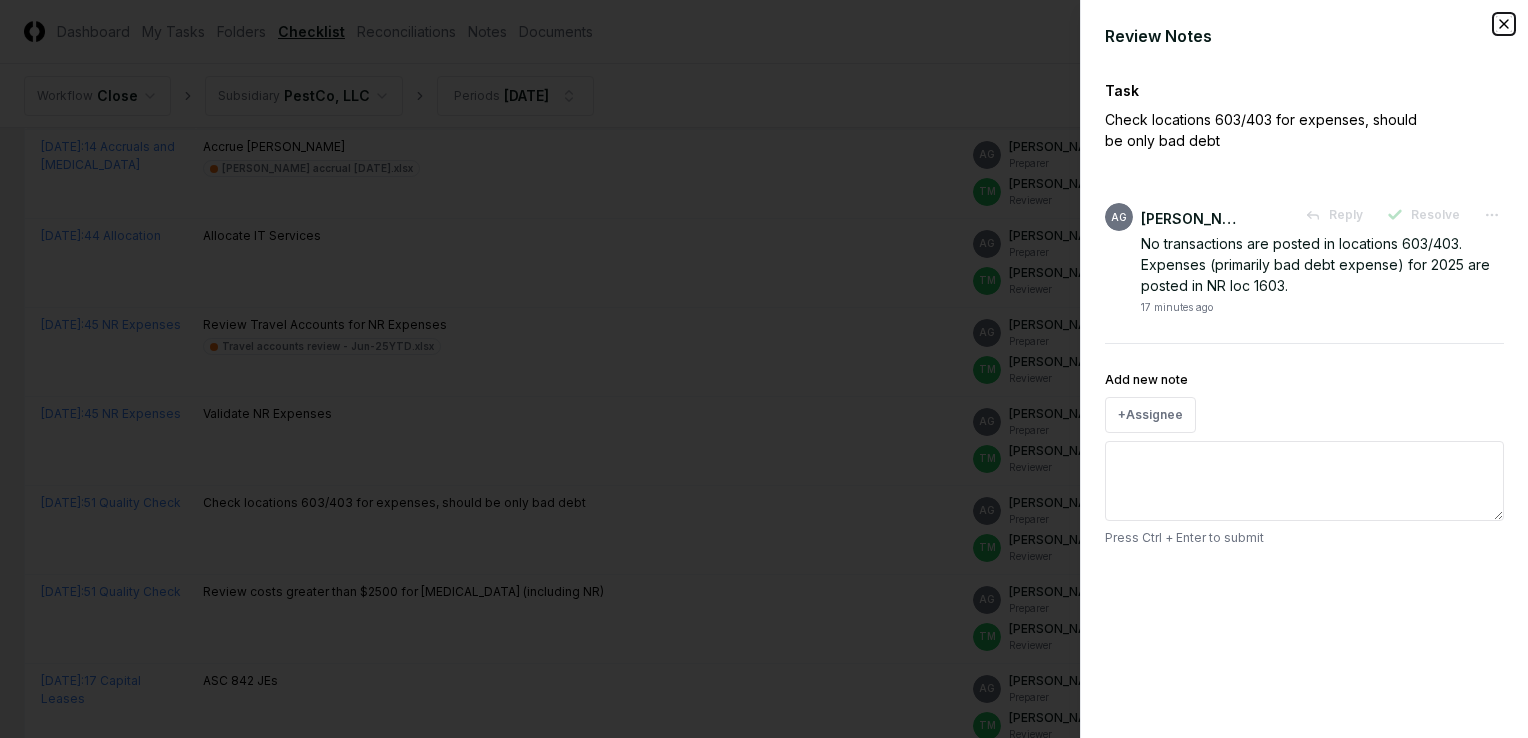 click 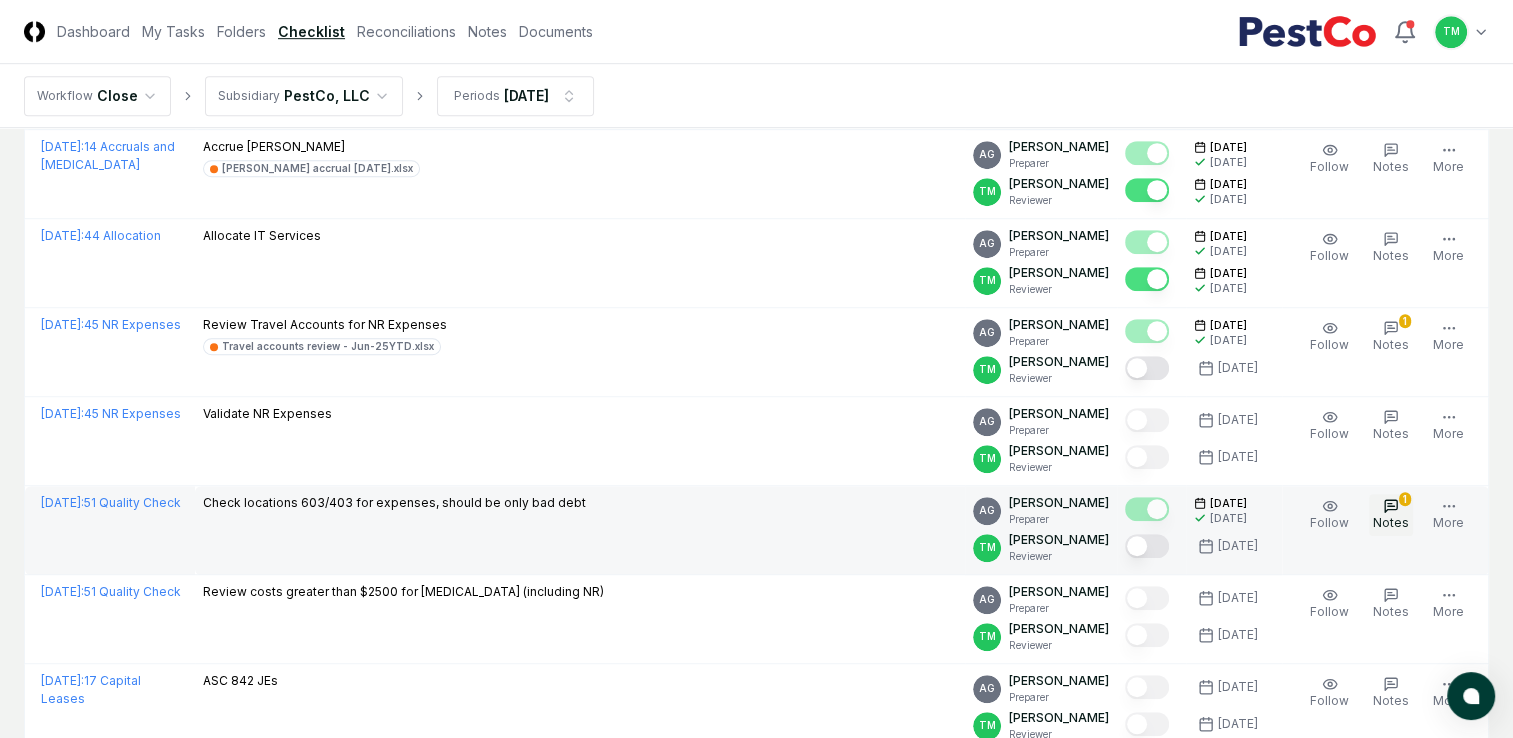 click on "1 Notes" at bounding box center (1391, 515) 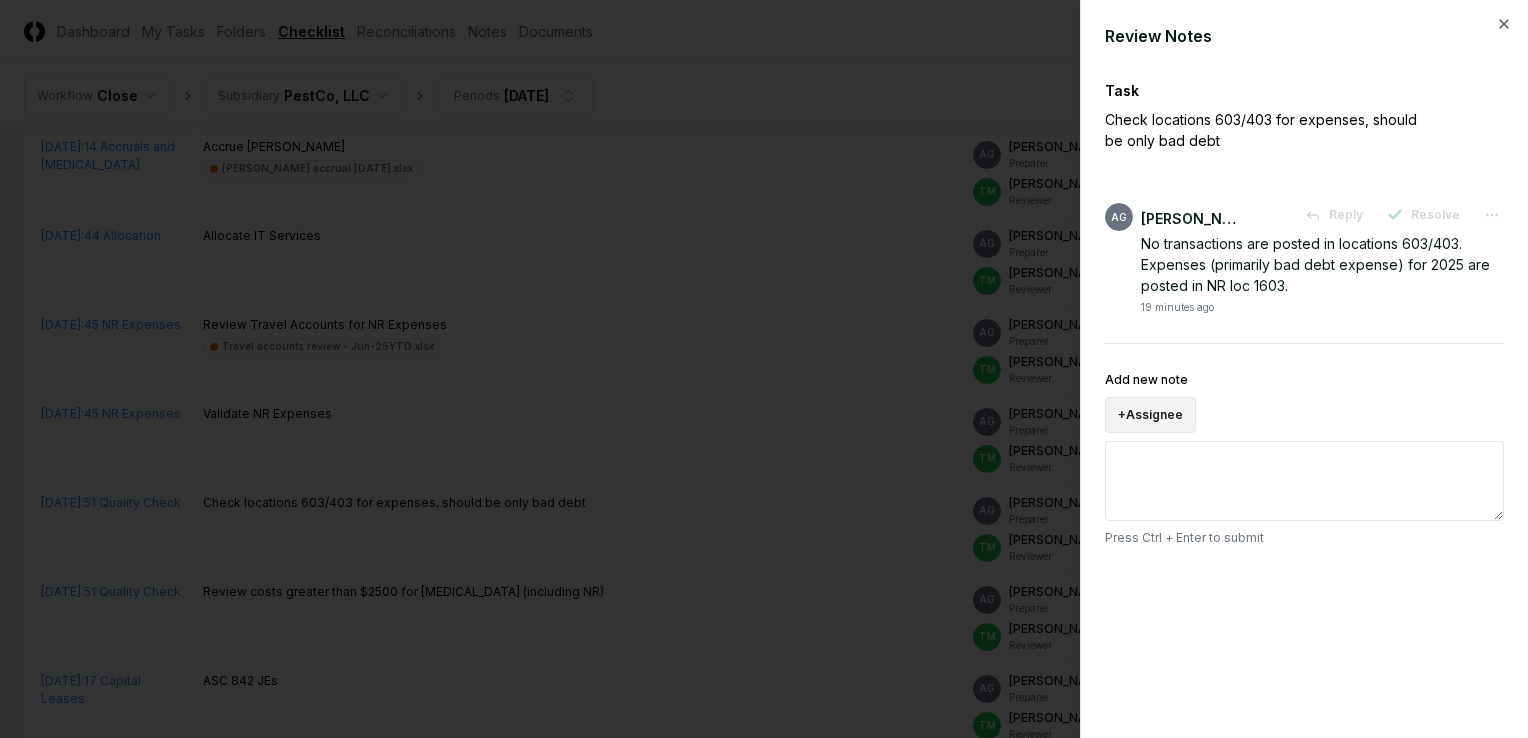 click on "+  Assignee" at bounding box center [1150, 415] 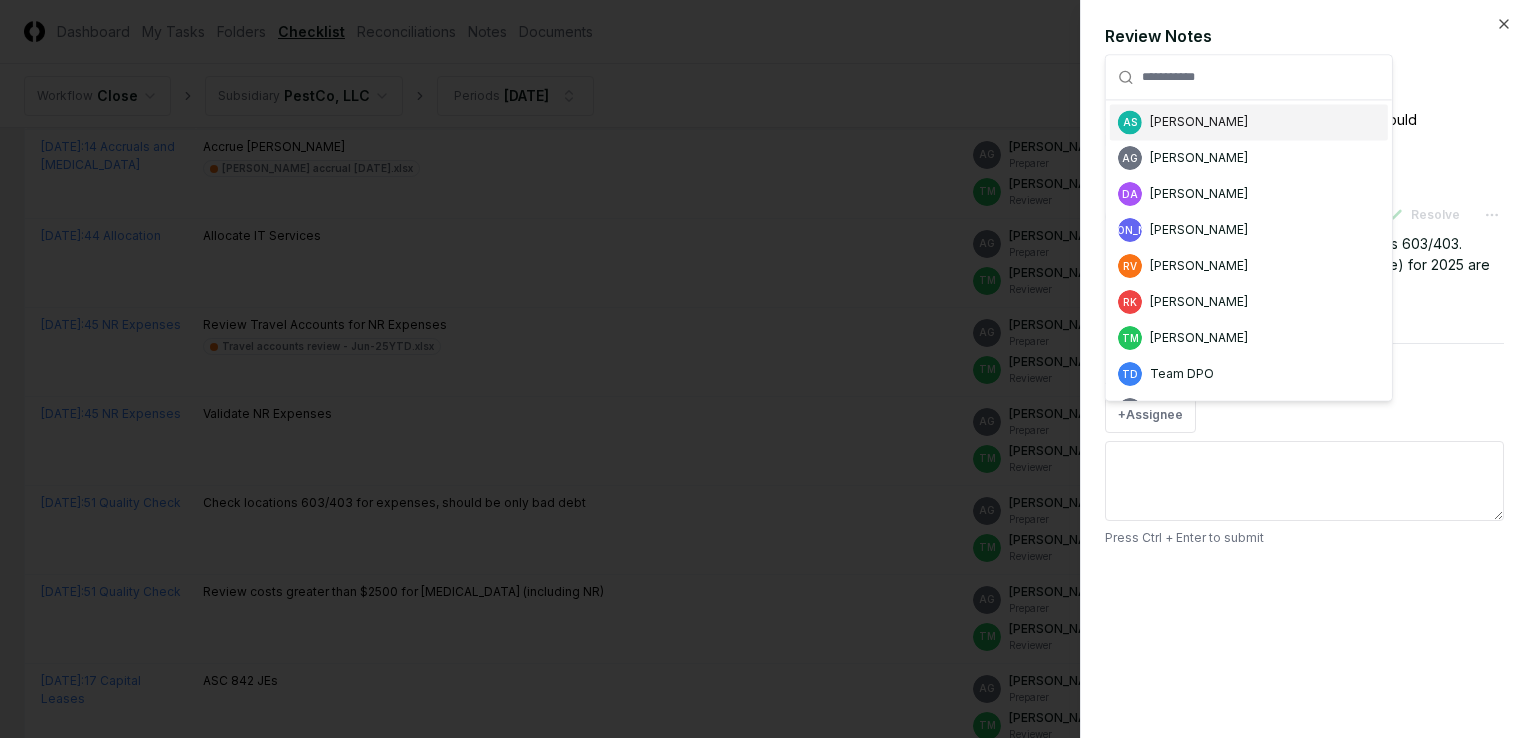 click on "Review Notes Task Check locations 603/403 for expenses, should be only bad debt AG [PERSON_NAME]  Reply Resolve No transactions are posted in locations 603/403. Expenses (primarily bad debt expense) for 2025 are posted in NR loc 1603. 19 minutes ago Add new note +  Assignee AS [PERSON_NAME] AG [PERSON_NAME] DA [PERSON_NAME] JA [PERSON_NAME] RV [PERSON_NAME] [PERSON_NAME] TM [PERSON_NAME] TD Team DPO TN [PERSON_NAME] VS [PERSON_NAME] VD Vivi Darmalim Press Ctrl + Enter to submit Close" at bounding box center [1304, 369] 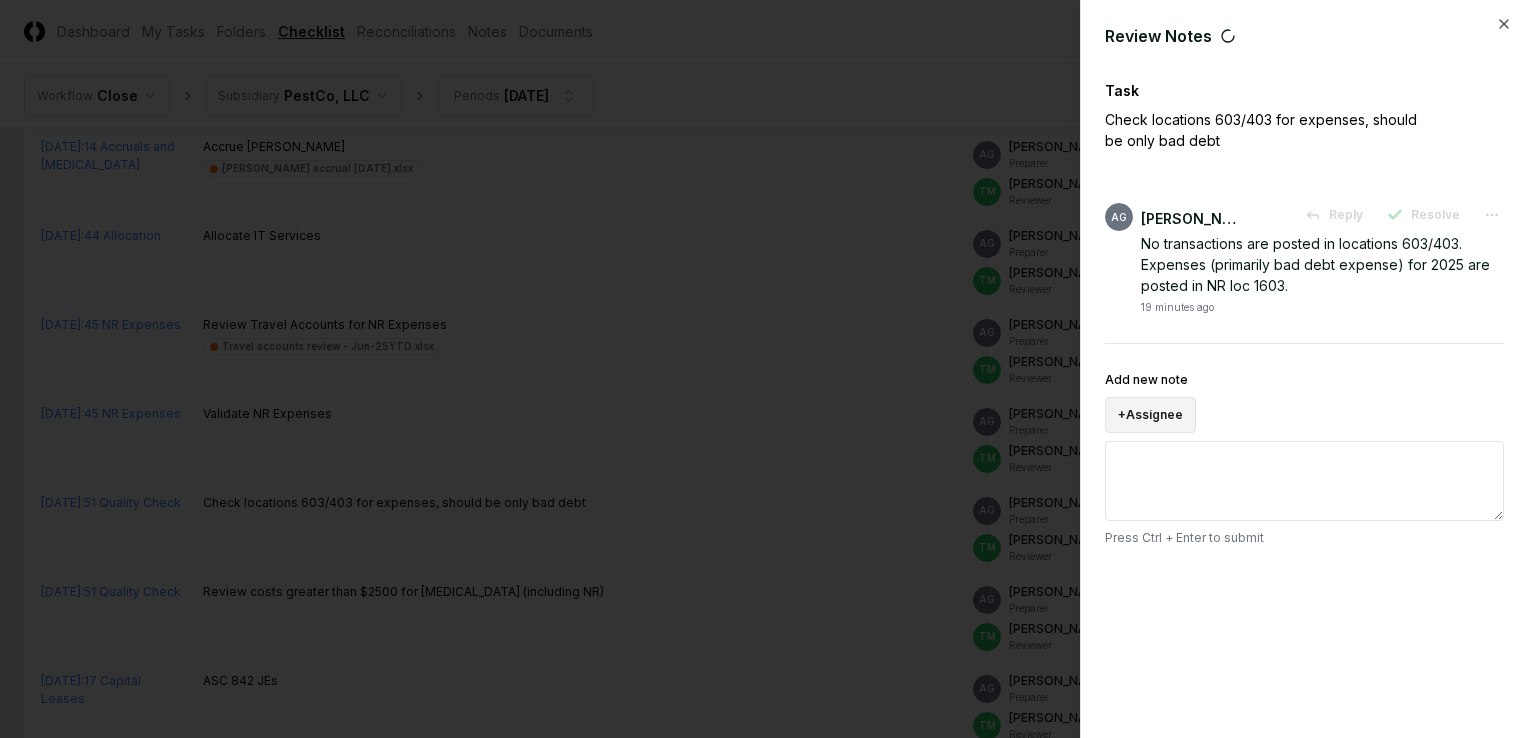 click on "+  Assignee" at bounding box center (1150, 415) 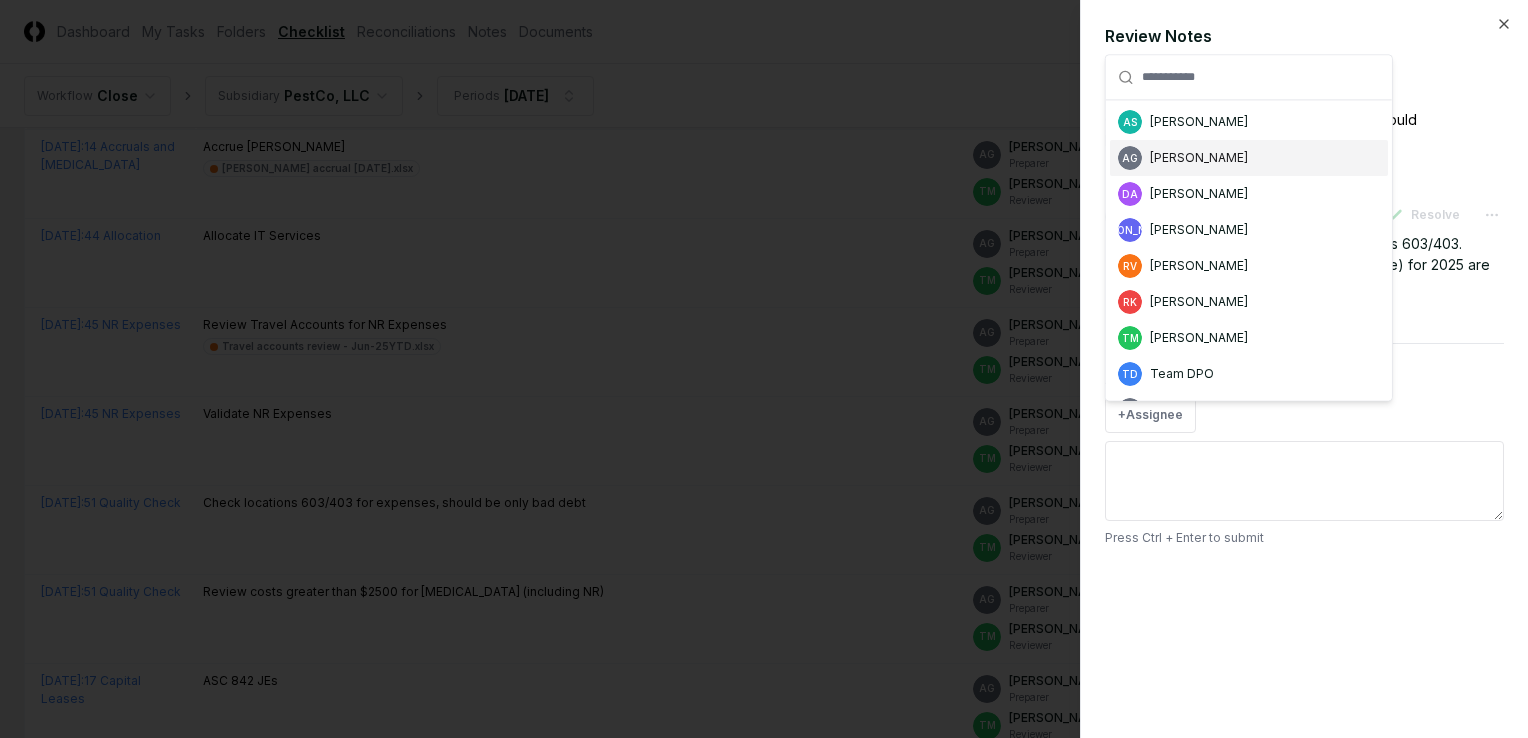 click on "[PERSON_NAME]" at bounding box center (1199, 158) 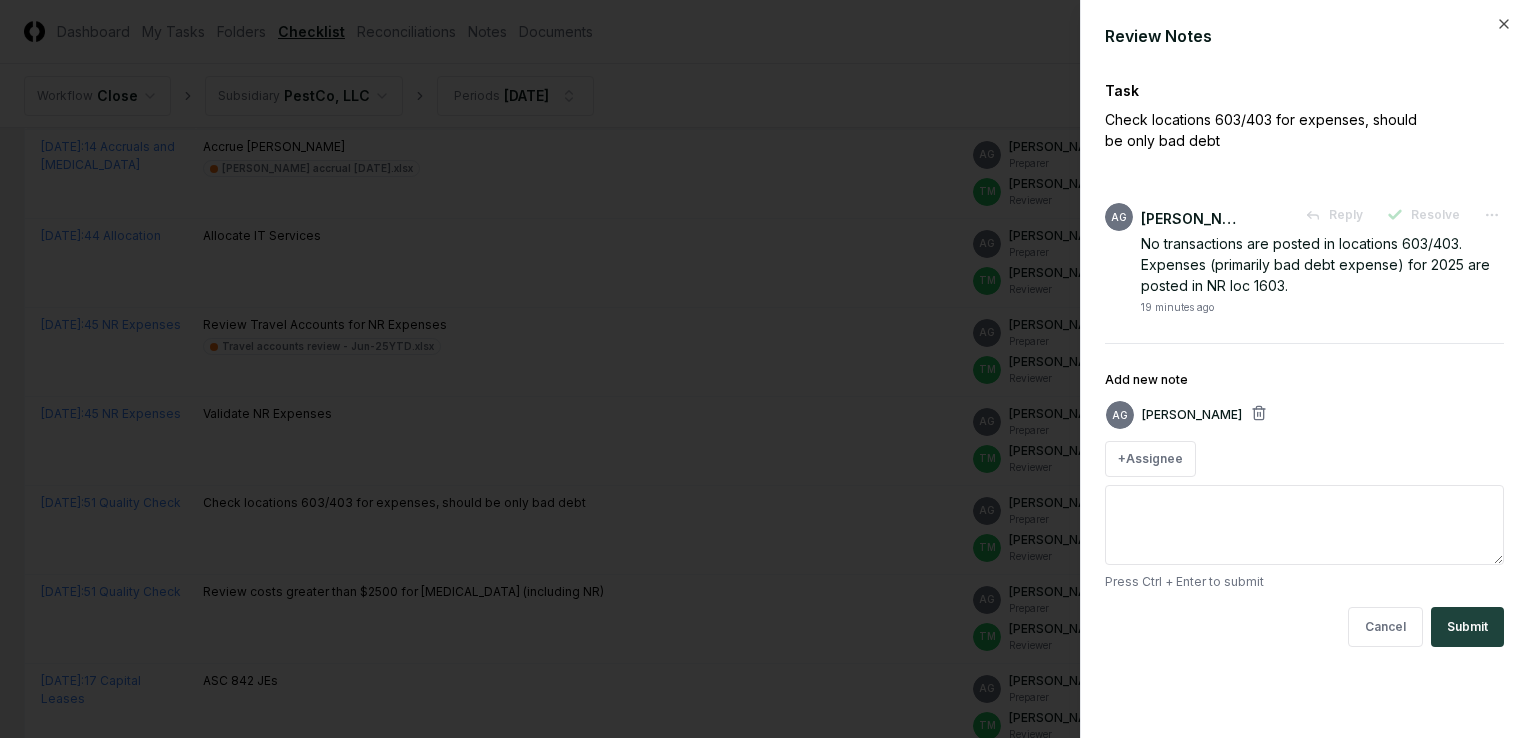 click on "Add new note" at bounding box center (1304, 525) 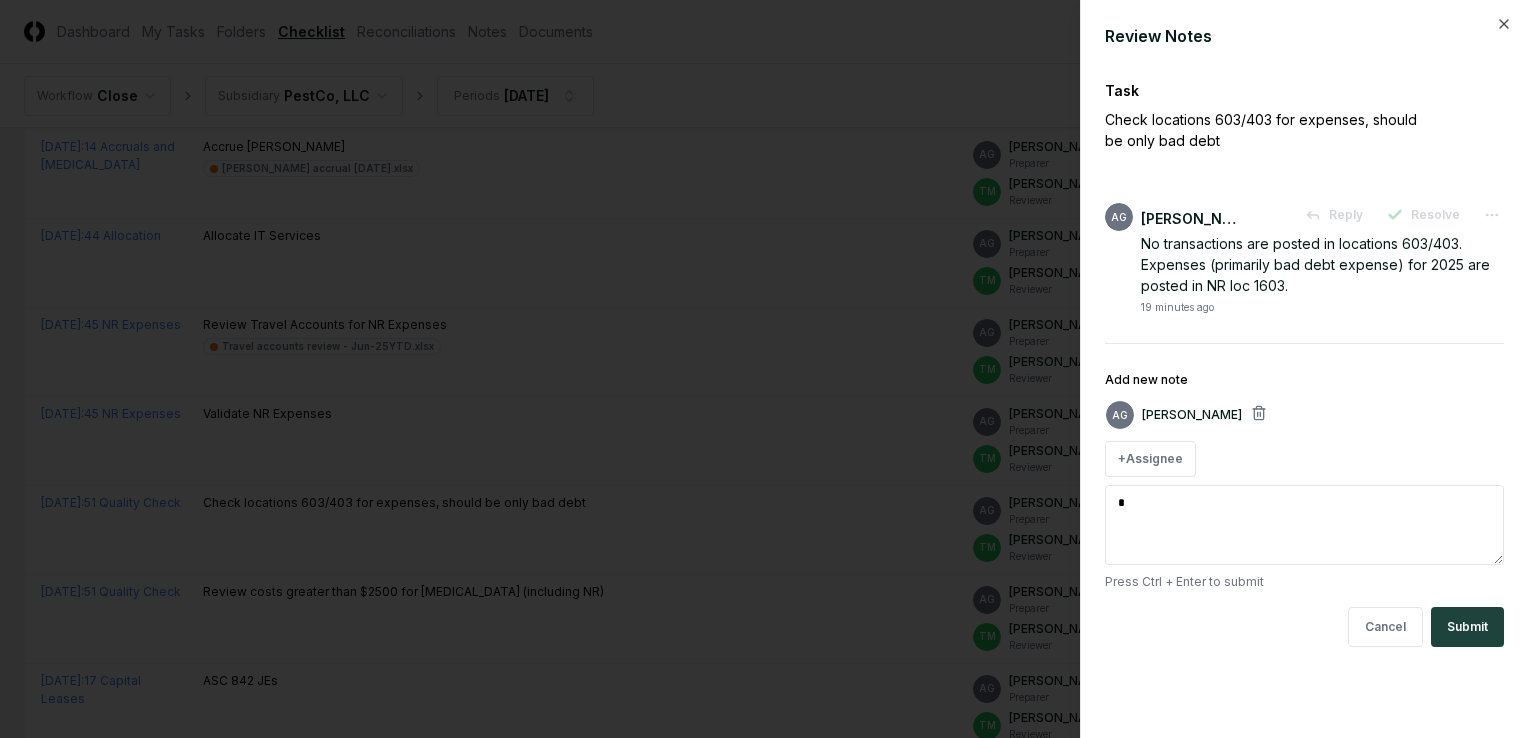 type on "*" 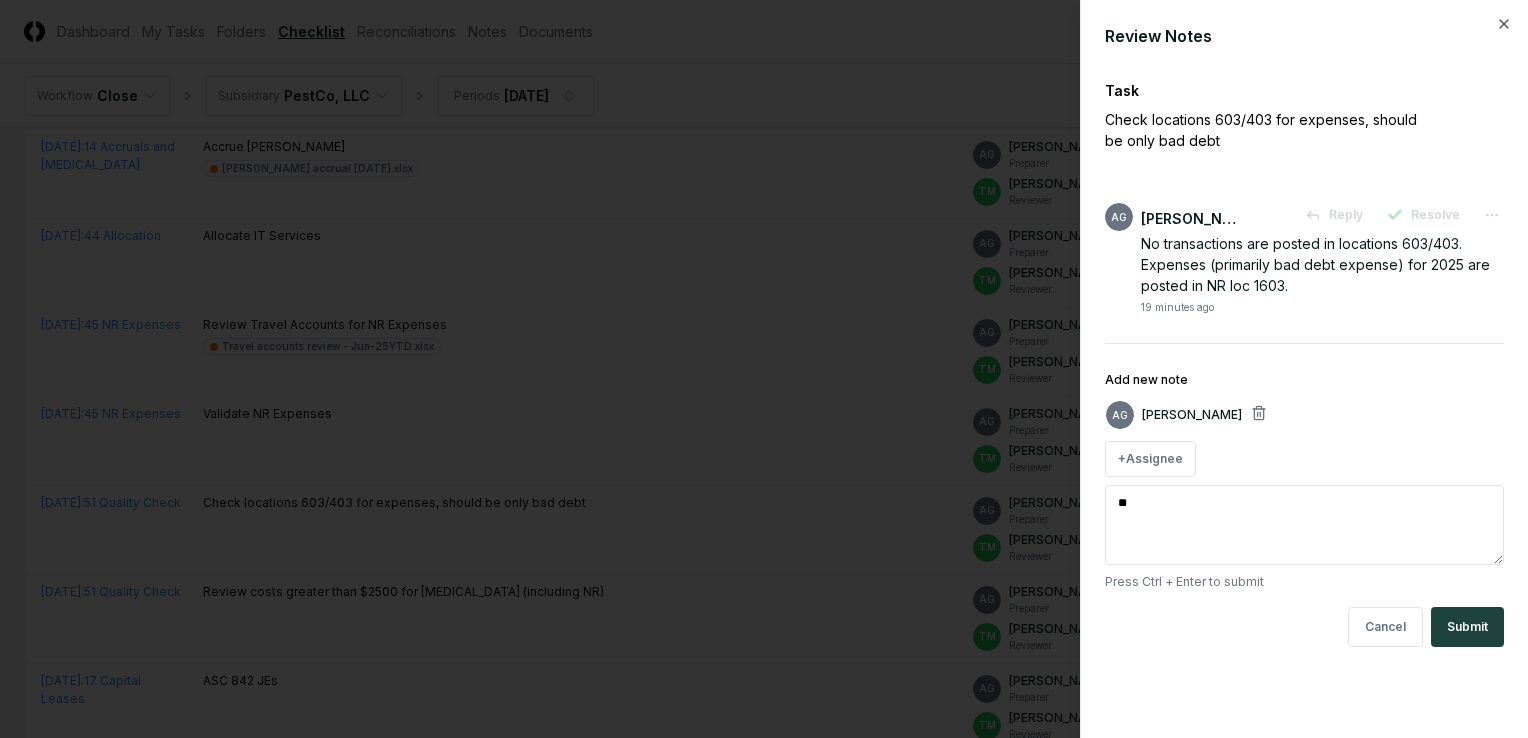 type on "*" 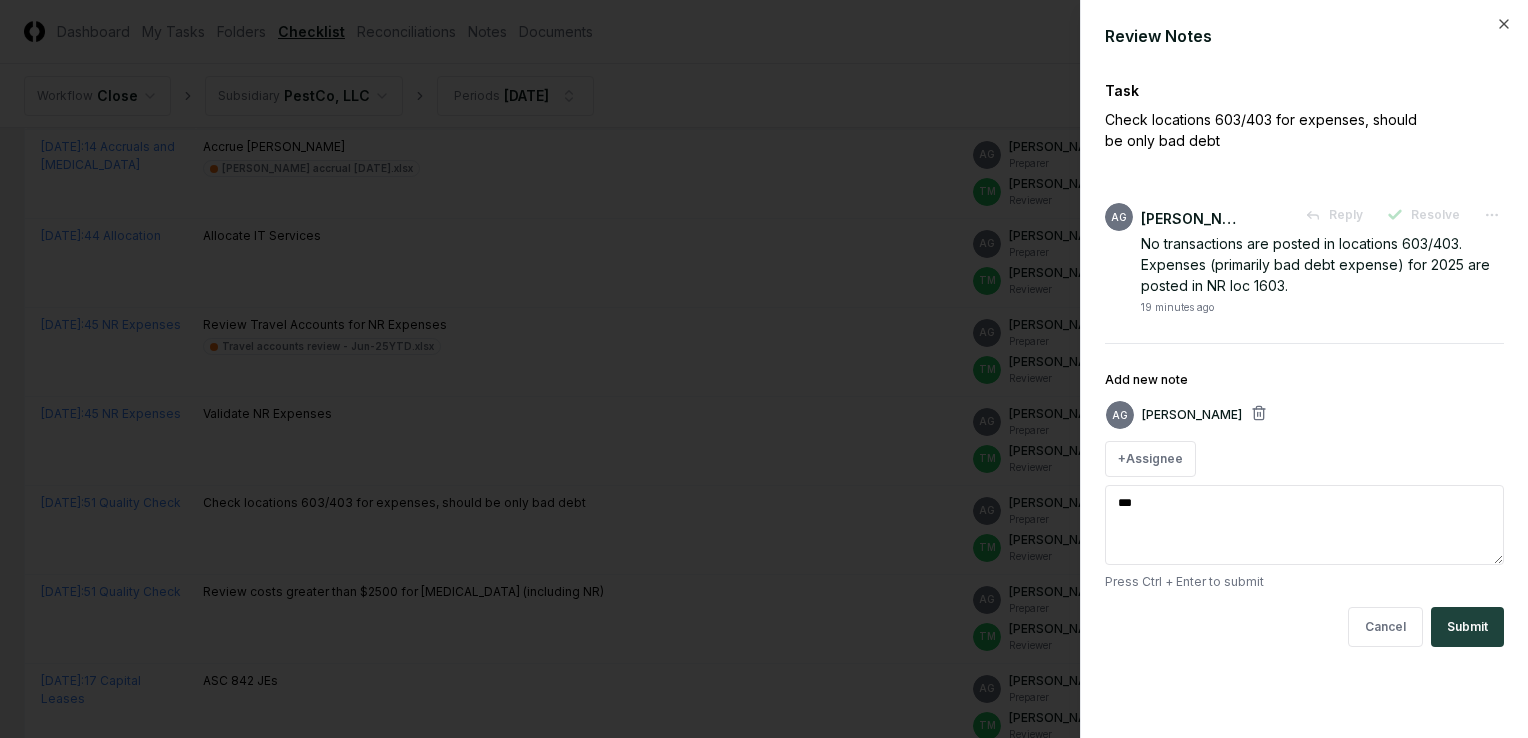 type on "*" 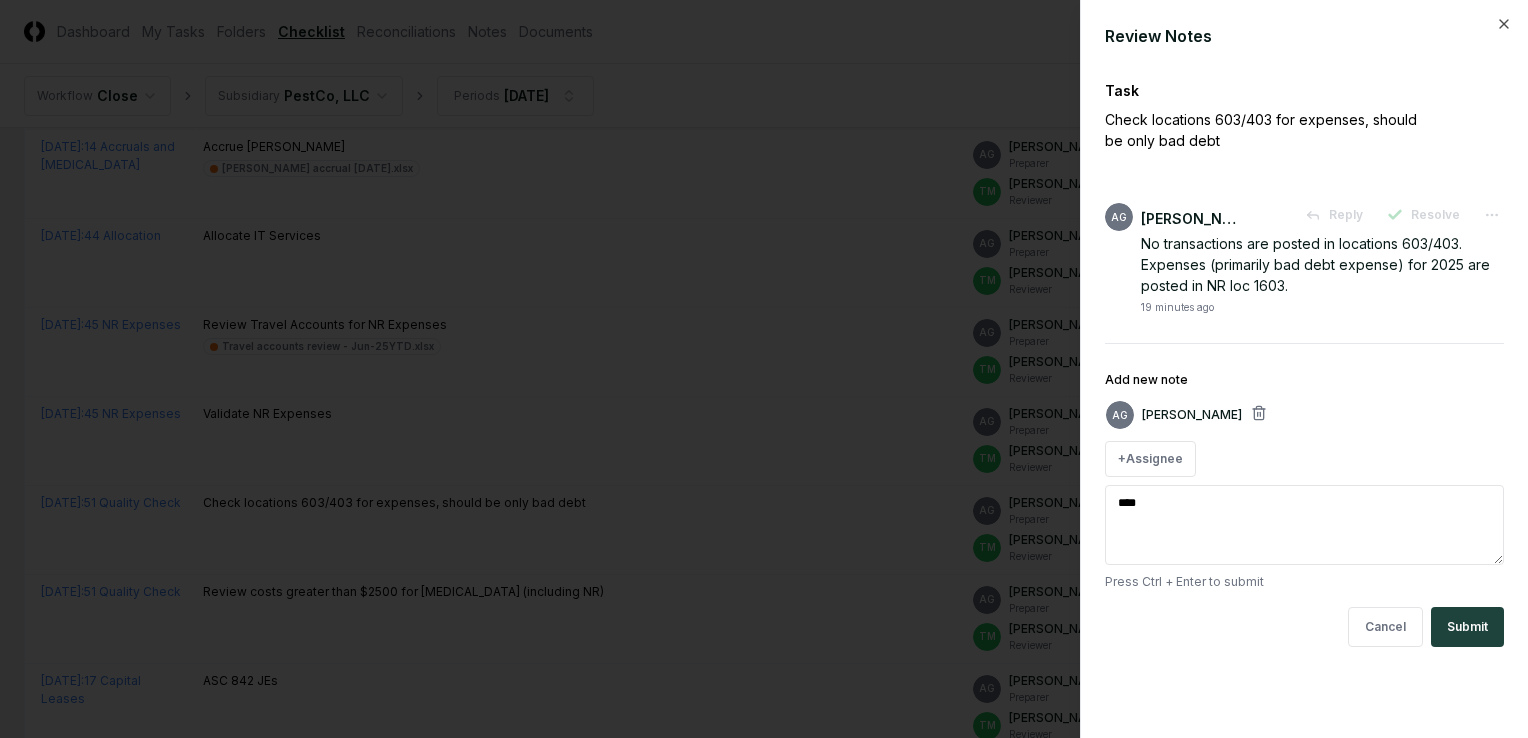 type on "*" 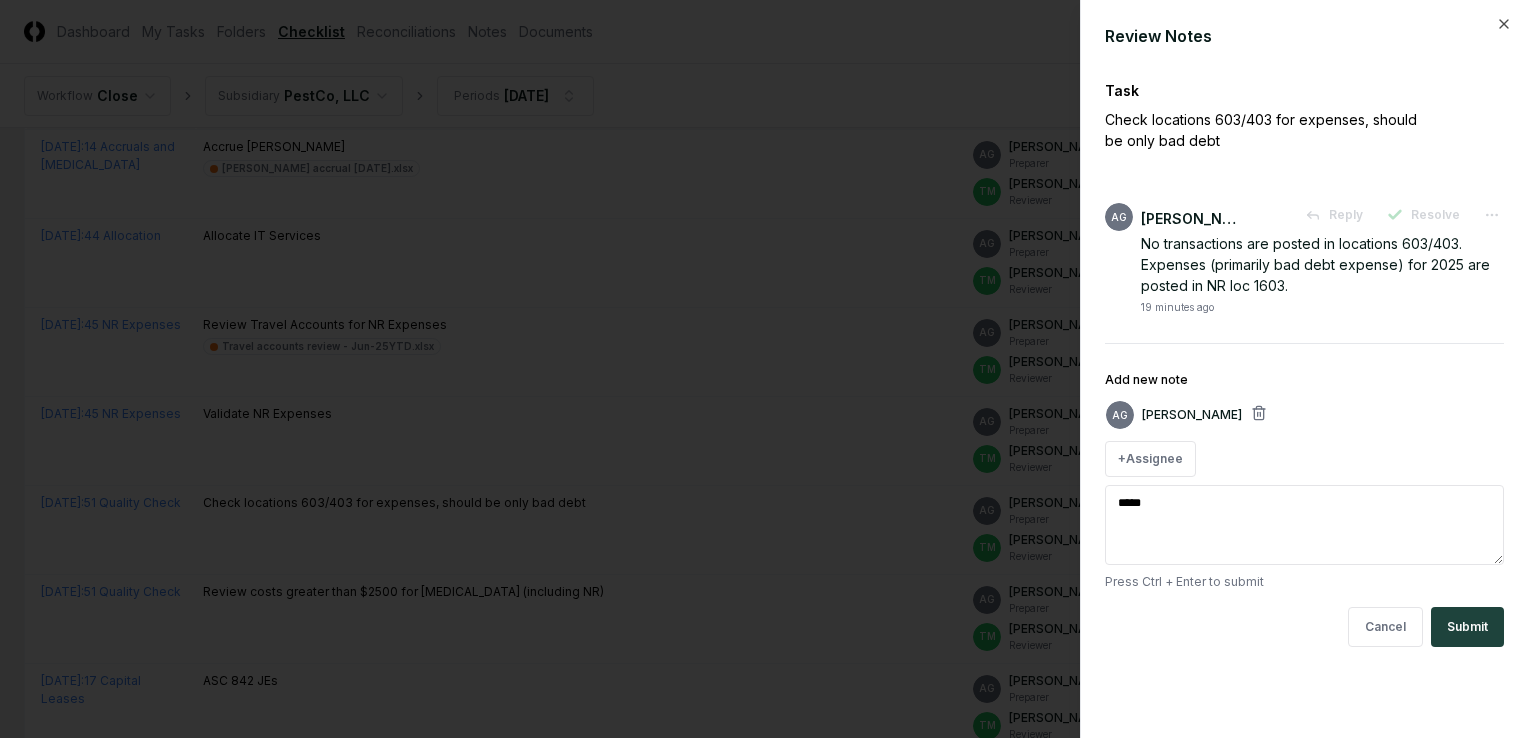 type on "******" 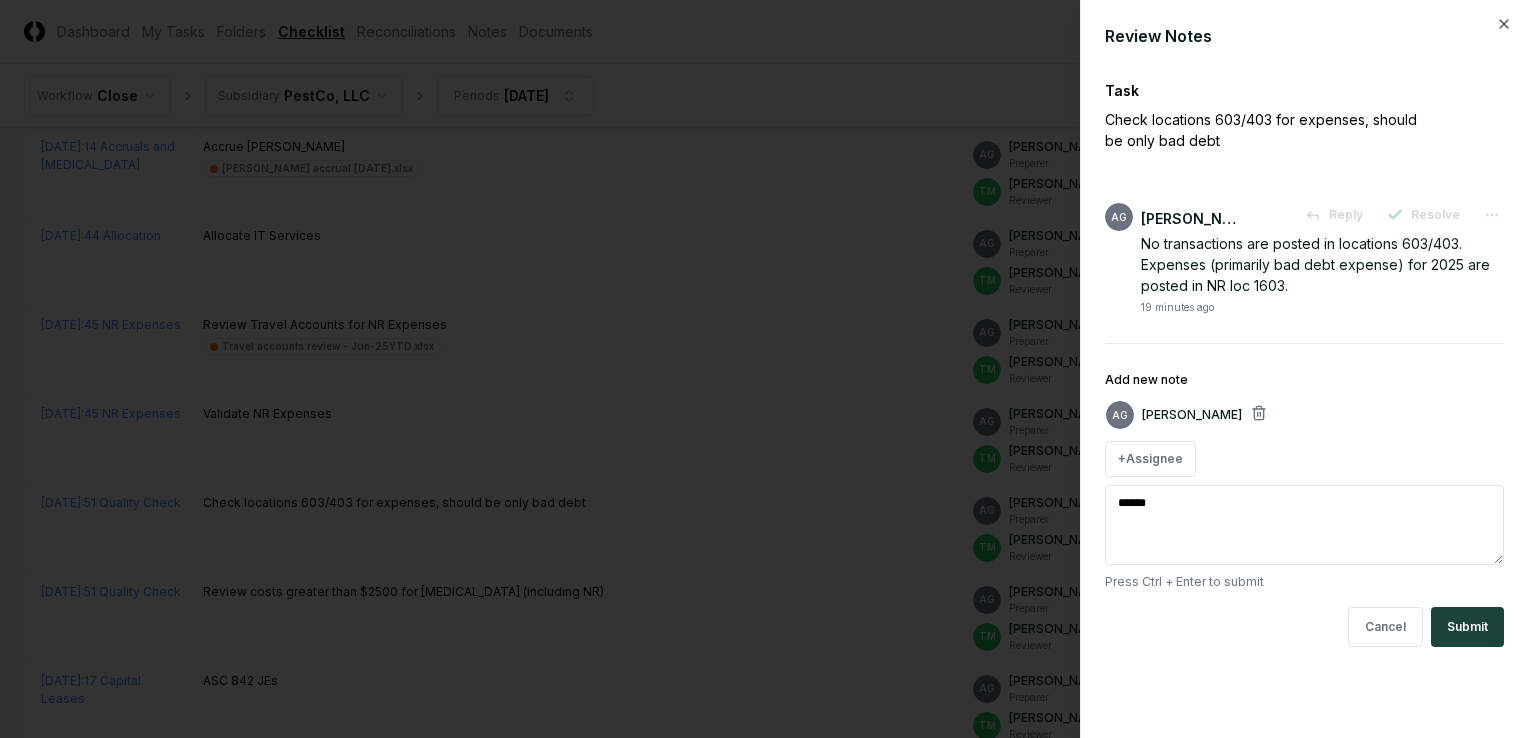 type on "*" 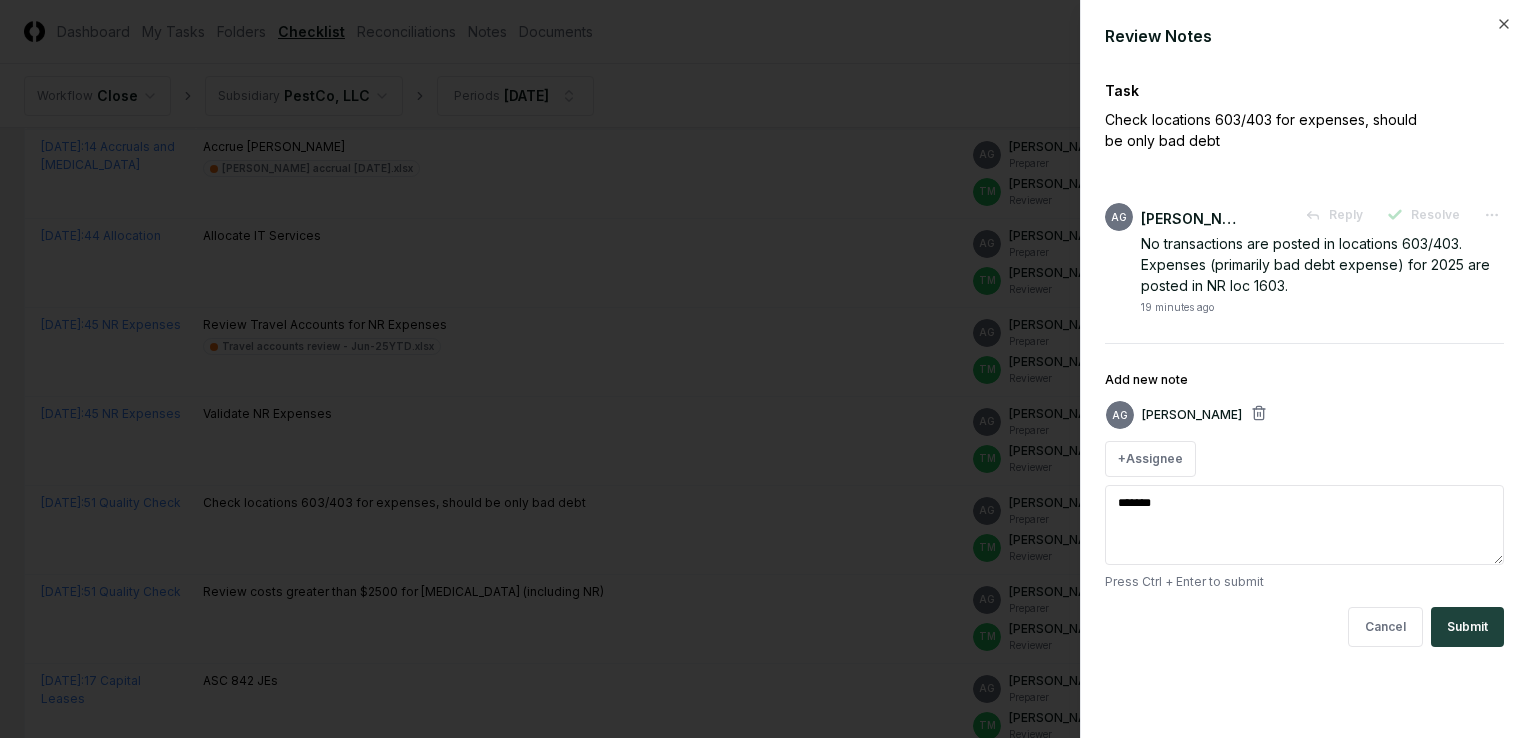 type on "*" 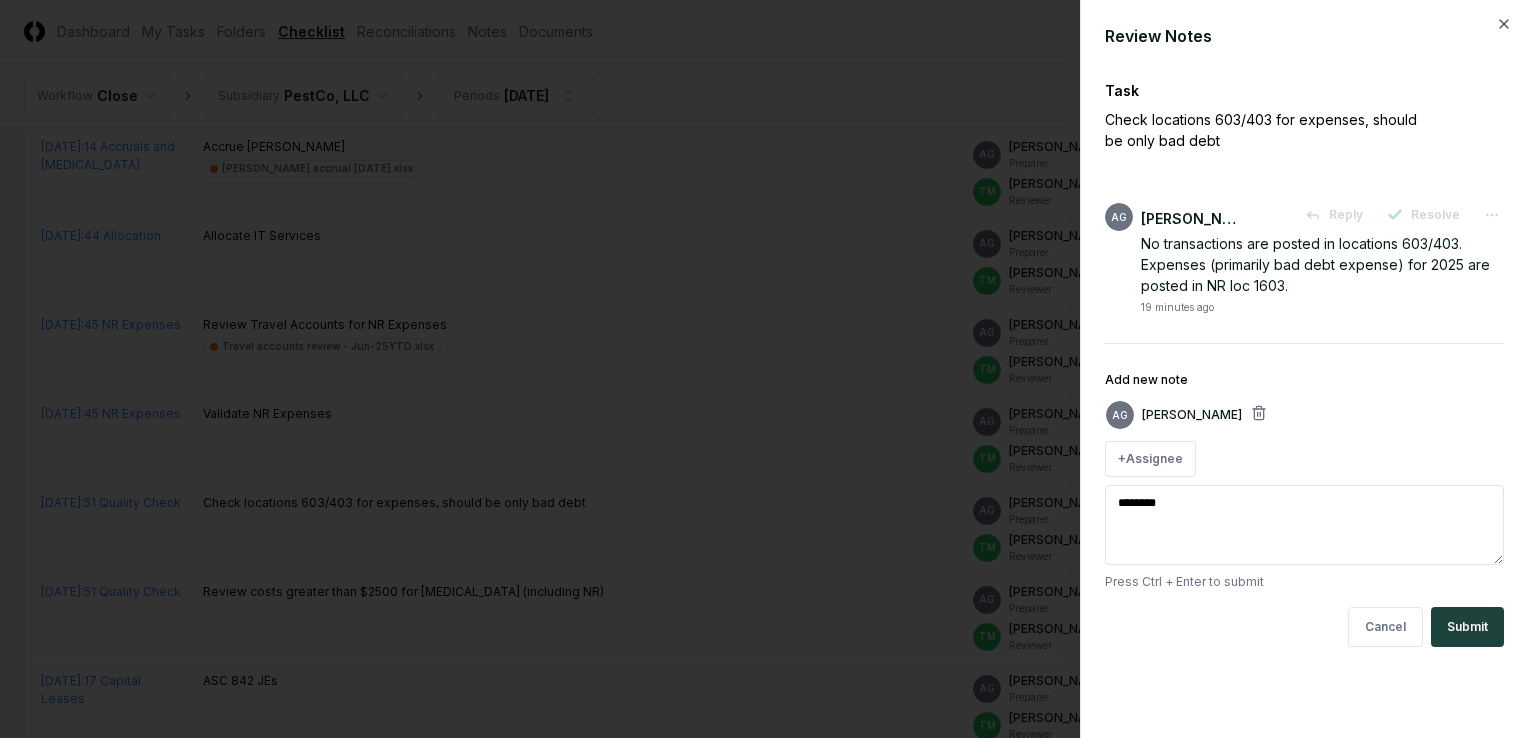 type on "*" 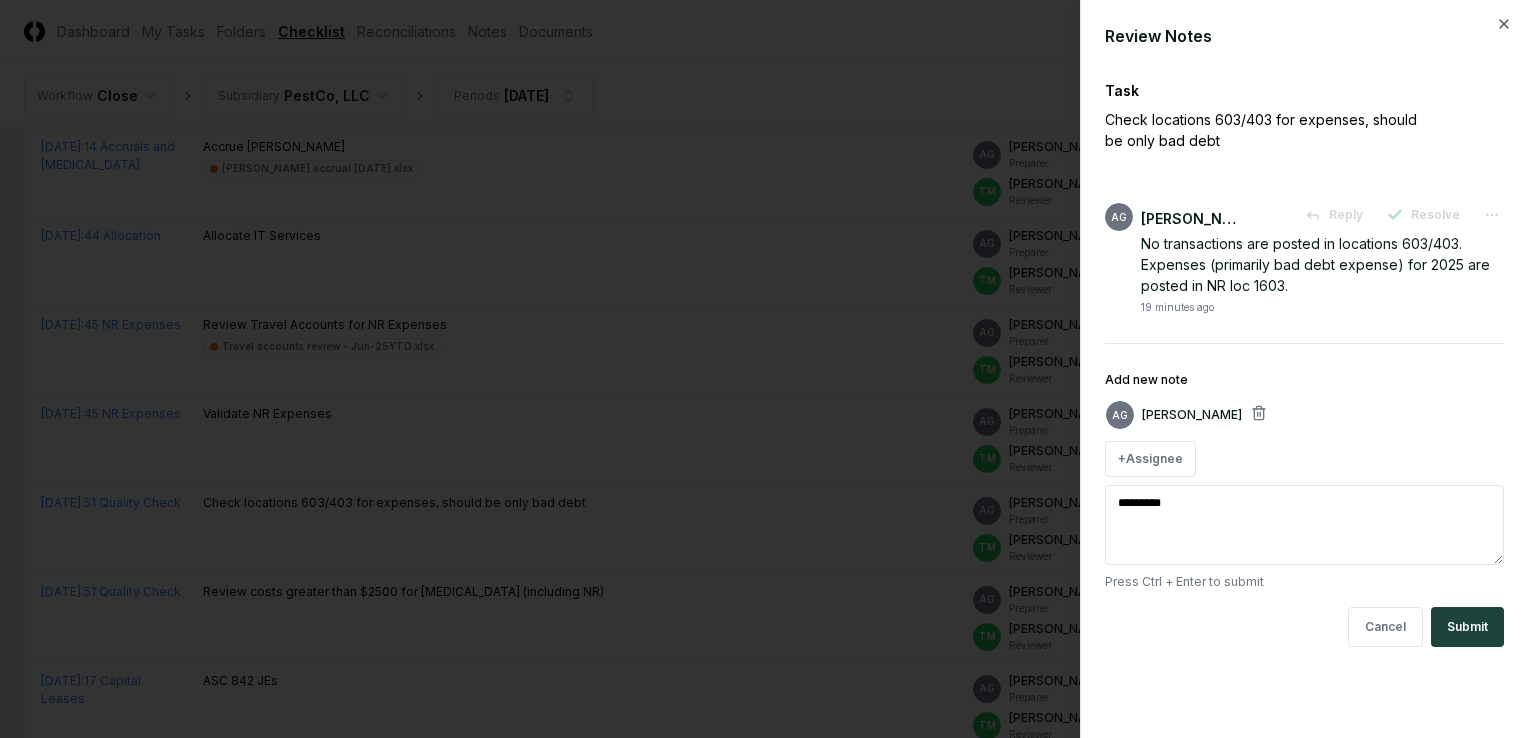 type on "*" 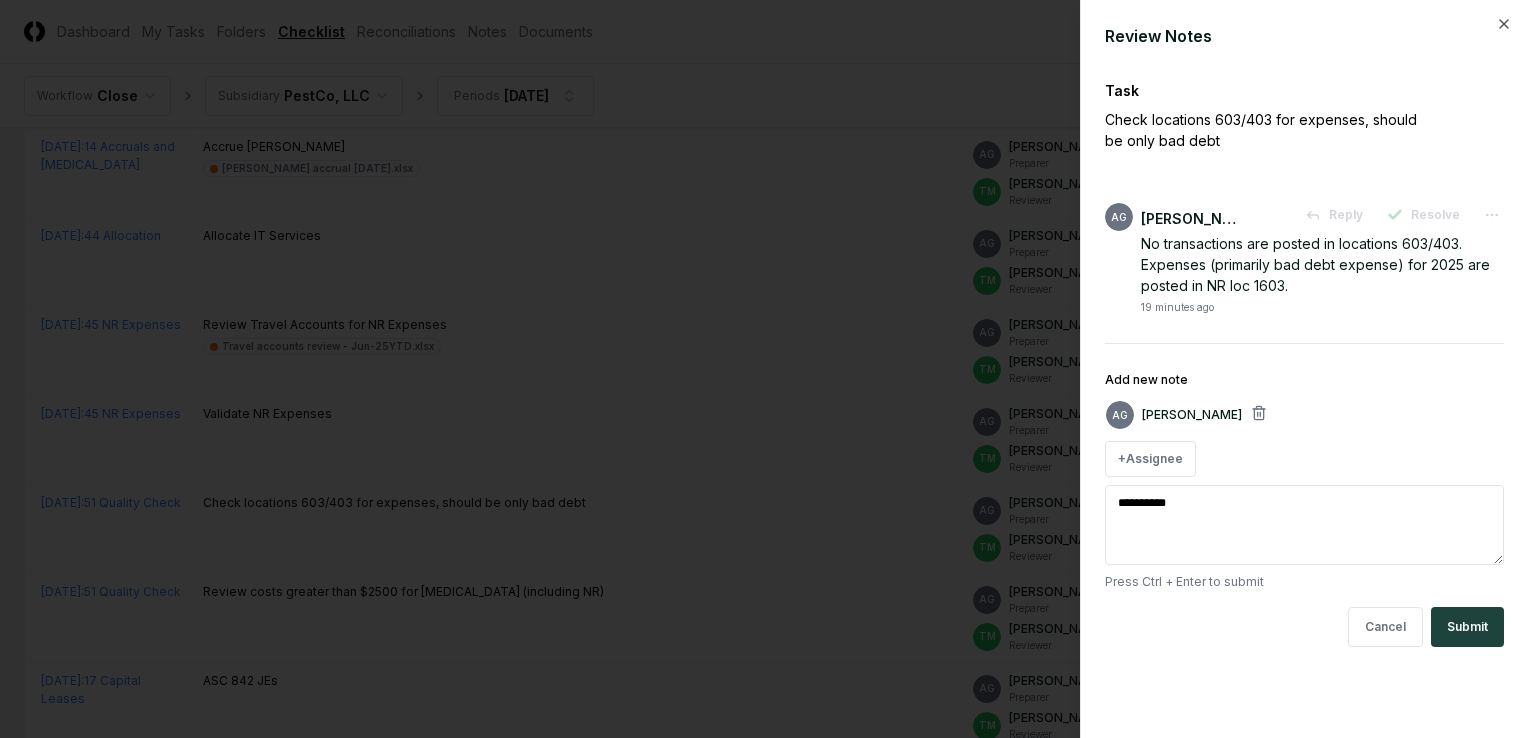 type on "*" 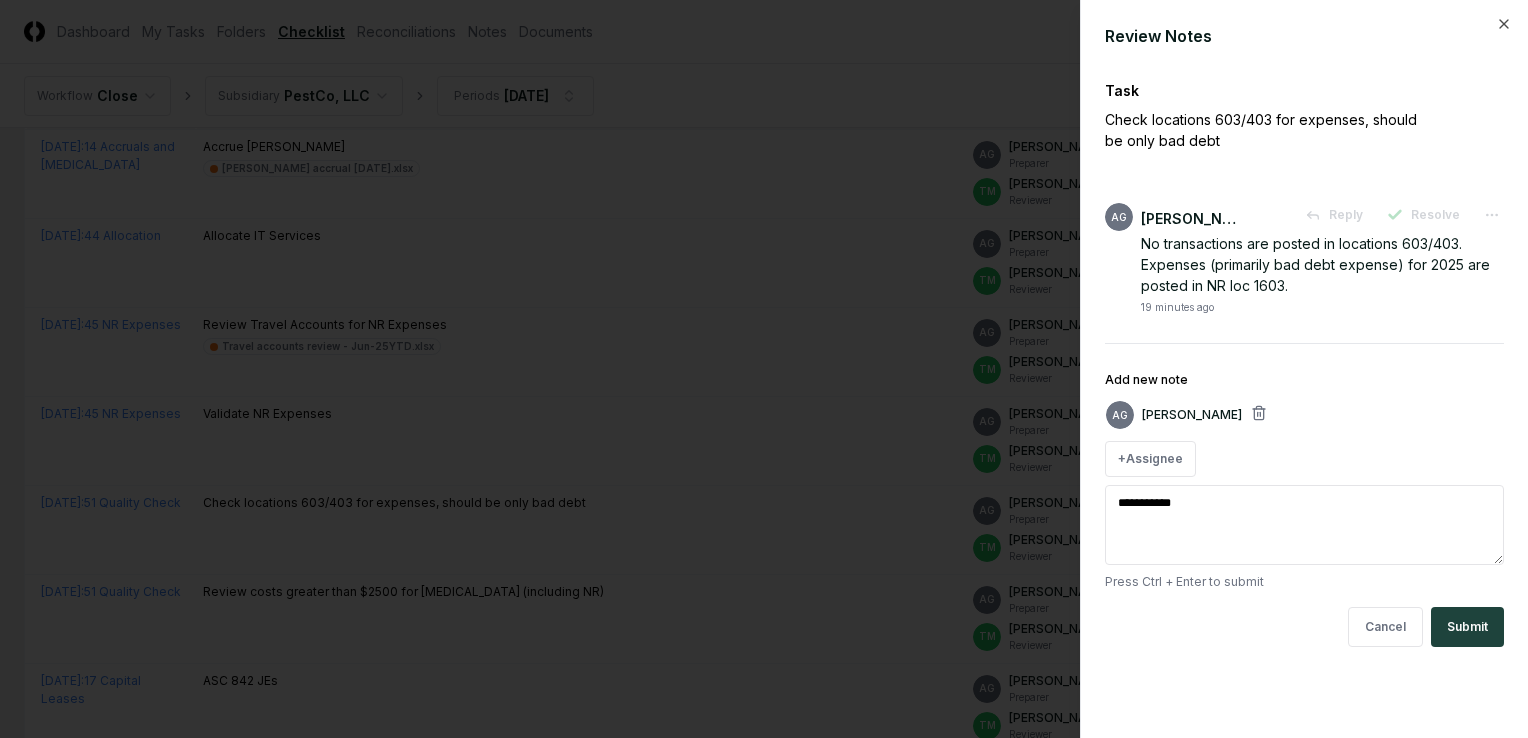 type on "*" 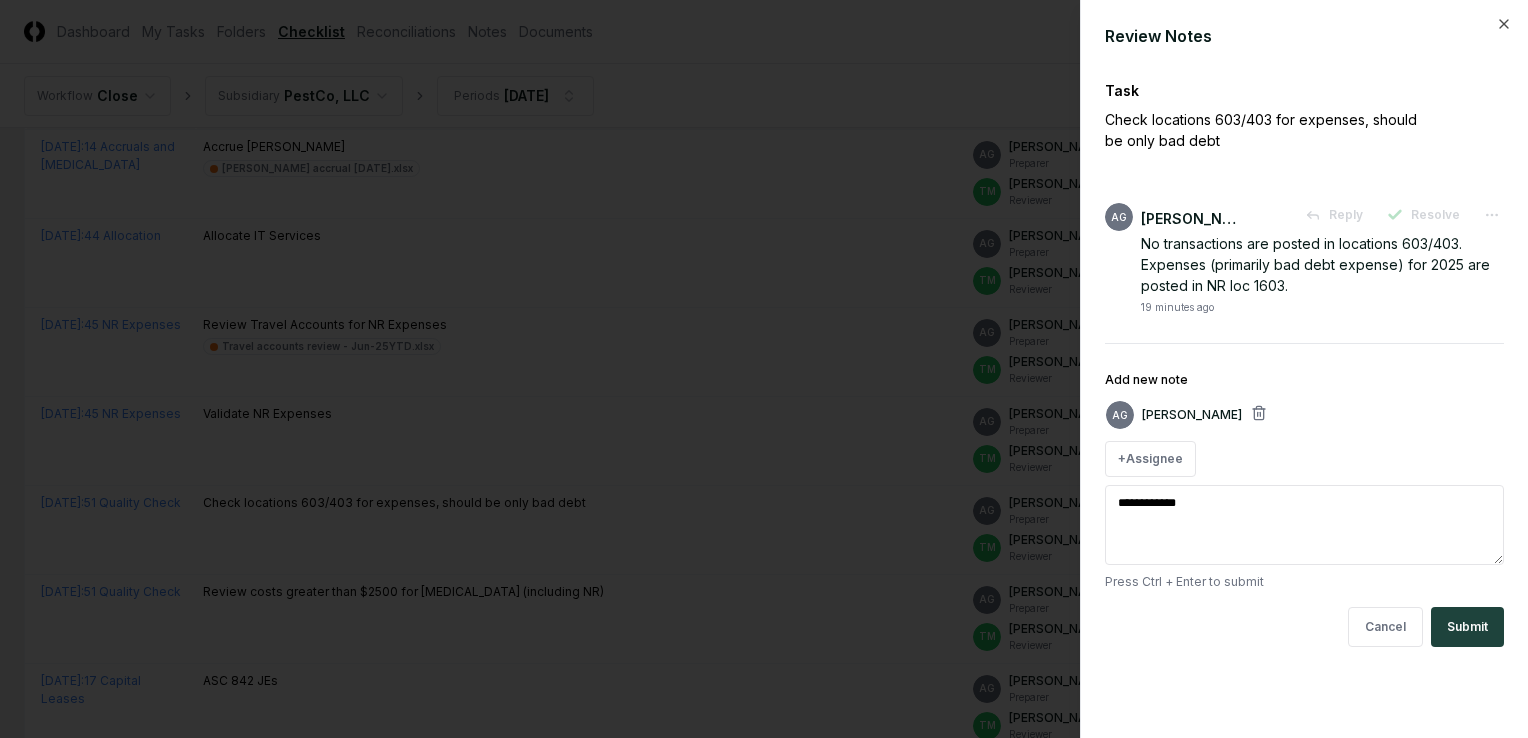 type on "*" 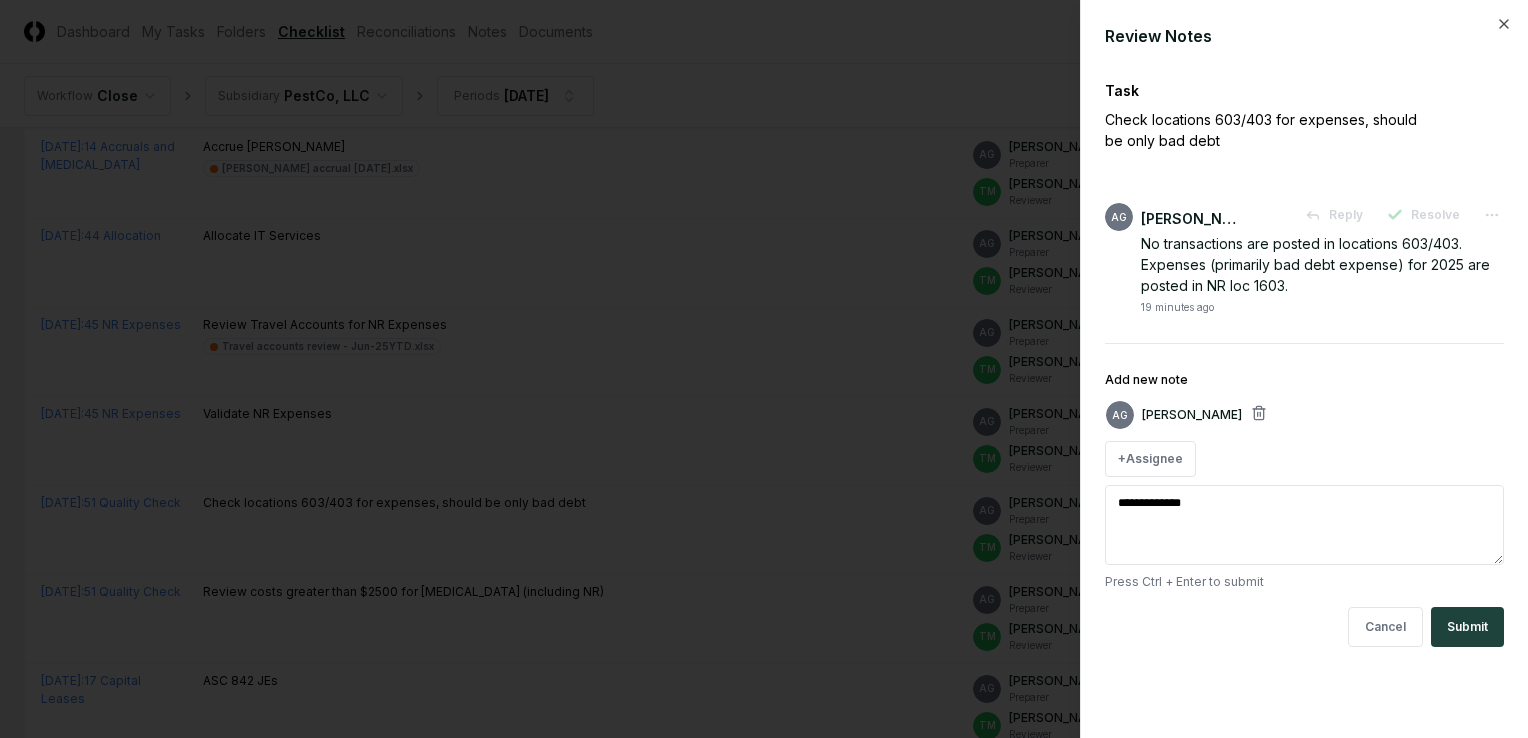 type on "**********" 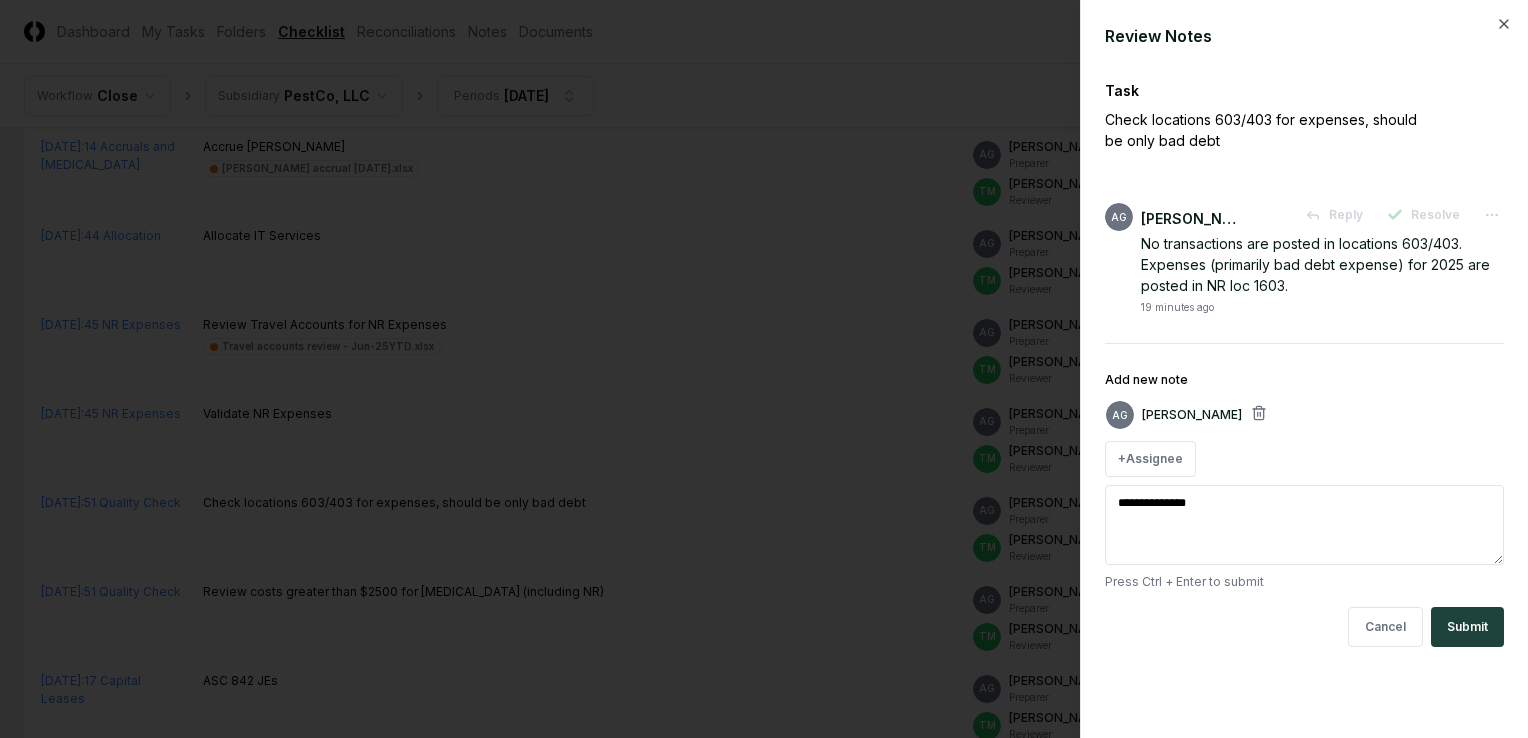 type on "*" 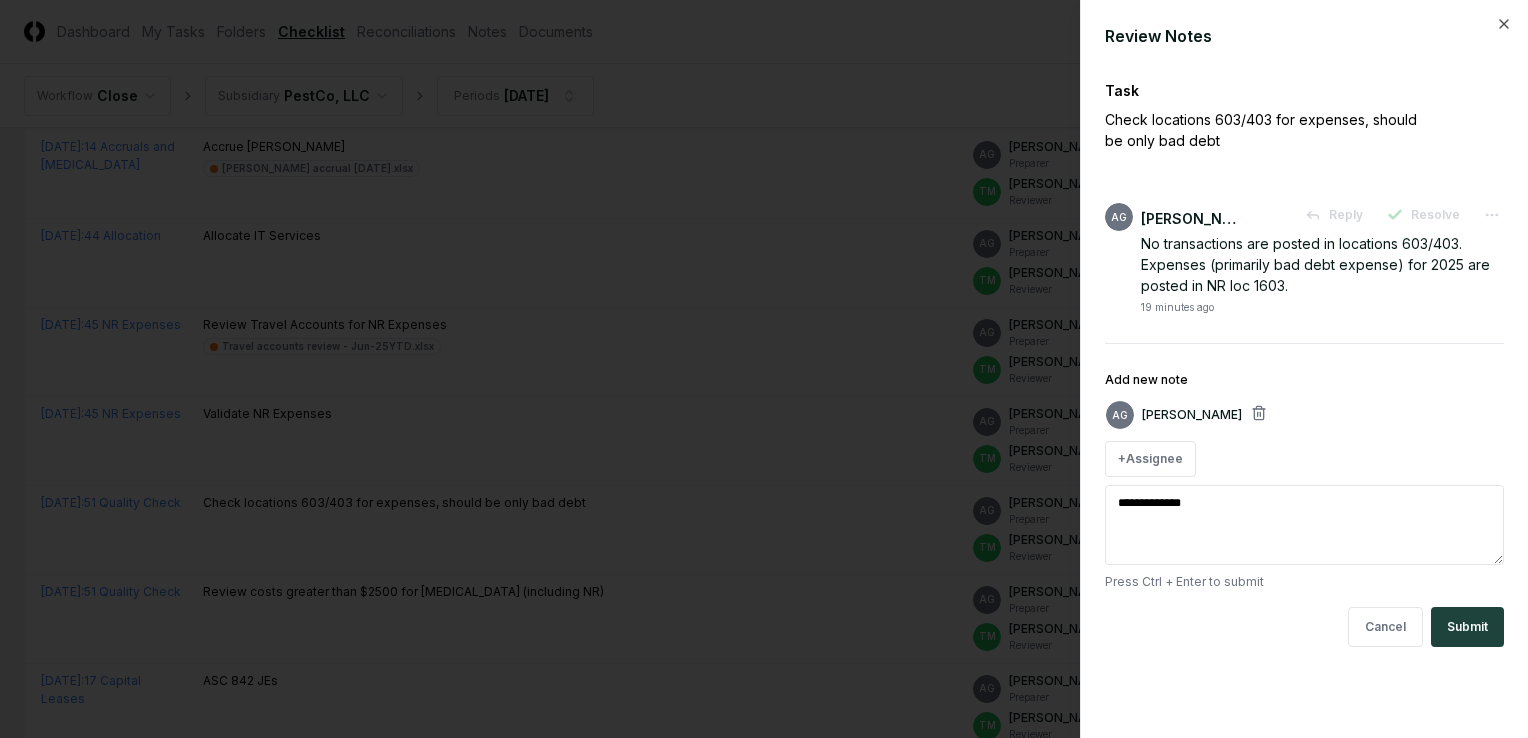 type on "*" 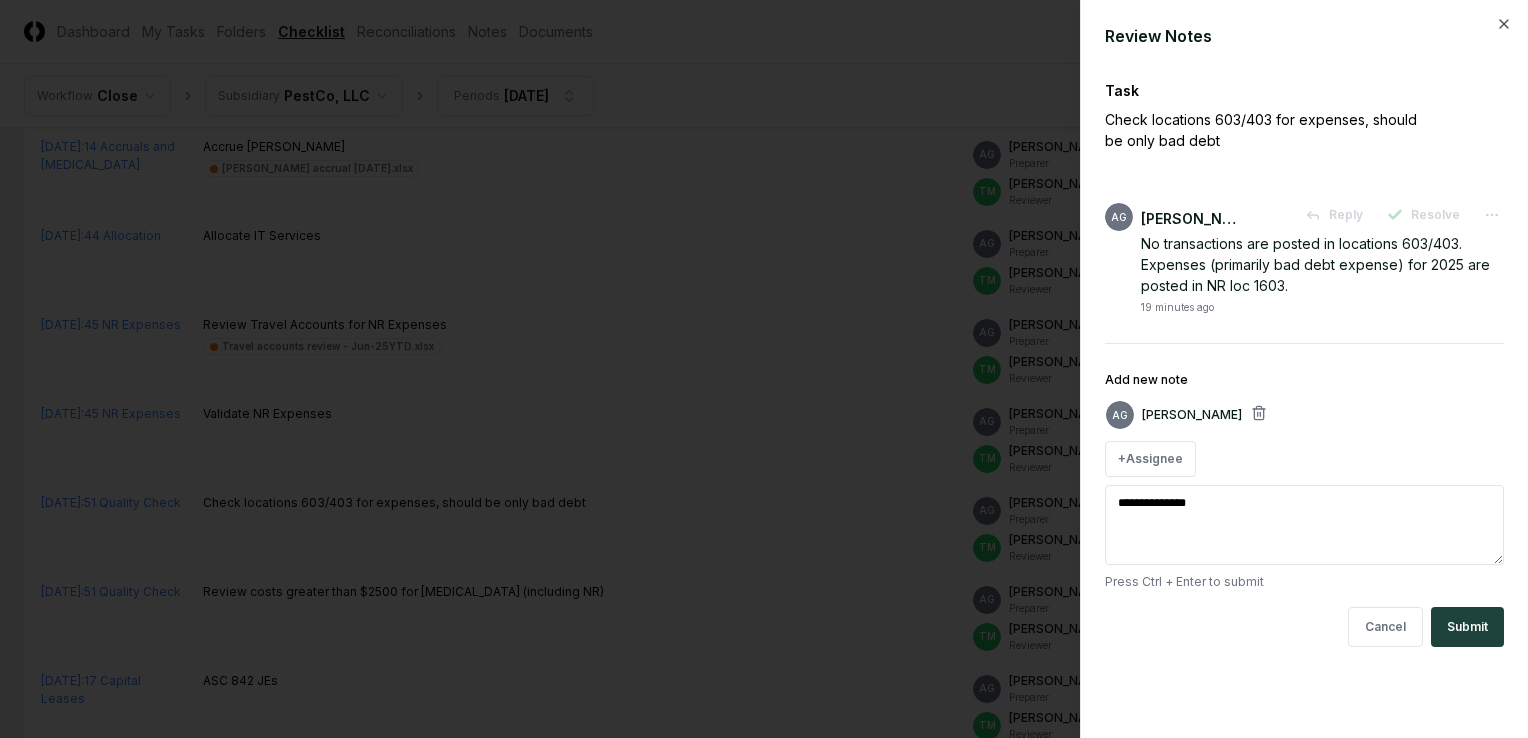 type on "*" 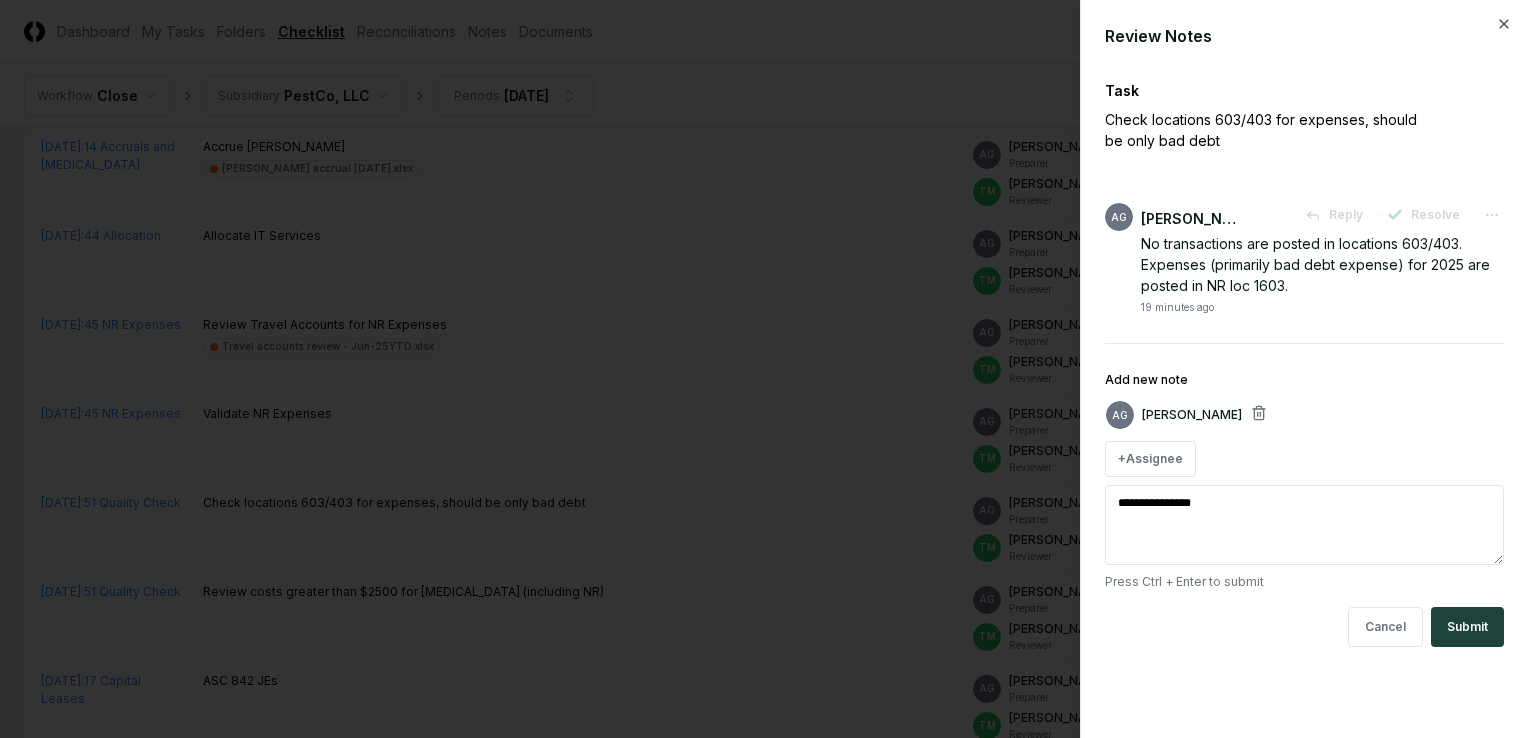 type on "*" 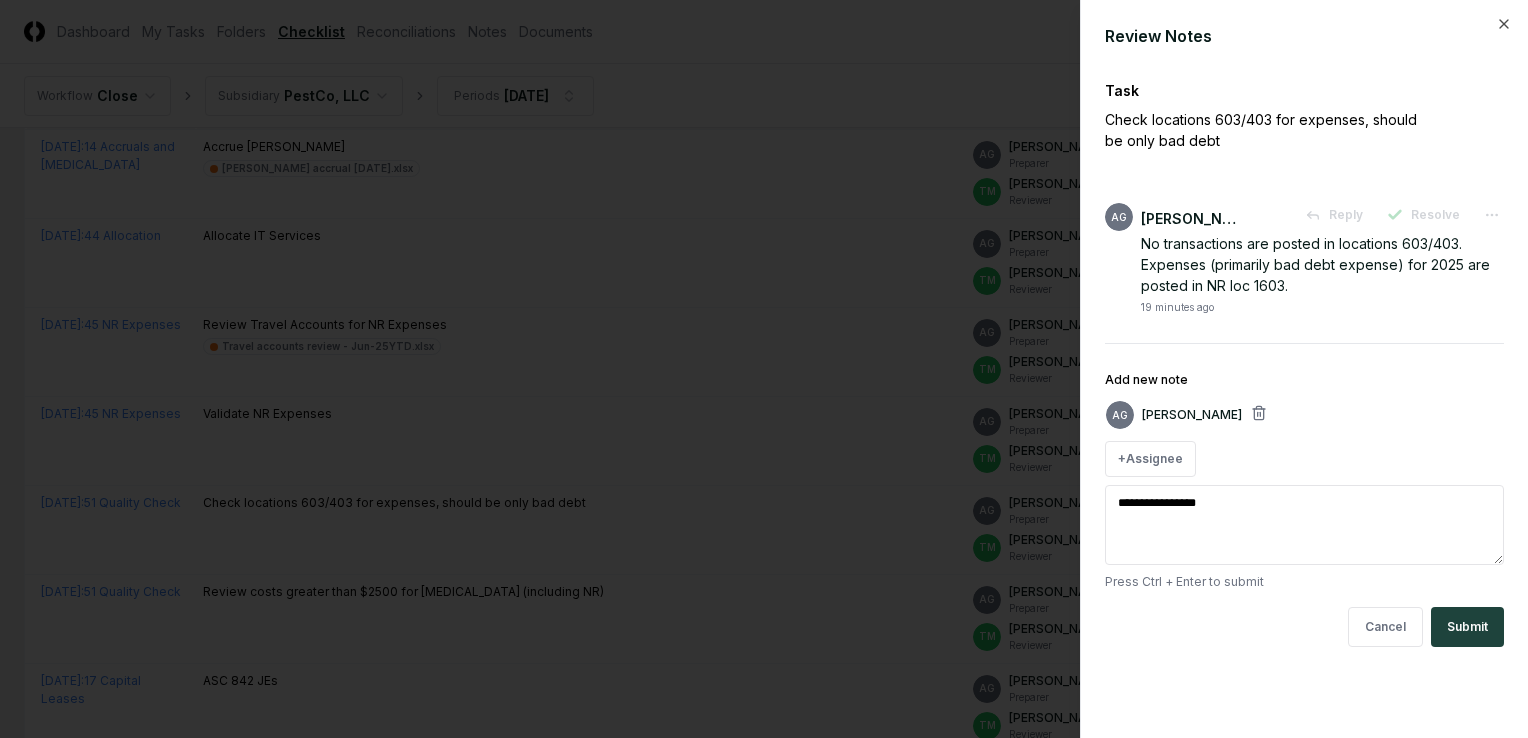 type on "*" 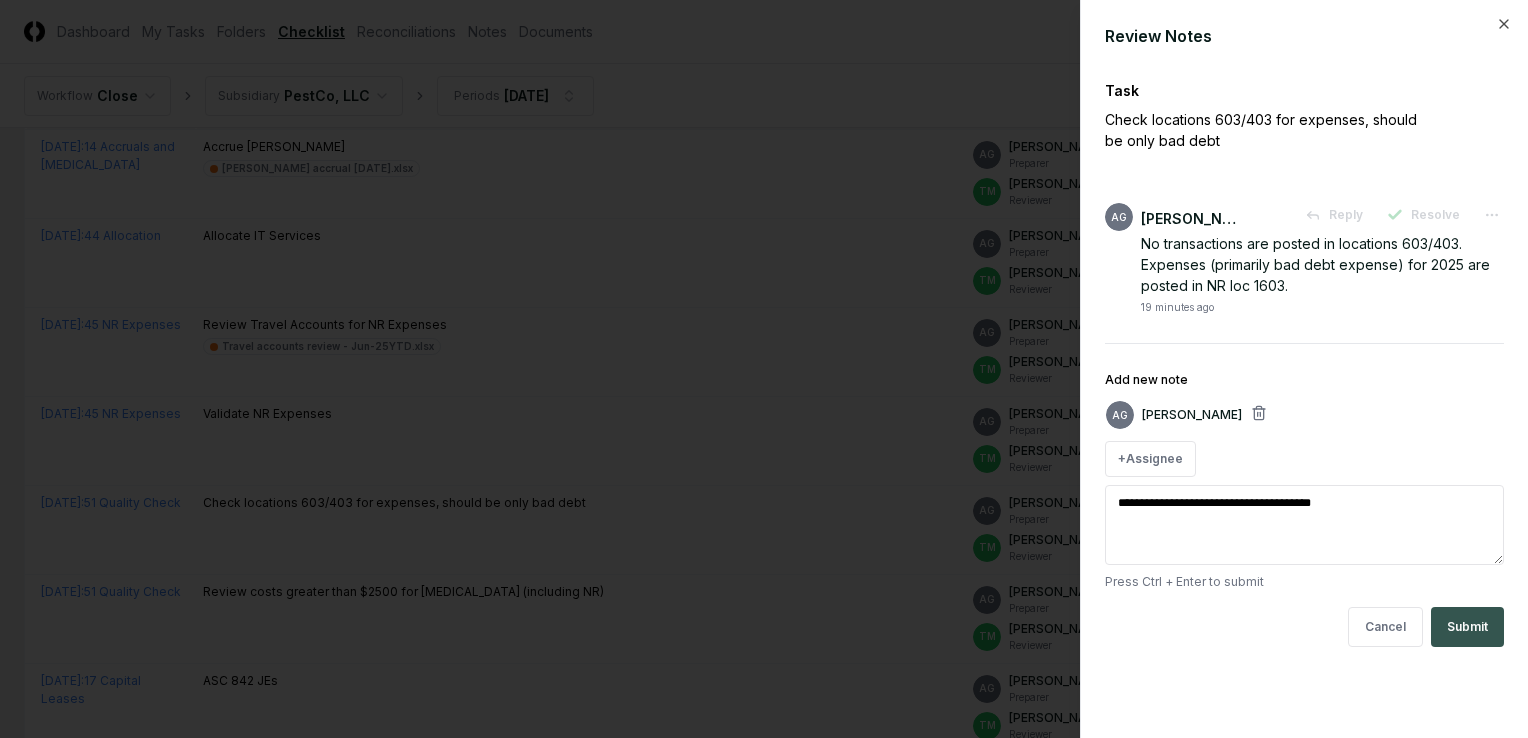 click on "Submit" at bounding box center (1467, 627) 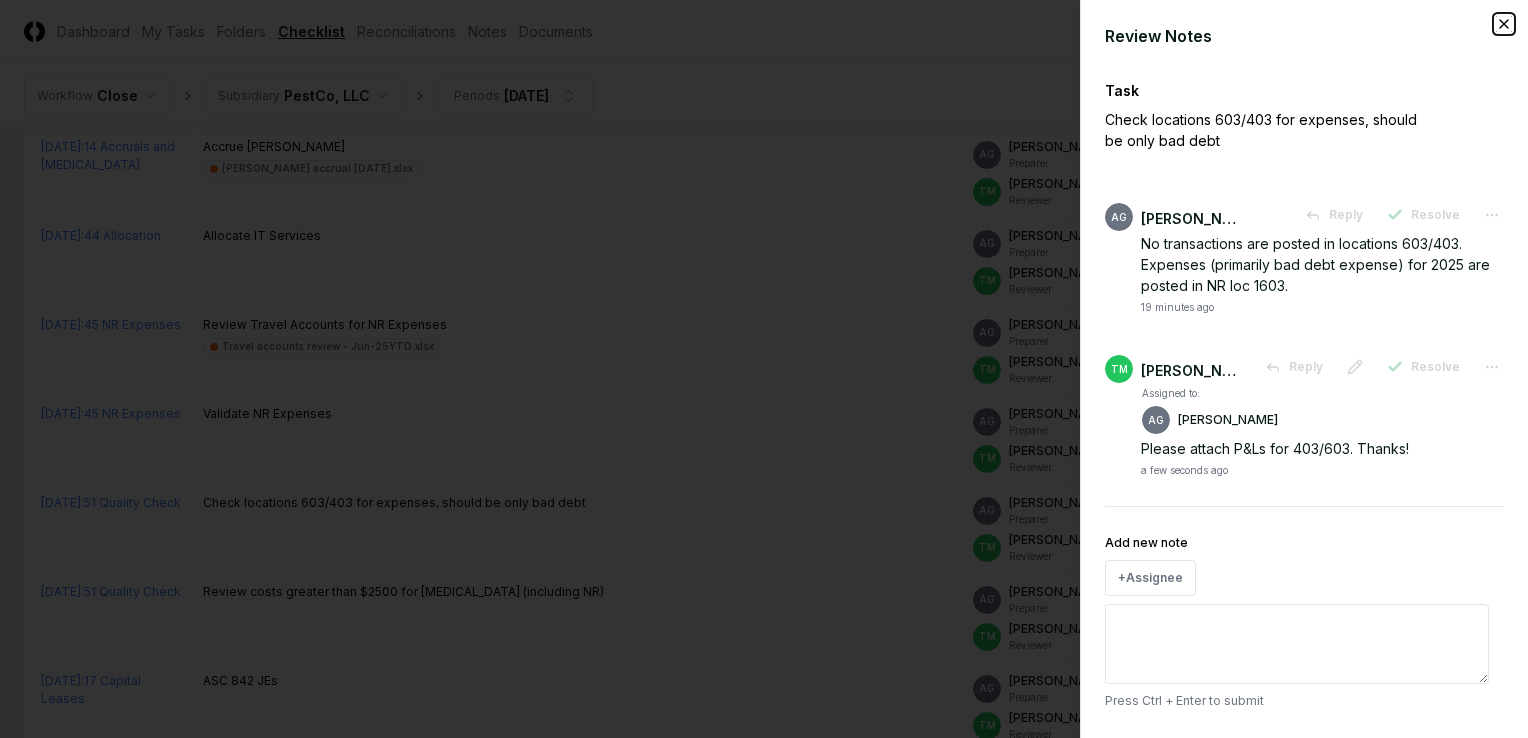click 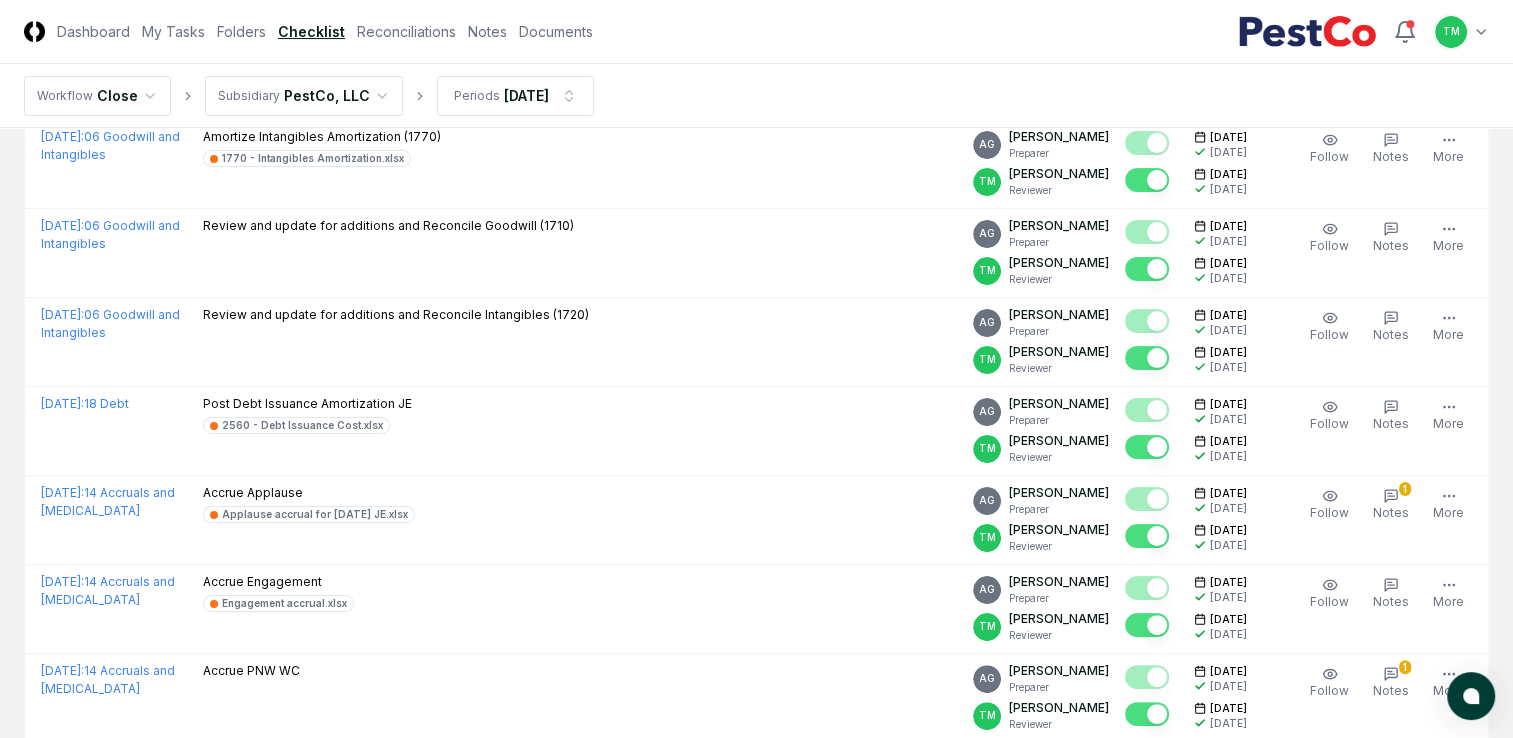 scroll, scrollTop: 0, scrollLeft: 0, axis: both 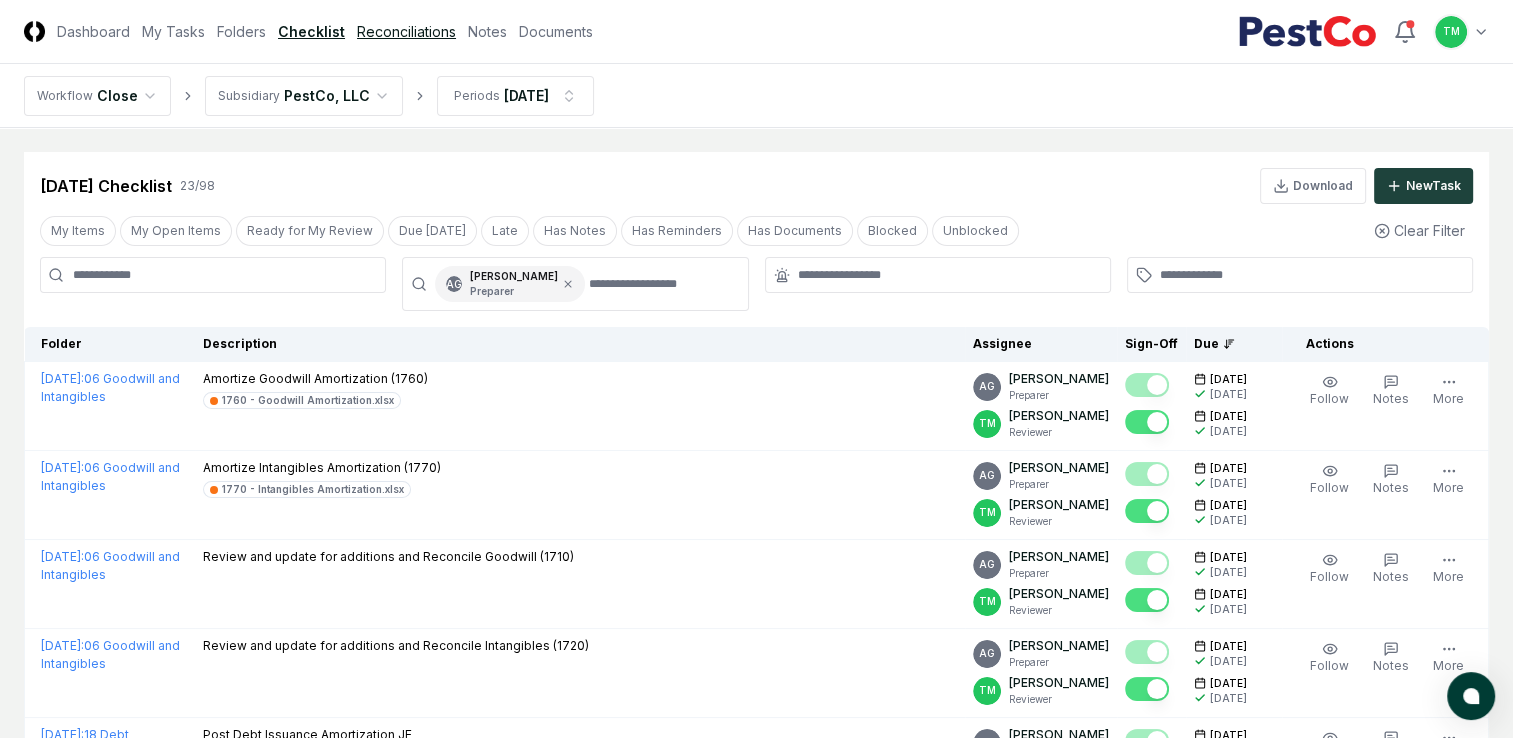 click on "Reconciliations" at bounding box center (406, 31) 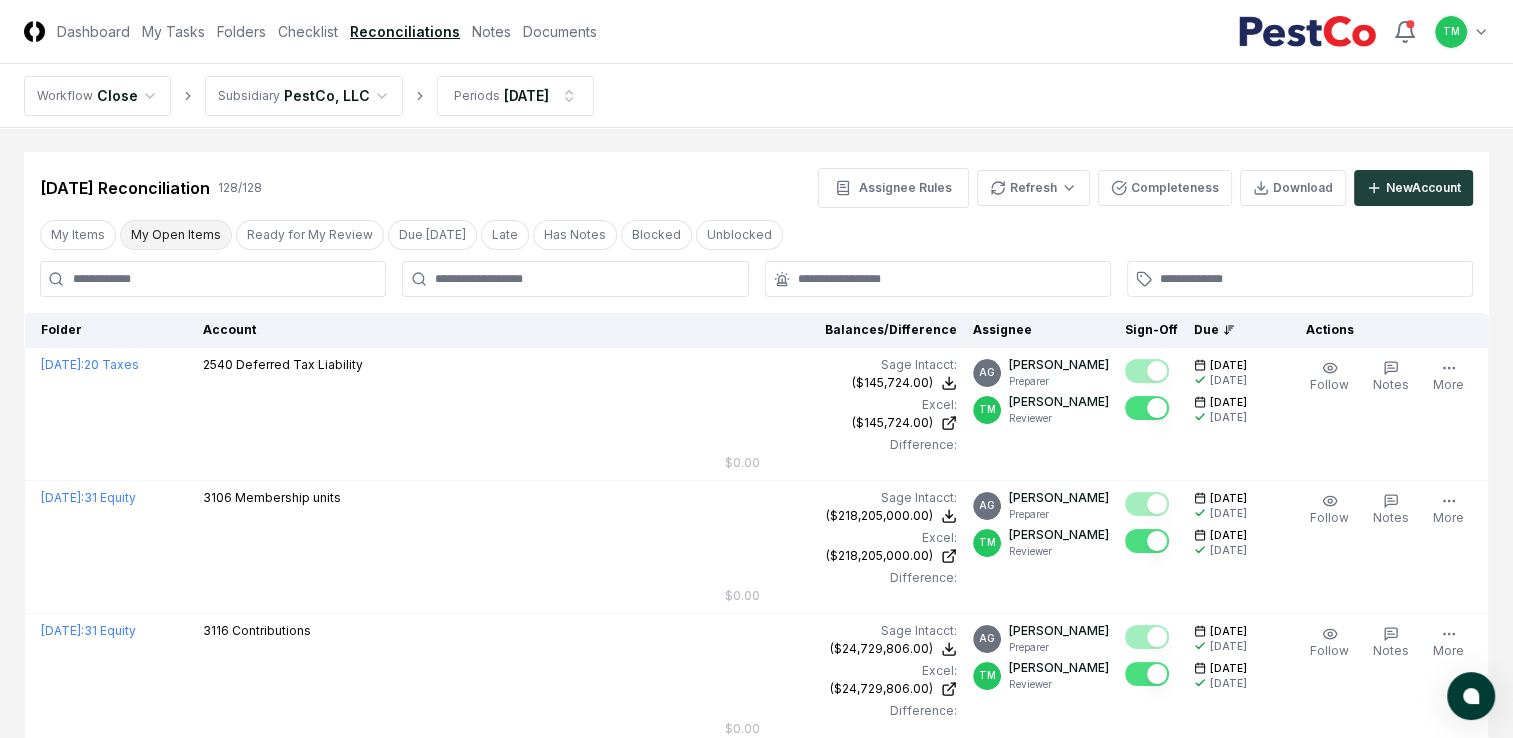 click on "My Open Items" at bounding box center (176, 235) 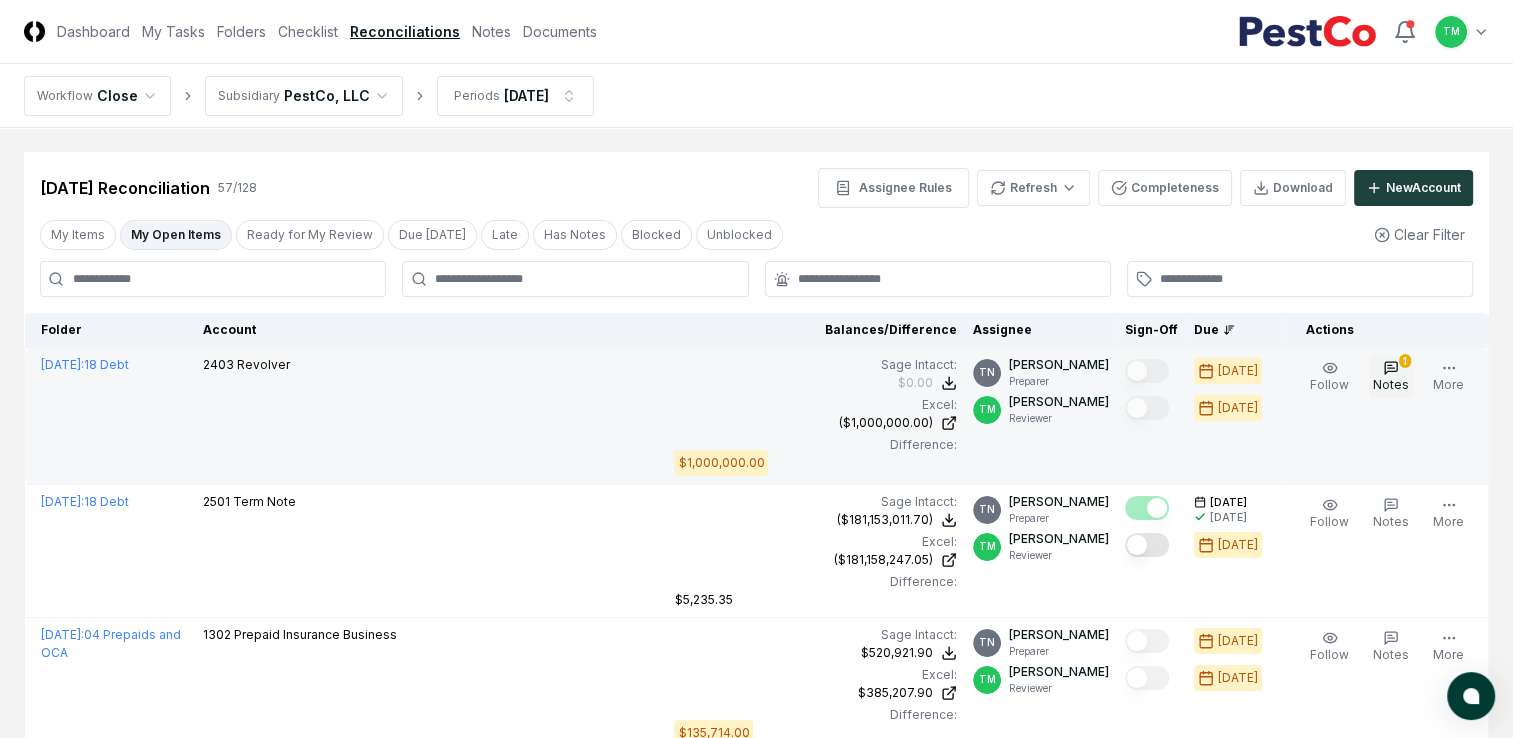 click 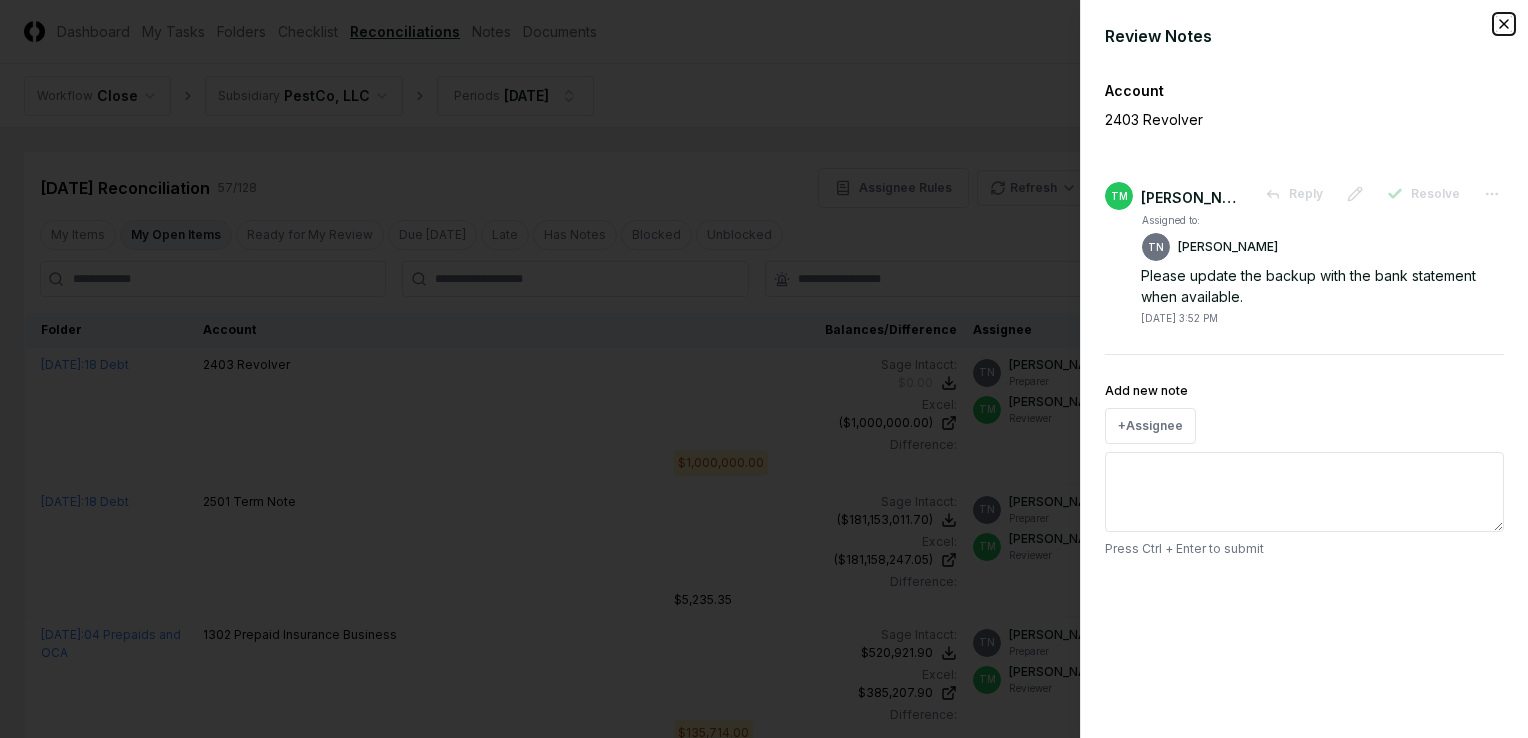 click 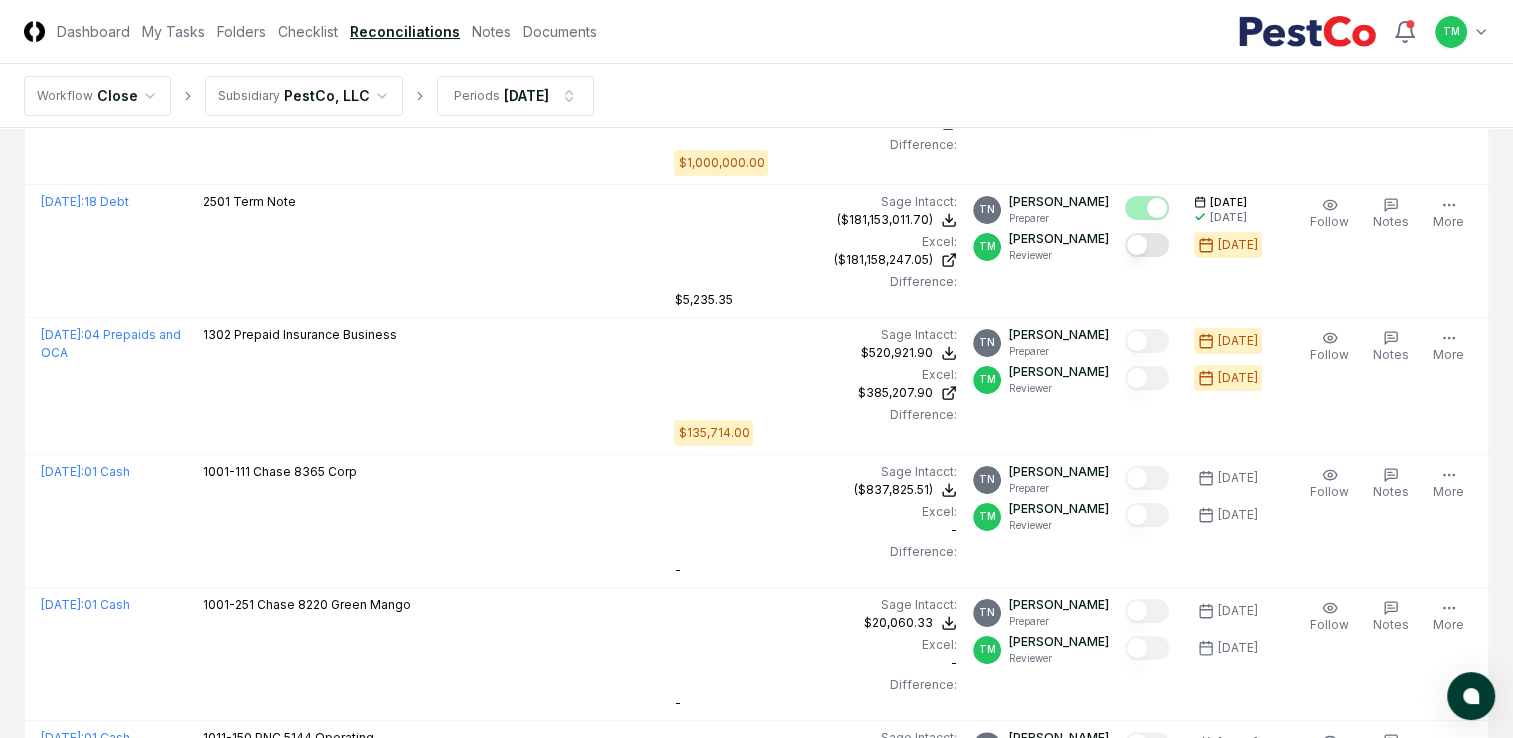 scroll, scrollTop: 0, scrollLeft: 0, axis: both 